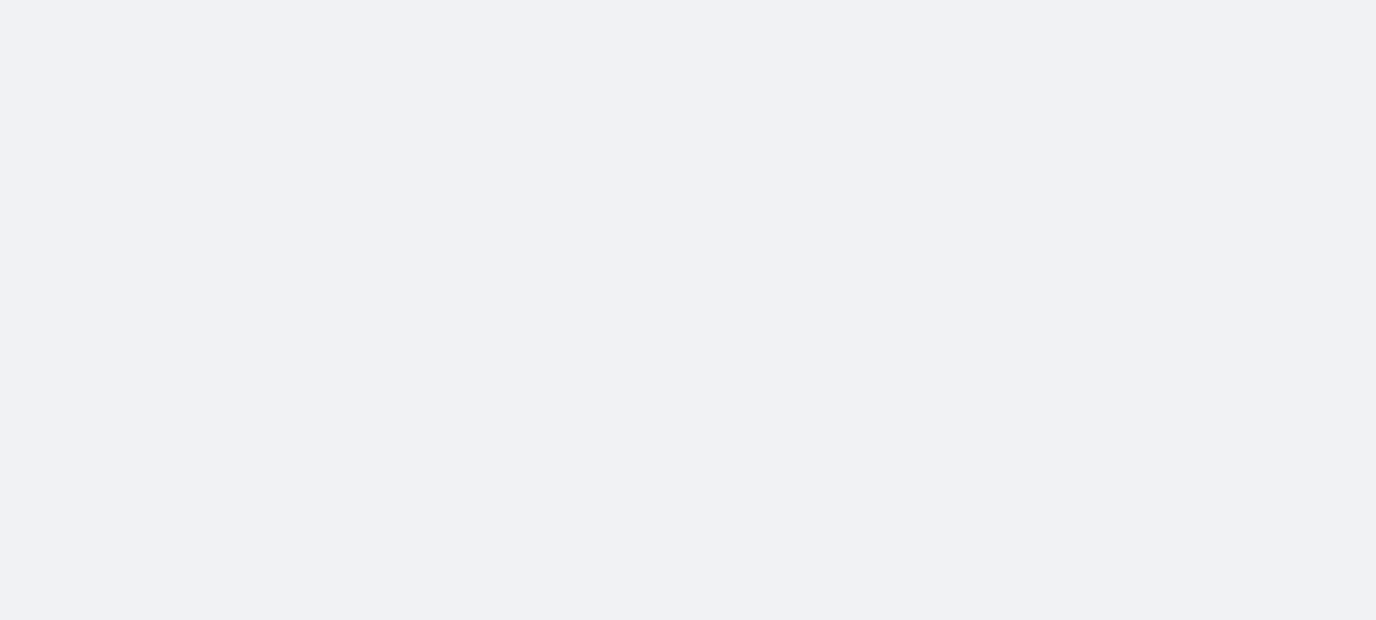 scroll, scrollTop: 0, scrollLeft: 0, axis: both 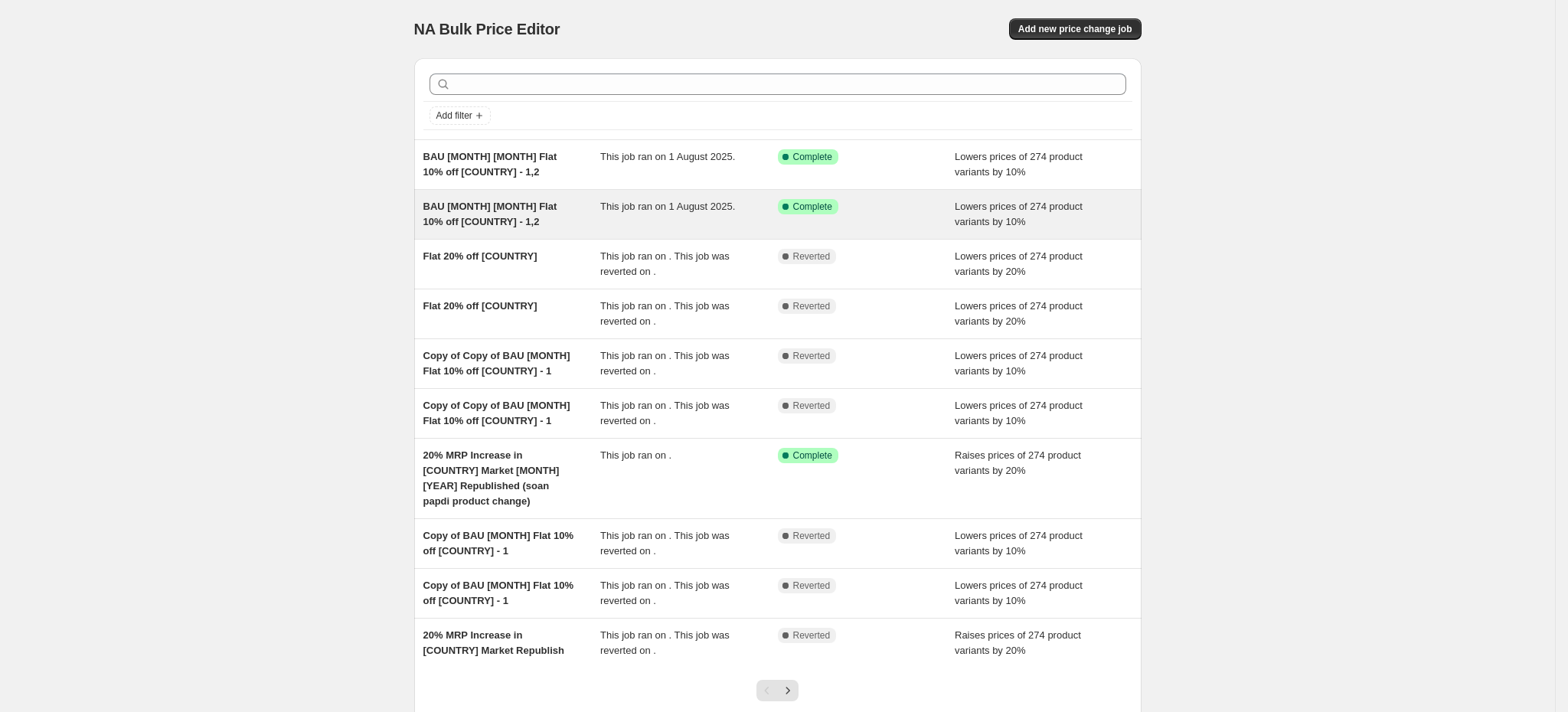 click on "BAU [MONTH] [MONTH] Flat 10% off [COUNTRY] - 1,2" at bounding box center [512, 214] 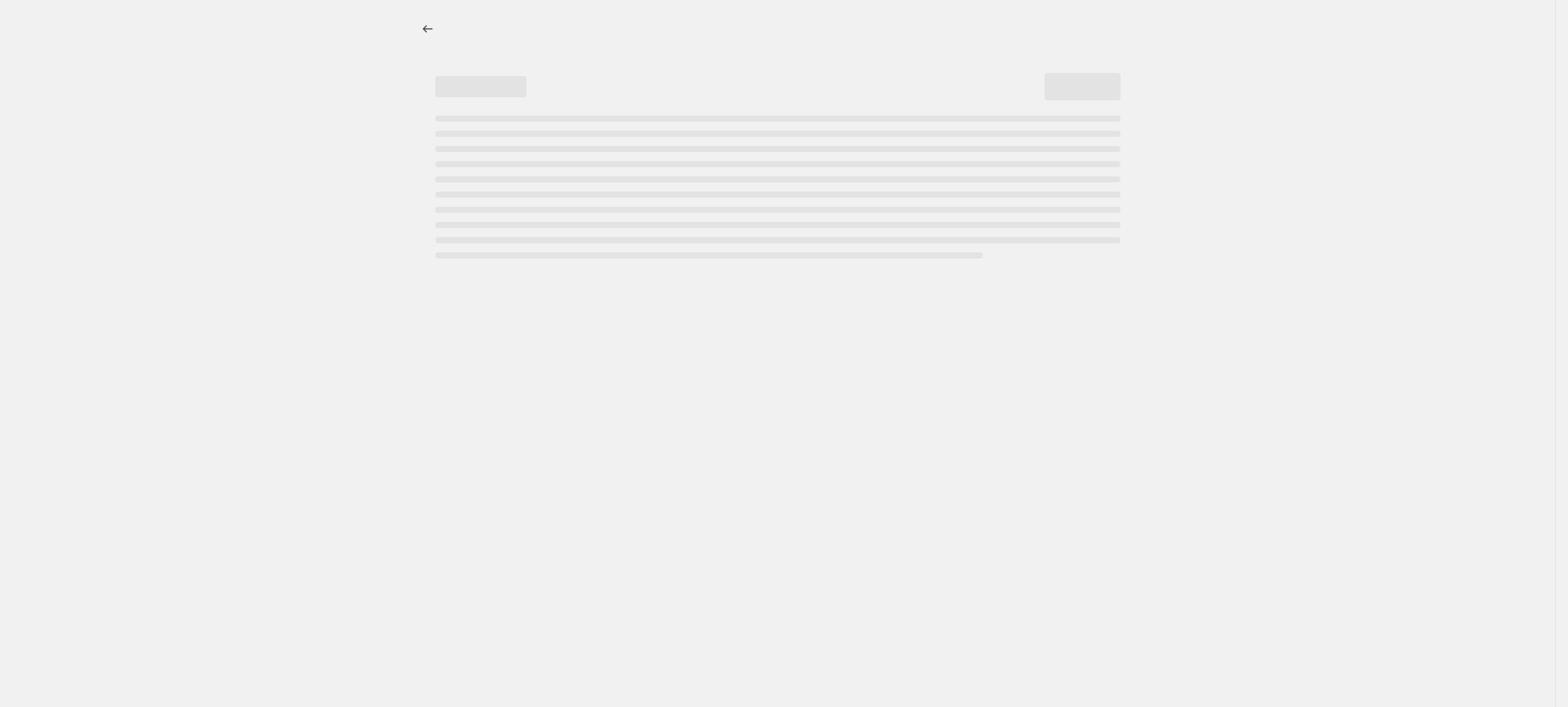 select on "percentage" 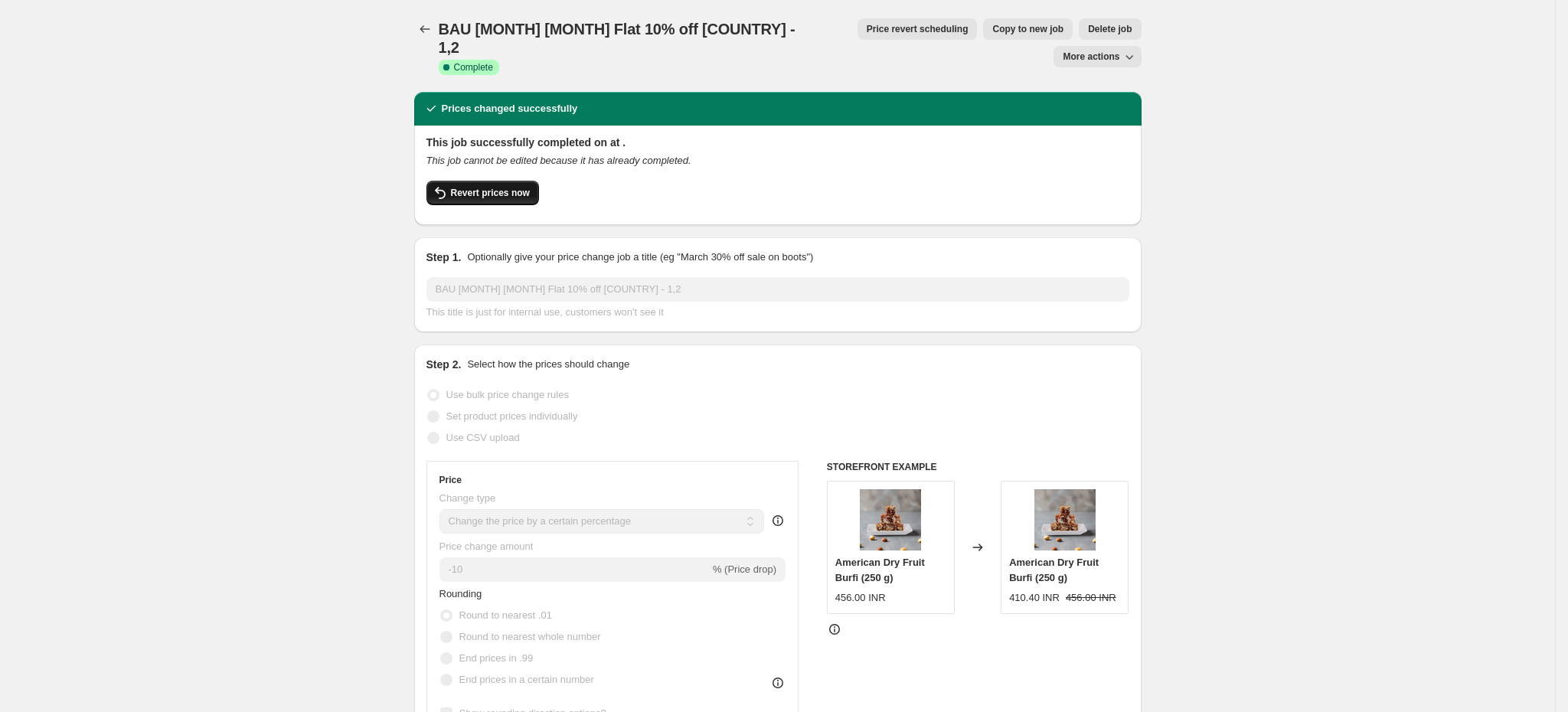click on "Revert prices now" at bounding box center (490, 193) 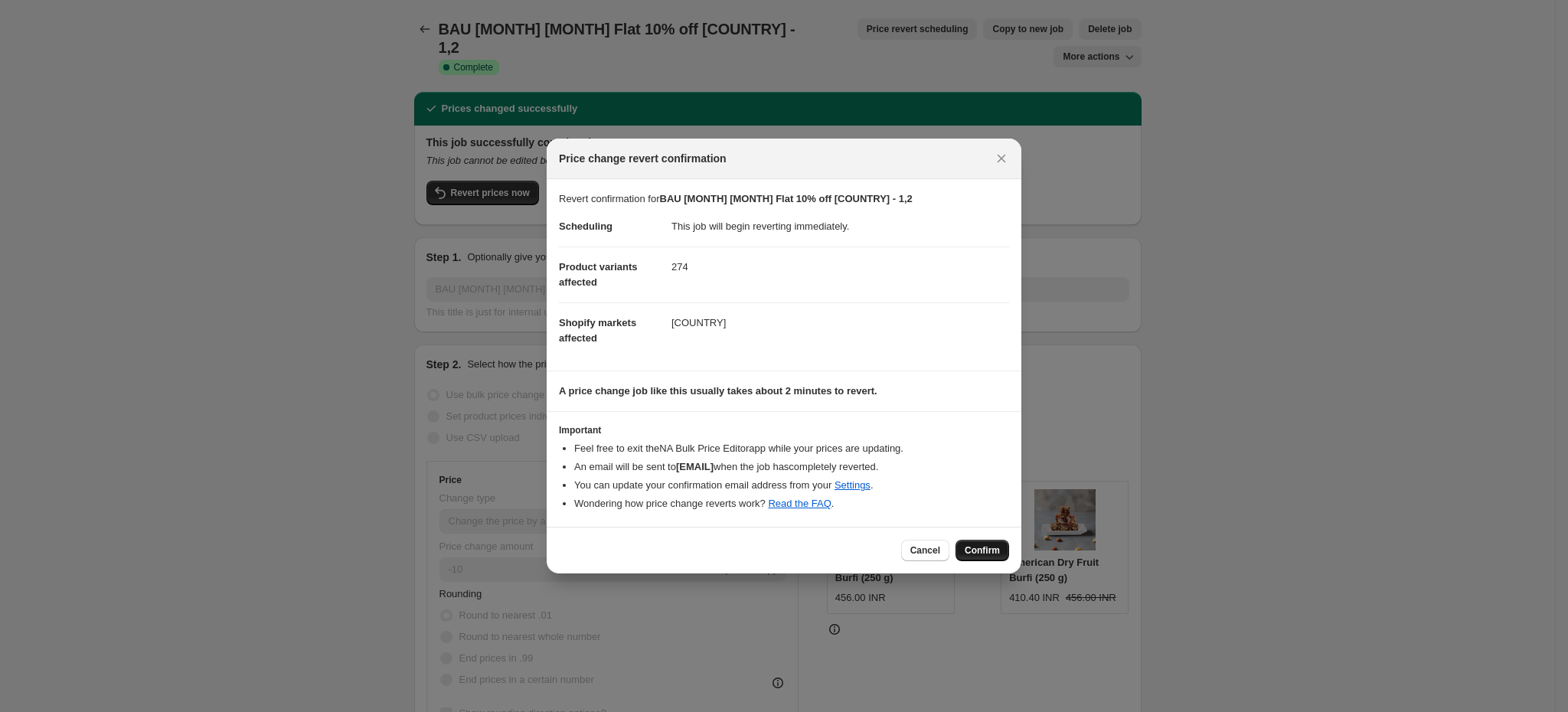 click on "Confirm" at bounding box center [982, 550] 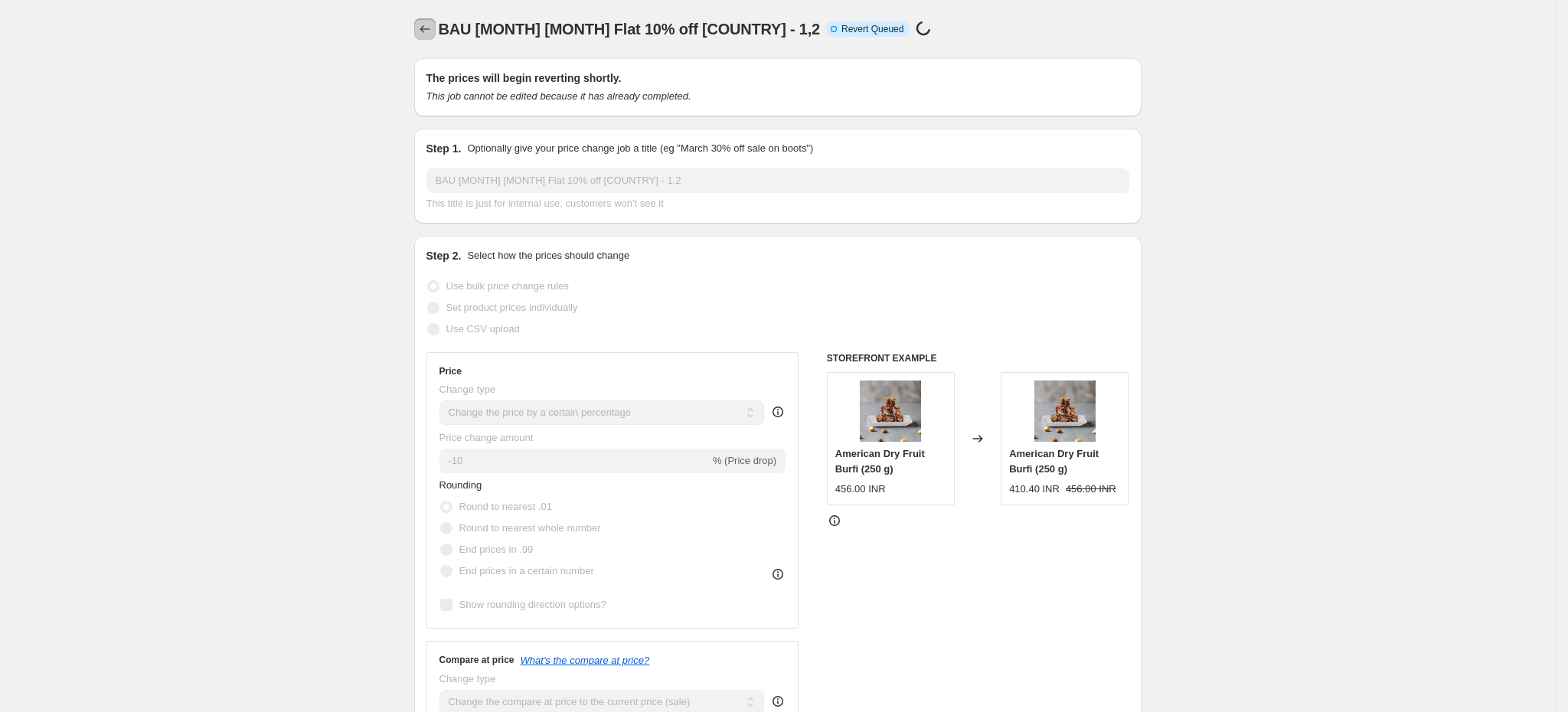 click 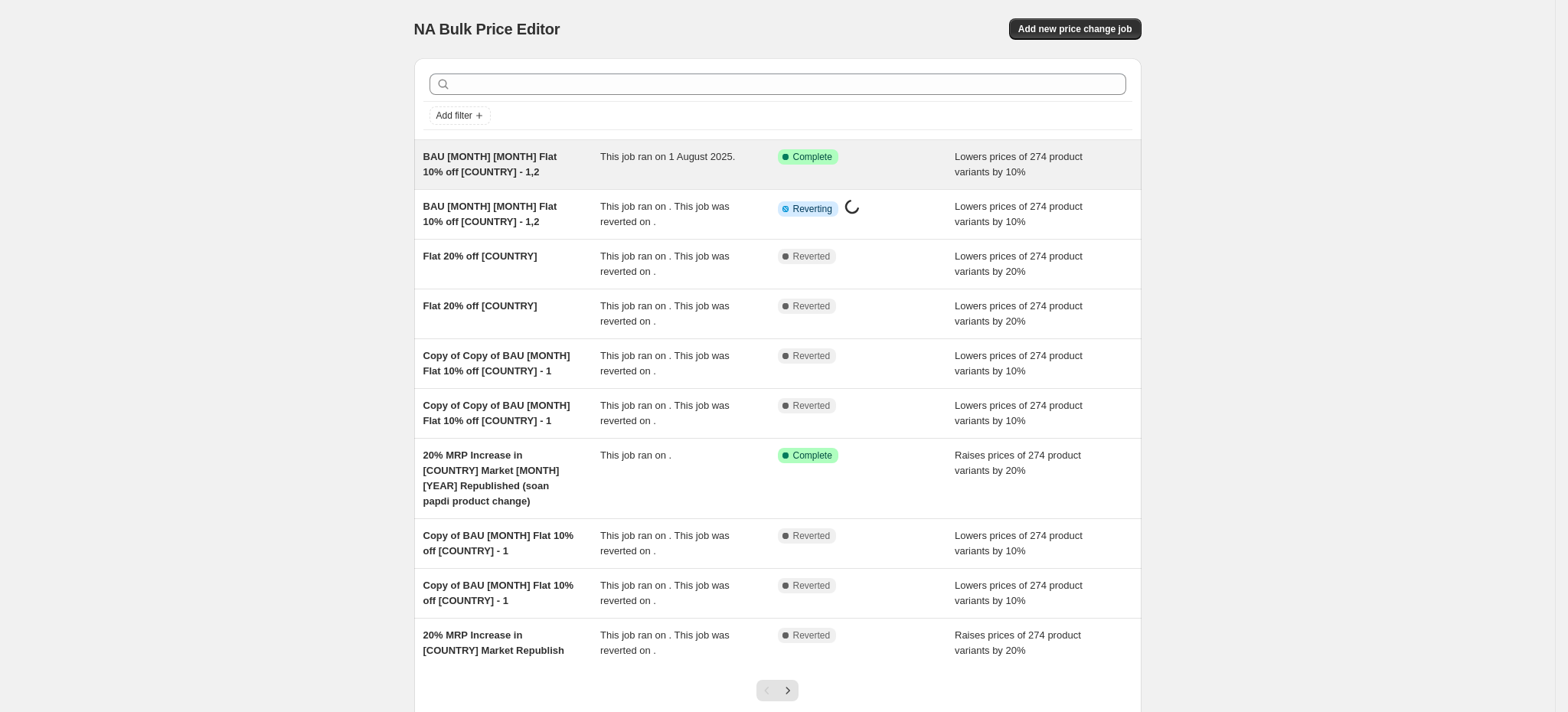 click on "BAU [MONTH] [MONTH] Flat 10% off [COUNTRY] - 1,2 This job ran on . Success Complete Complete Lowers prices of 274 product variants by 10%" at bounding box center (778, 165) 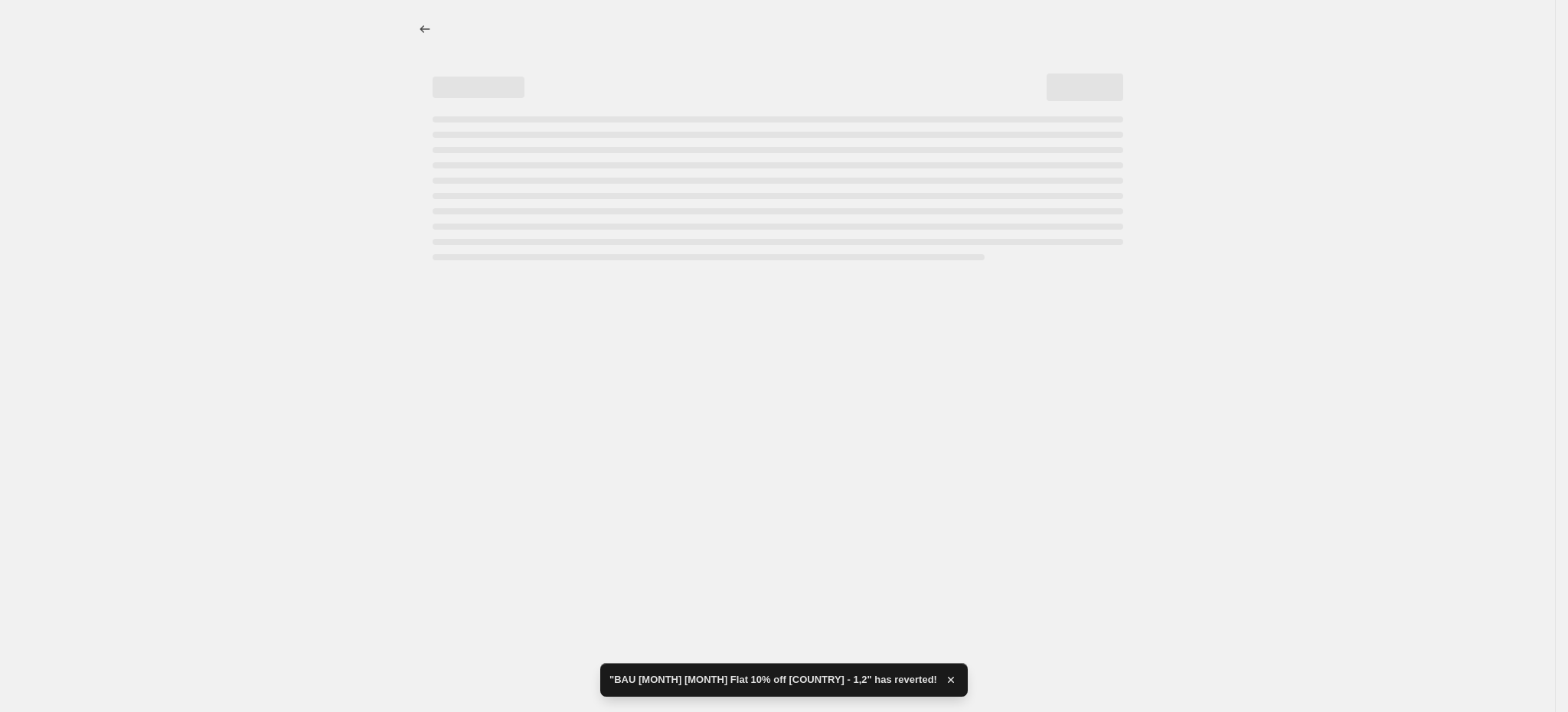 select on "percentage" 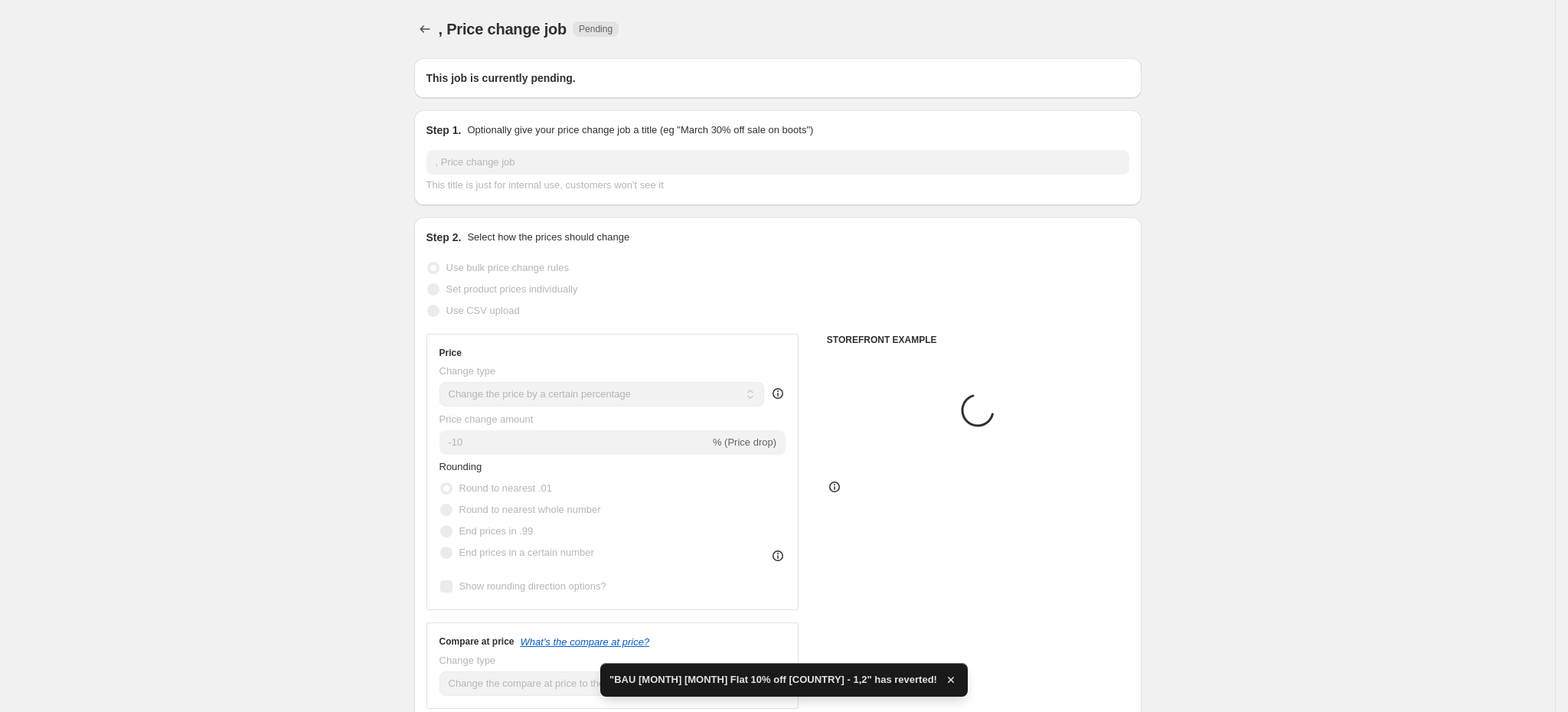 type on "BAU [MONTH] [MONTH] Flat 10% off [COUNTRY] - 1,2" 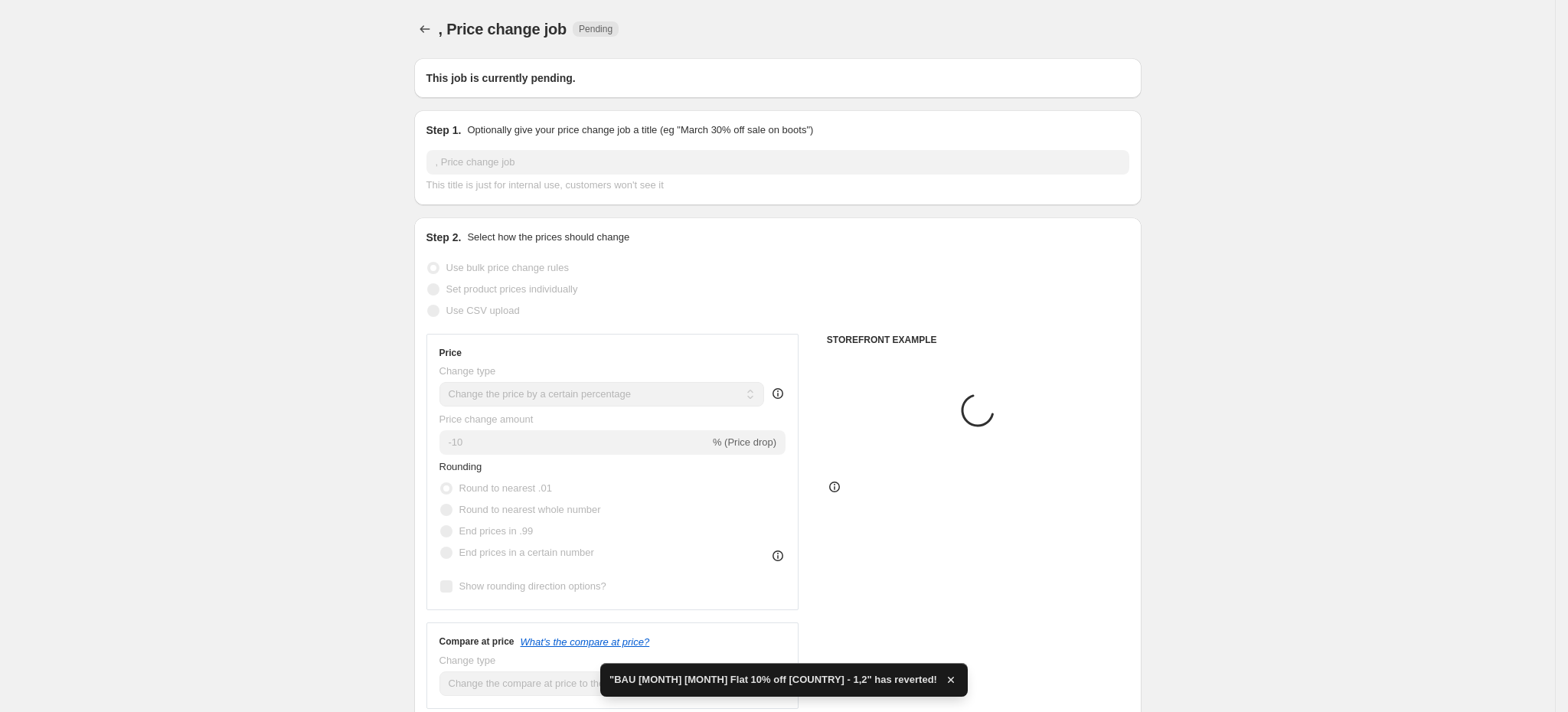 checkbox on "true" 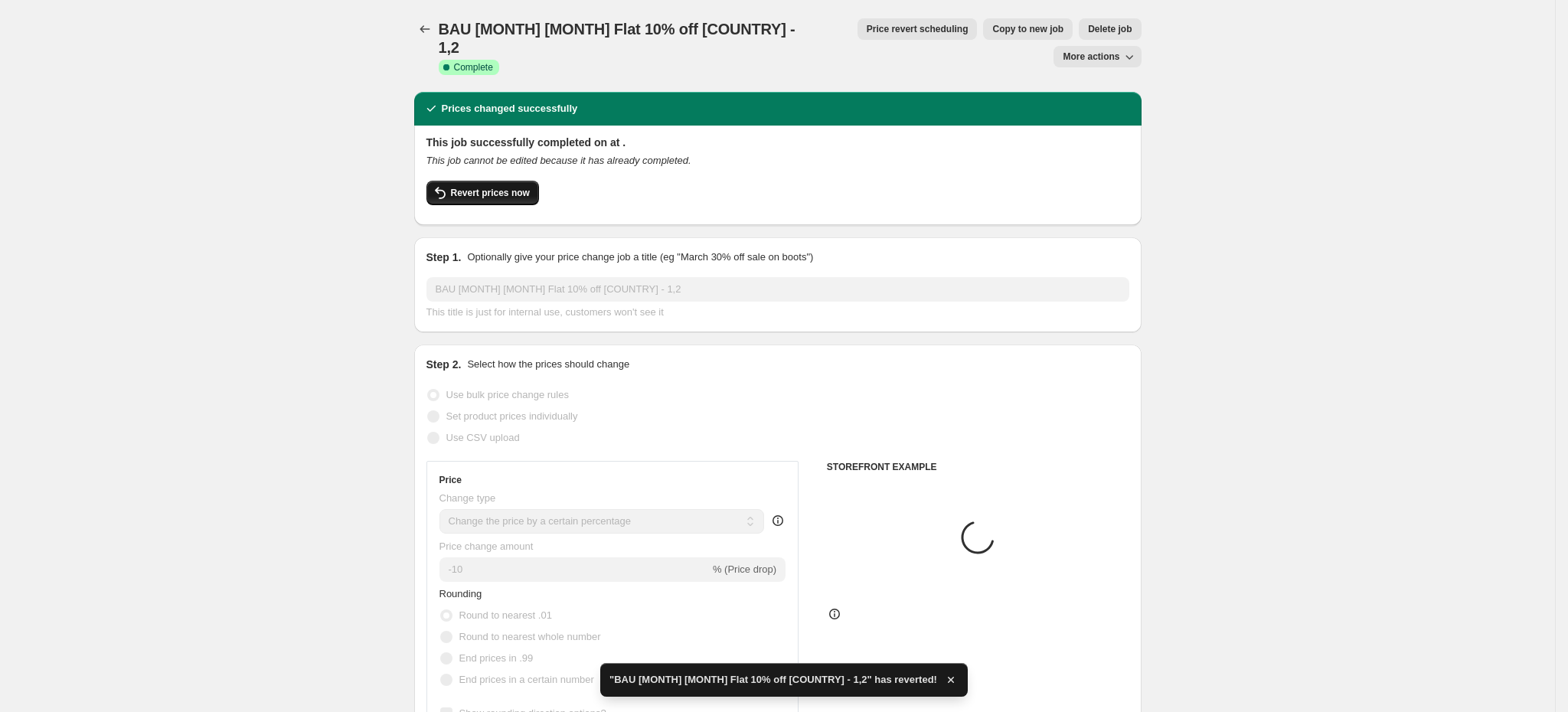 click on "Revert prices now" at bounding box center (490, 193) 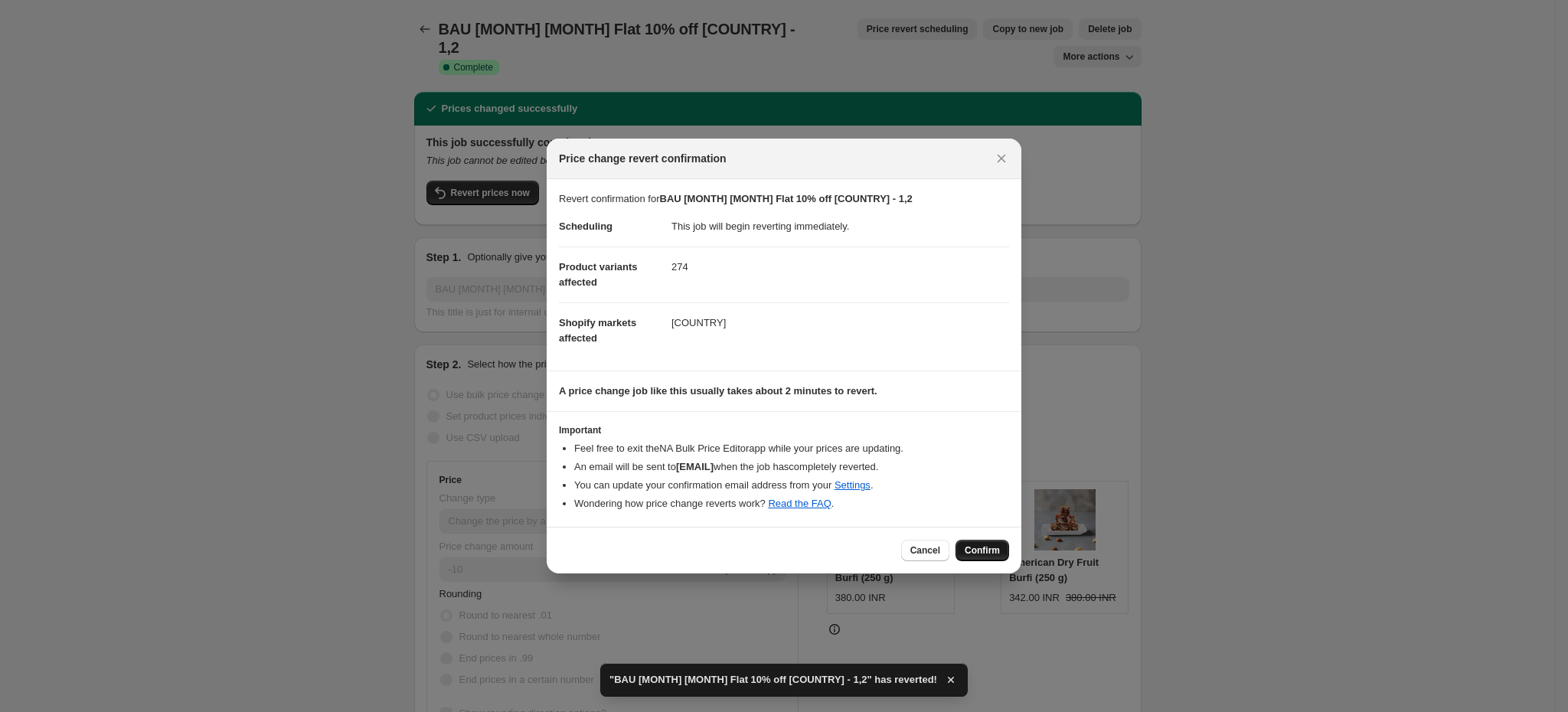 click on "Confirm" at bounding box center (982, 550) 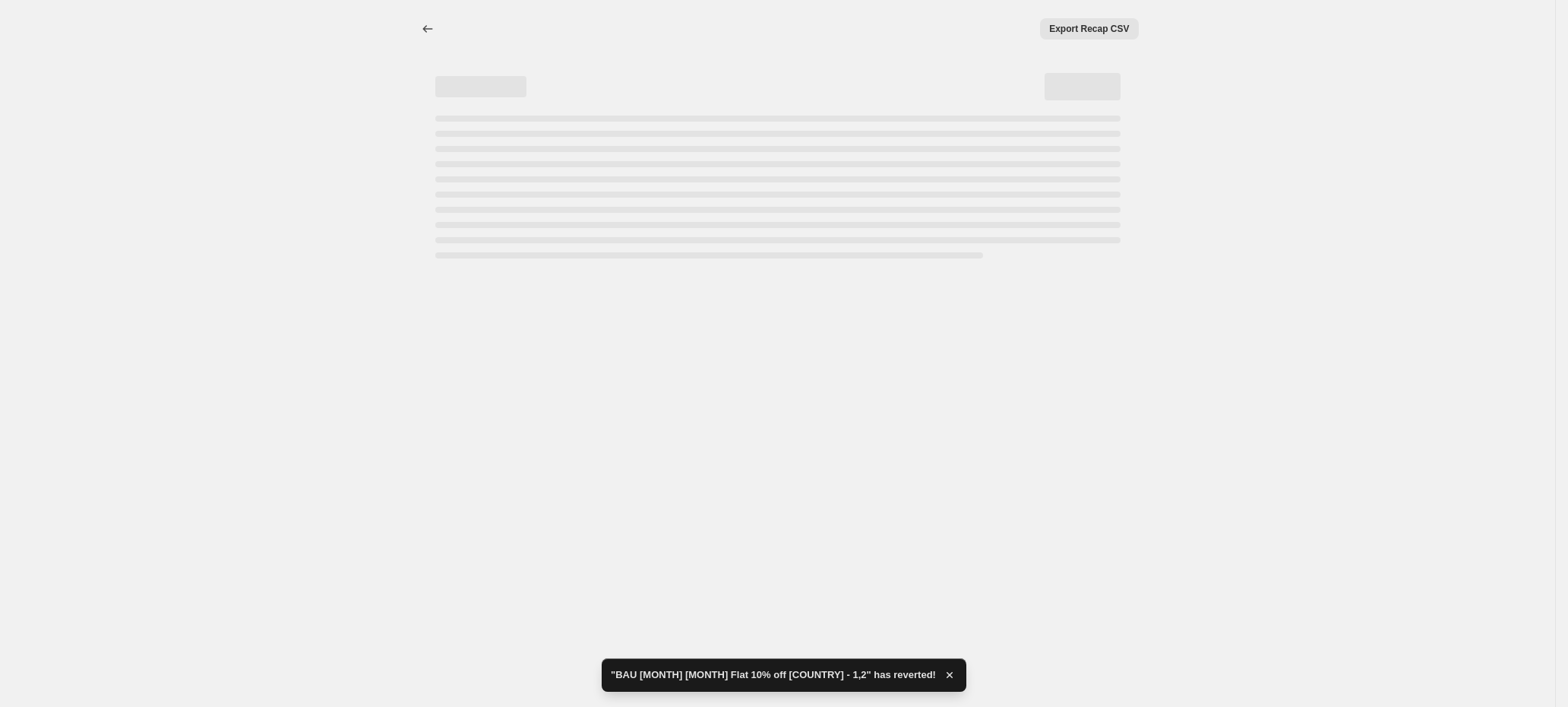 select on "percentage" 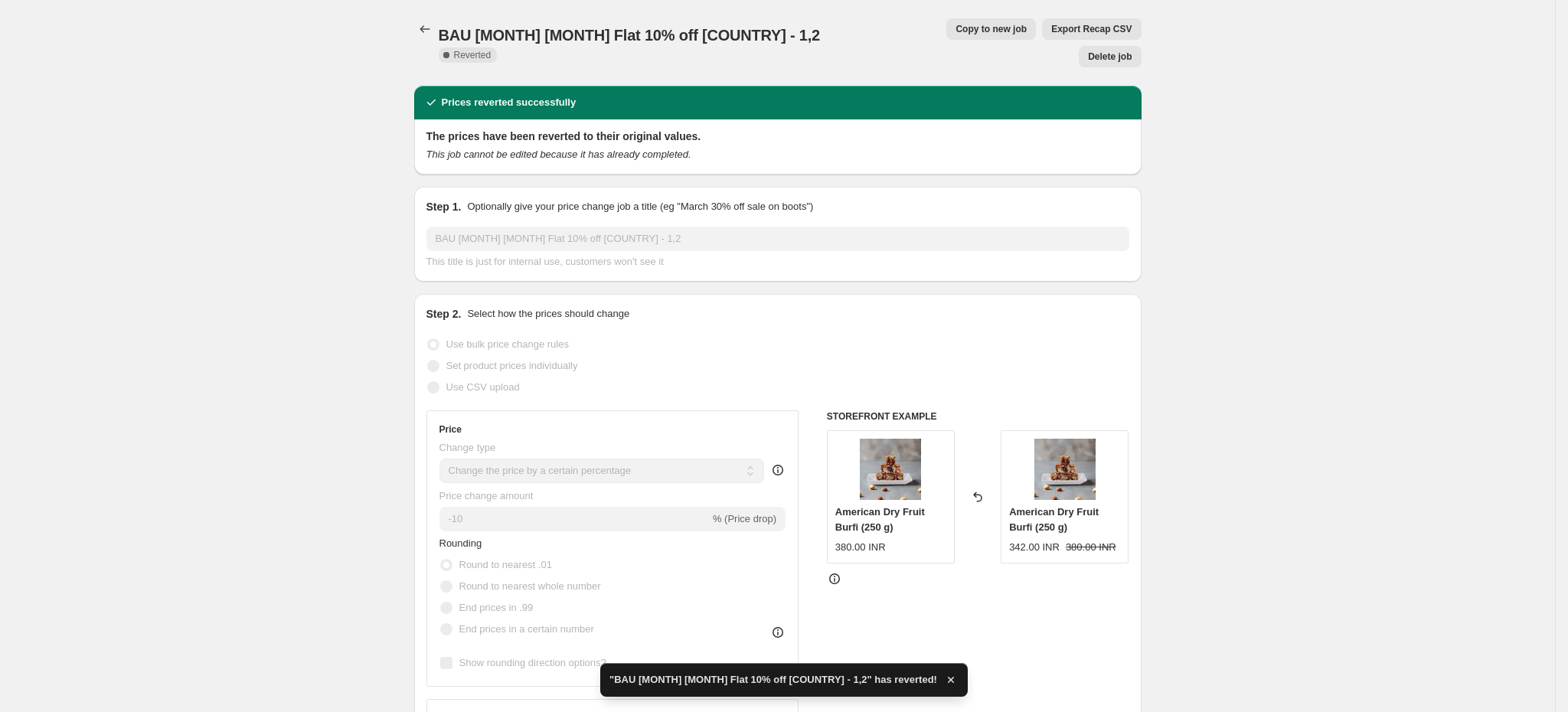click on "Copy to new job" at bounding box center [991, 29] 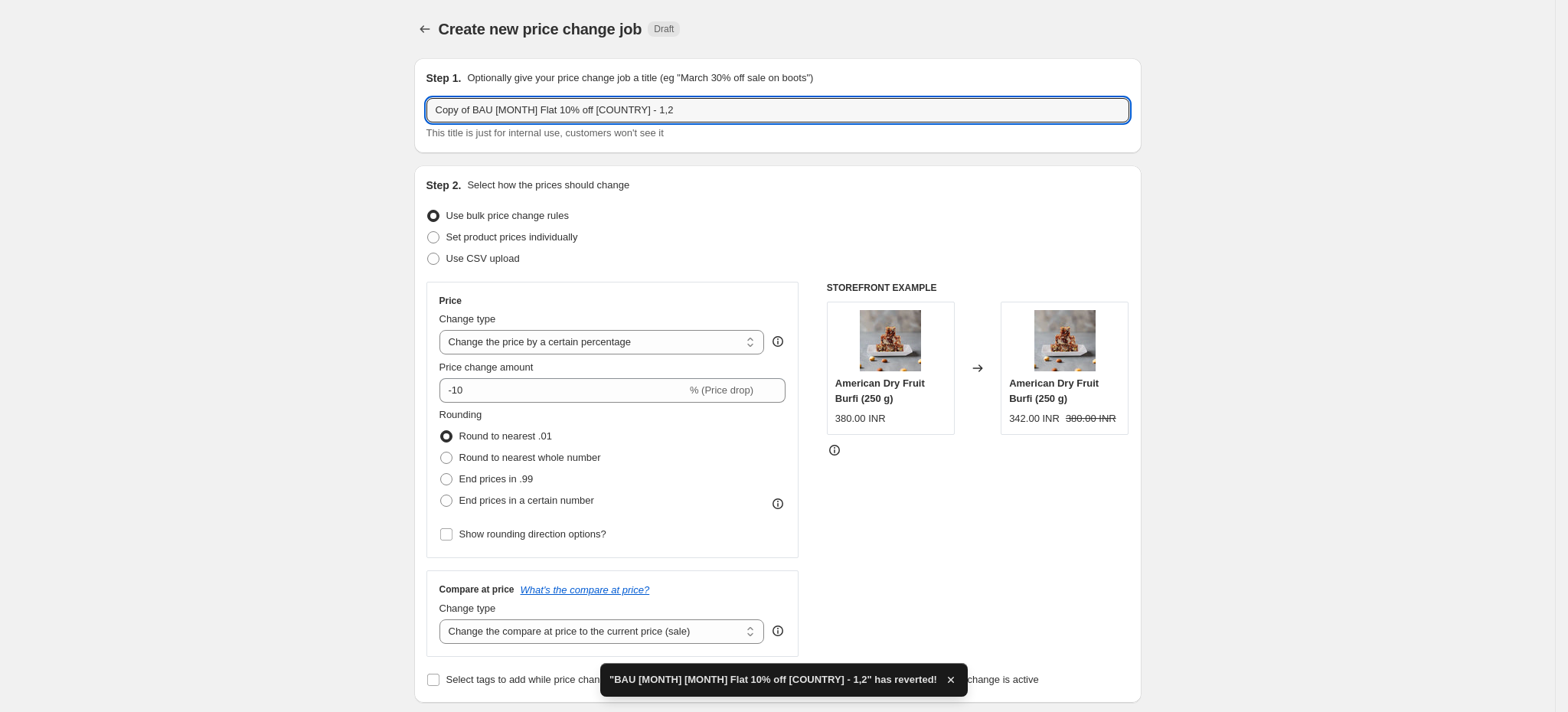 drag, startPoint x: 501, startPoint y: 111, endPoint x: 332, endPoint y: 105, distance: 169.1065 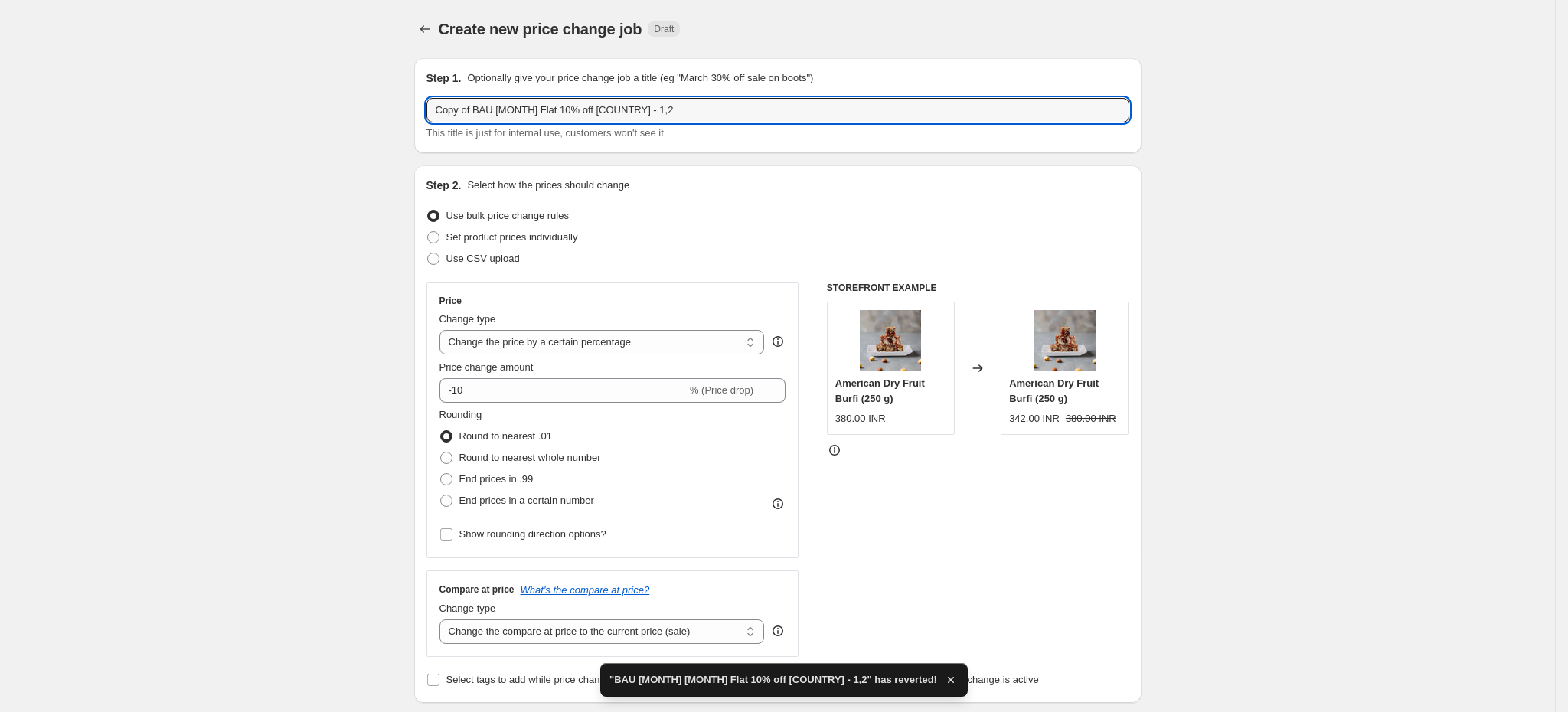 click on "Create new price change job. This page is ready Create new price change job Draft Step 1. Optionally give your price change job a title (eg "[MONTH] [DAY]% off sale on boots") Copy of BAU [MONTH] Flat 10% off [COUNTRY] - 1,2 This title is just for internal use, customers won't see it Step 2. Select how the prices should change Use bulk price change rules Set product prices individually Use CSV upload Price Change type Change the price to a certain amount Change the price by a certain amount Change the price by a certain percentage Change the price to the current compare at price (price before sale) Change the price by a certain amount relative to the compare at price Change the price by a certain percentage relative to the compare at price Don't change the price Change the price by a certain percentage relative to the cost per item Change price to certain cost margin Change the price by a certain percentage Price change amount -10 % (Price drop) Rounding Round to nearest .01 Round to nearest whole number End prices in .99" at bounding box center [777, 884] 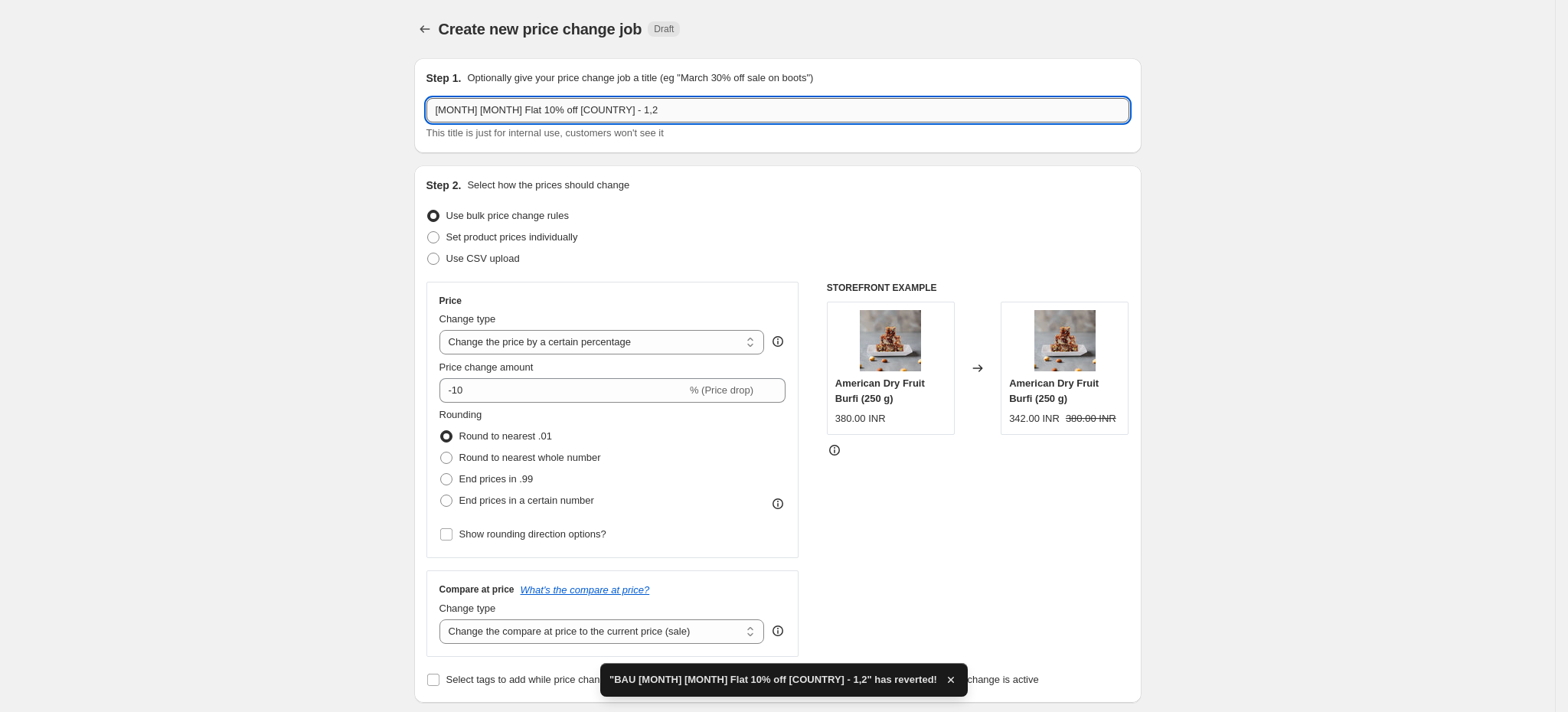 click on "[MONTH] [MONTH] Flat 10% off [COUNTRY] - 1,2" at bounding box center [778, 110] 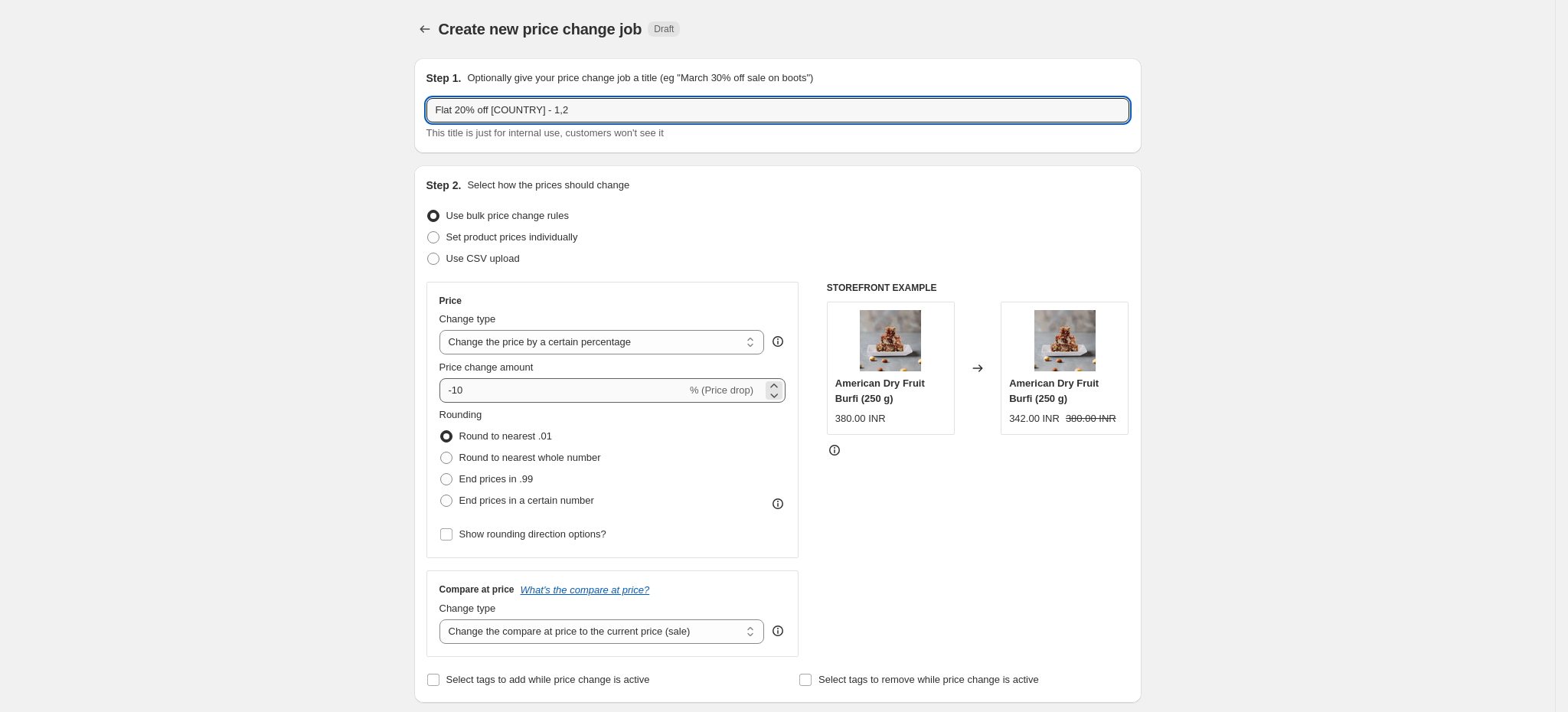 type on "Flat 20% off [COUNTRY] - 1,2" 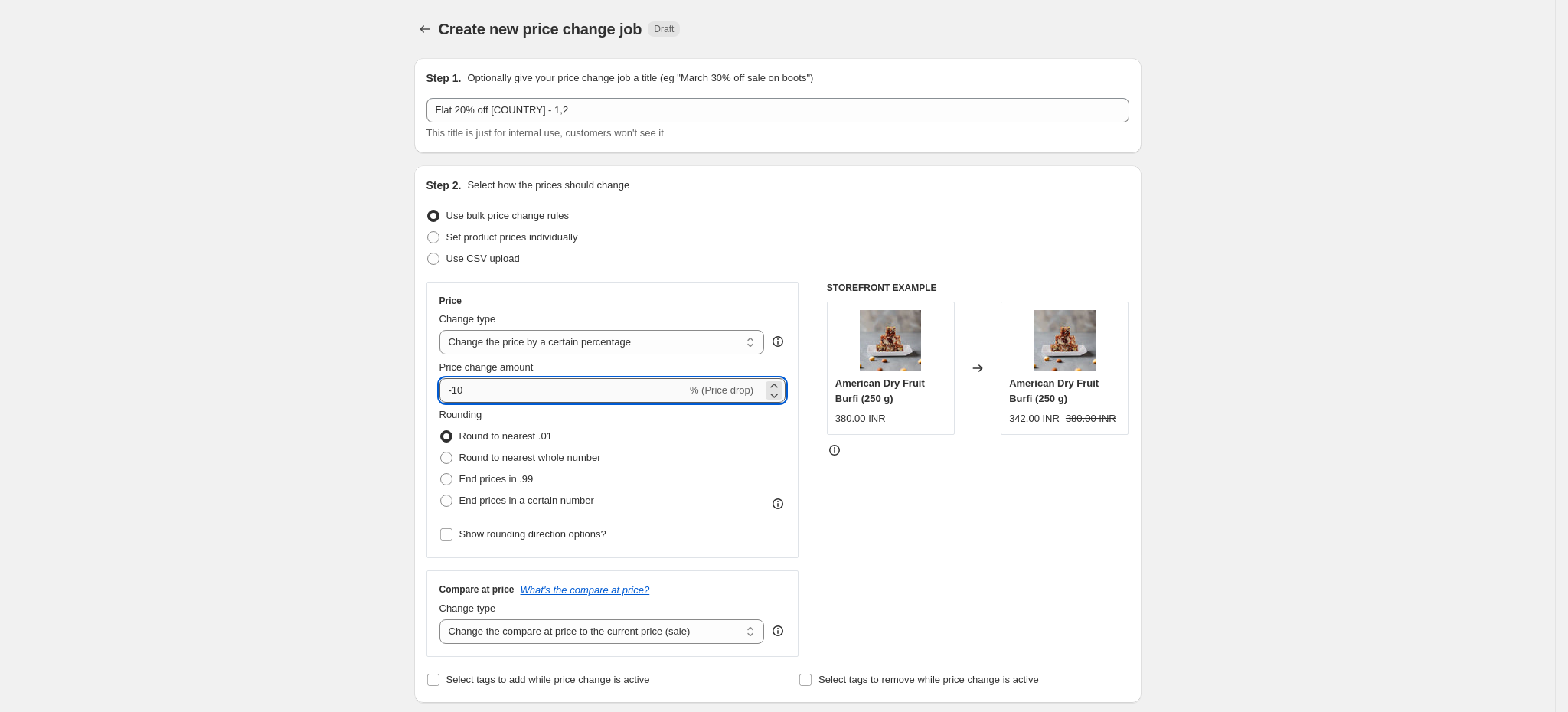 click on "-10" at bounding box center (563, 390) 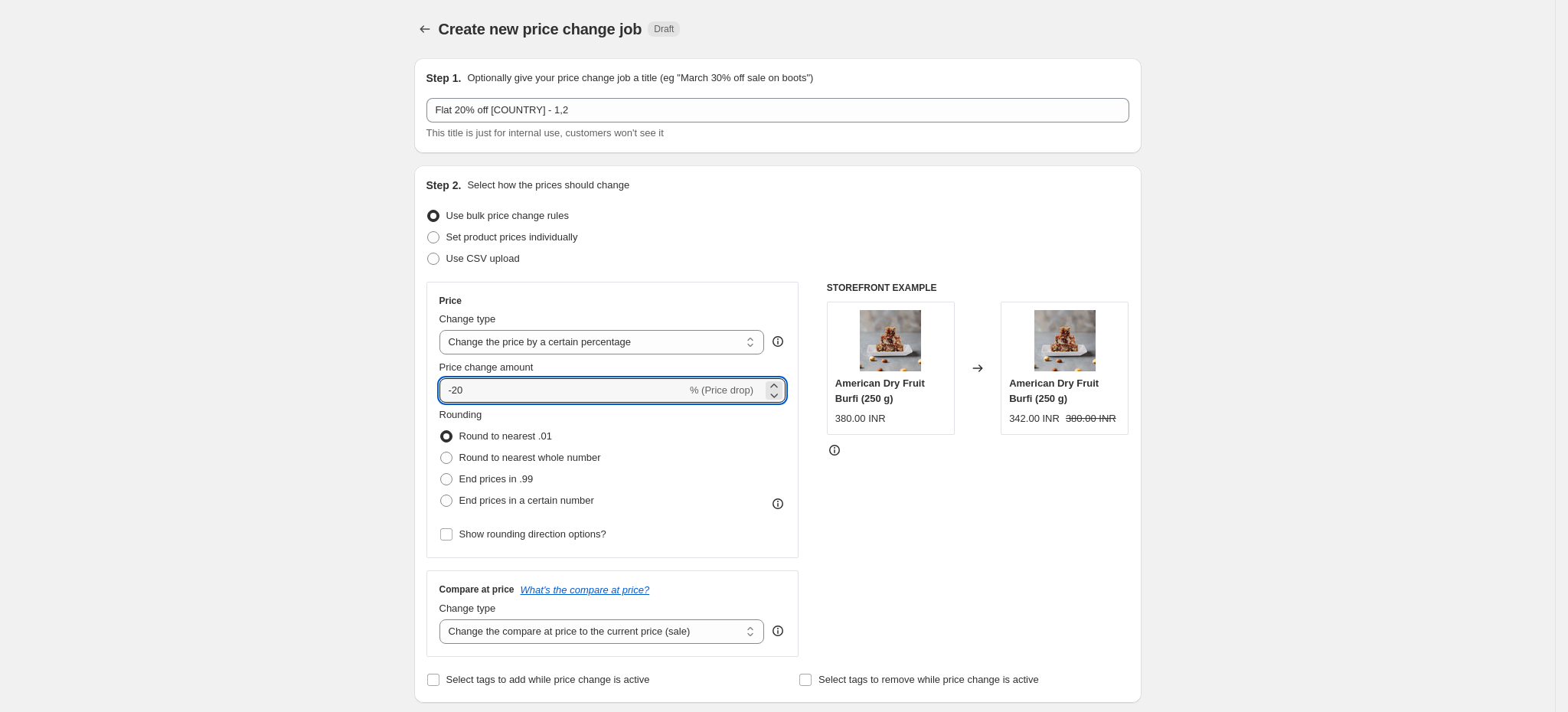 type on "-20" 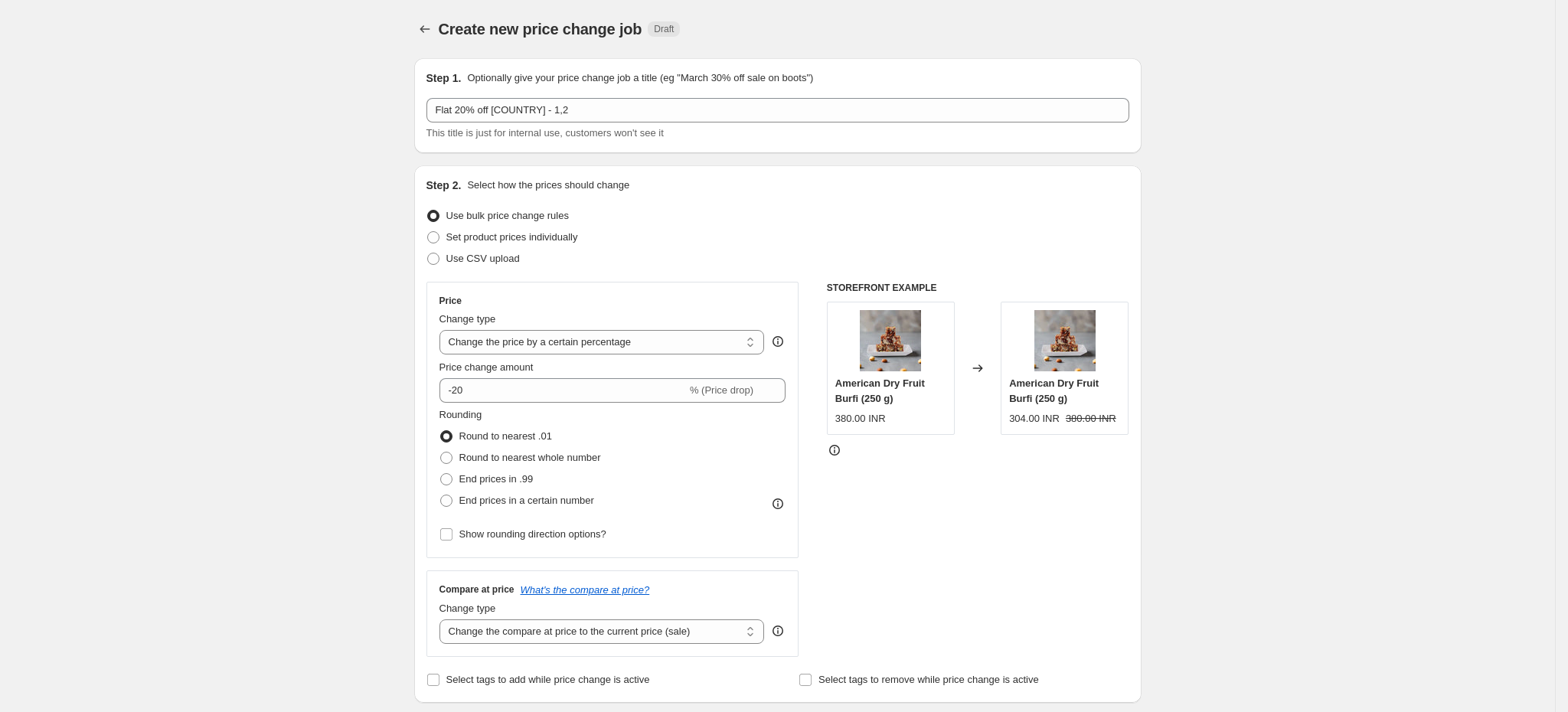 click on "Create new price change job. This page is ready Create new price change job Draft Step 1. Optionally give your price change job a title (eg "[MONTH] [DAY]% off sale on boots") Flat 20% off [COUNTRY] - 1,2 This title is just for internal use, customers won't see it Step 2. Select how the prices should change Use bulk price change rules Set product prices individually Use CSV upload Price Change type Change the price to a certain amount Change the price by a certain amount Change the price by a certain percentage Change the price to the current compare at price (price before sale) Change the price by a certain amount relative to the compare at price Change the price by a certain percentage relative to the compare at price Don't change the price Change the price by a certain percentage relative to the cost per item Change price to certain cost margin Change the price by a certain percentage Price change amount -20 % (Price drop) Rounding Round to nearest .01 Round to nearest whole number End prices in .99 Step 3." at bounding box center (777, 884) 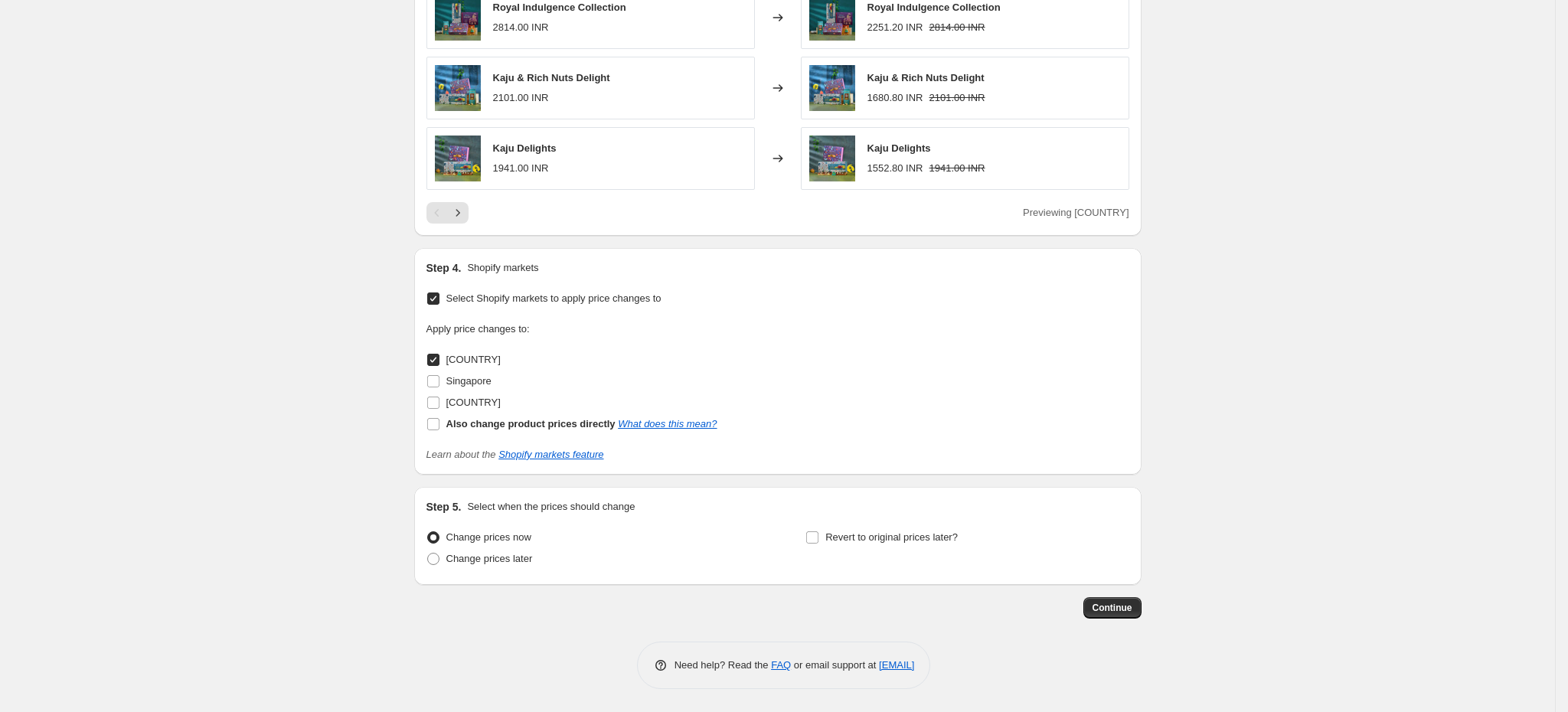 scroll, scrollTop: 1069, scrollLeft: 0, axis: vertical 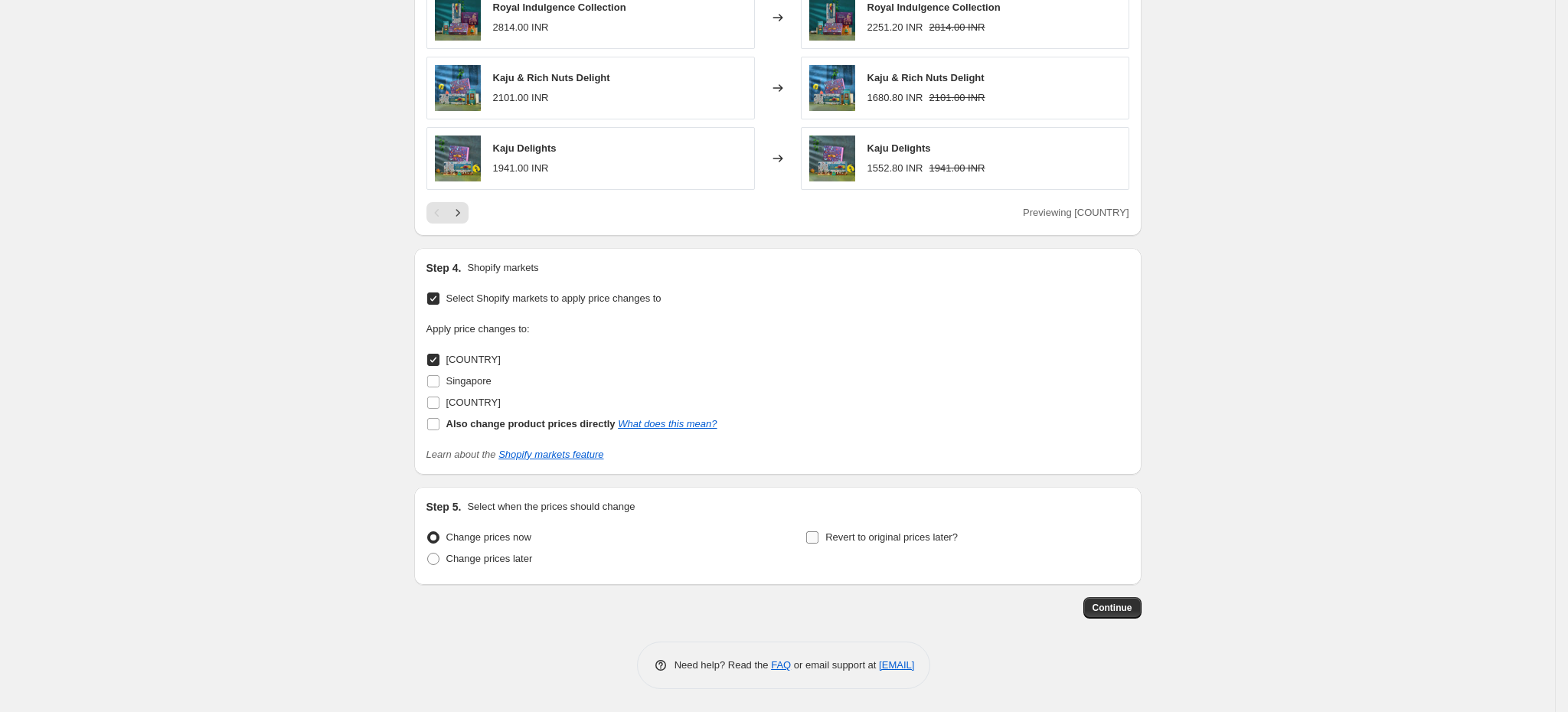 click at bounding box center (812, 537) 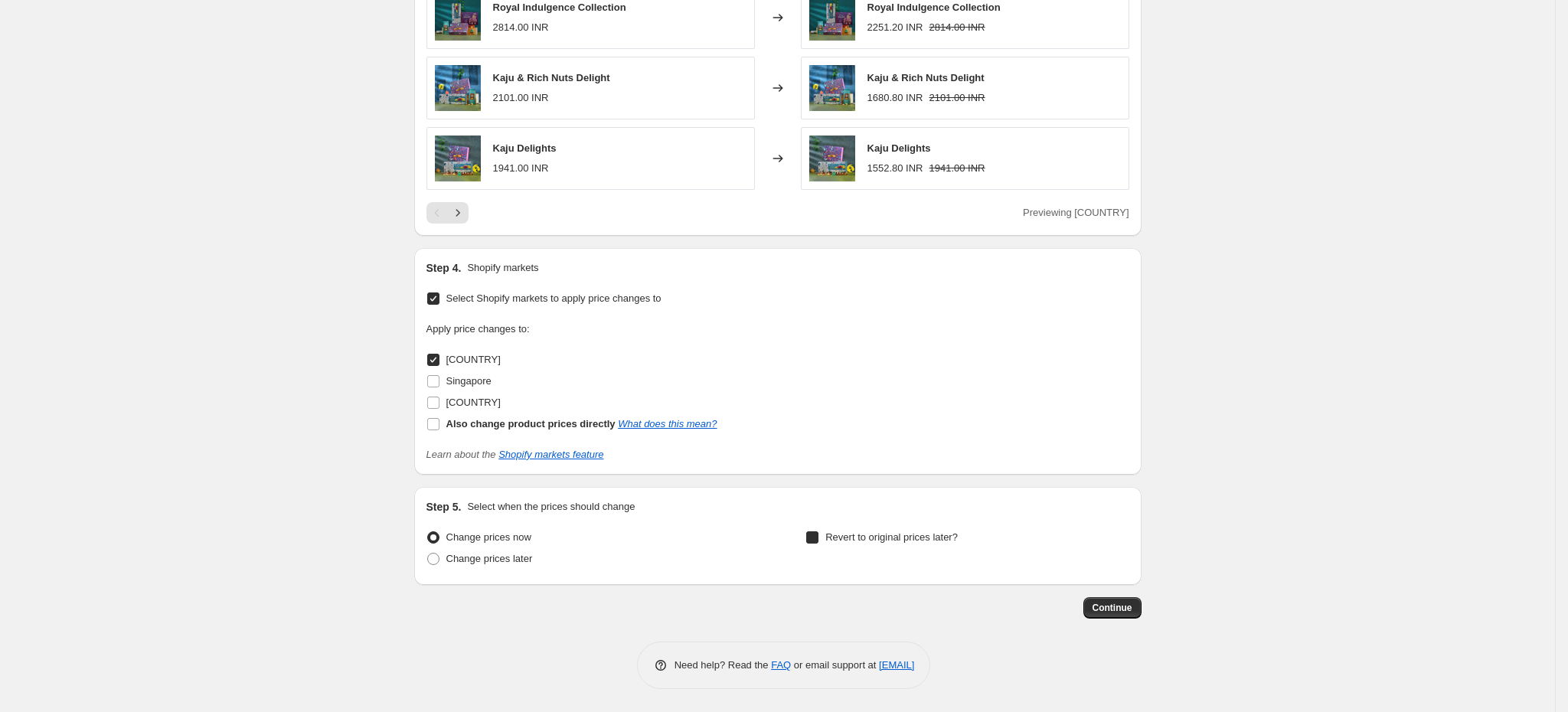 checkbox on "true" 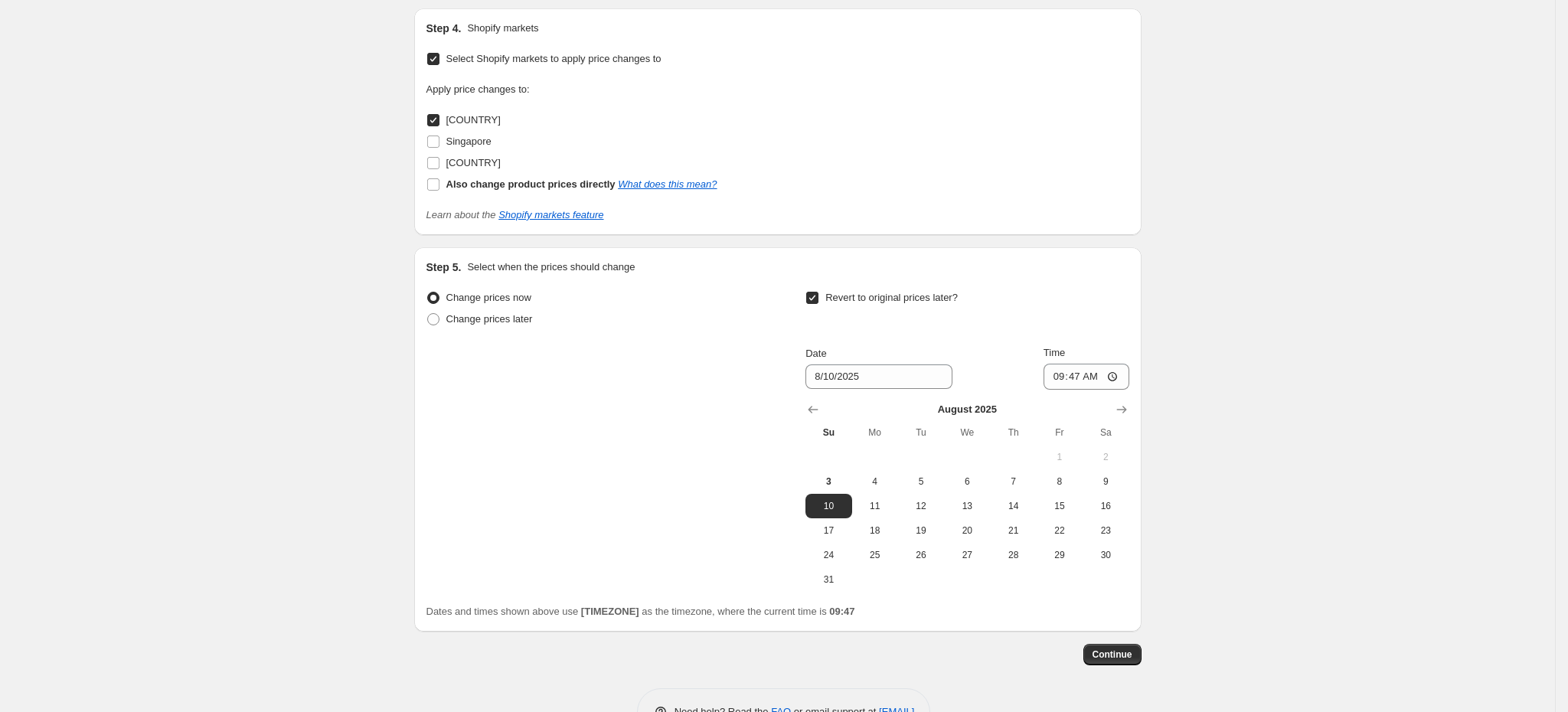 scroll, scrollTop: 1356, scrollLeft: 0, axis: vertical 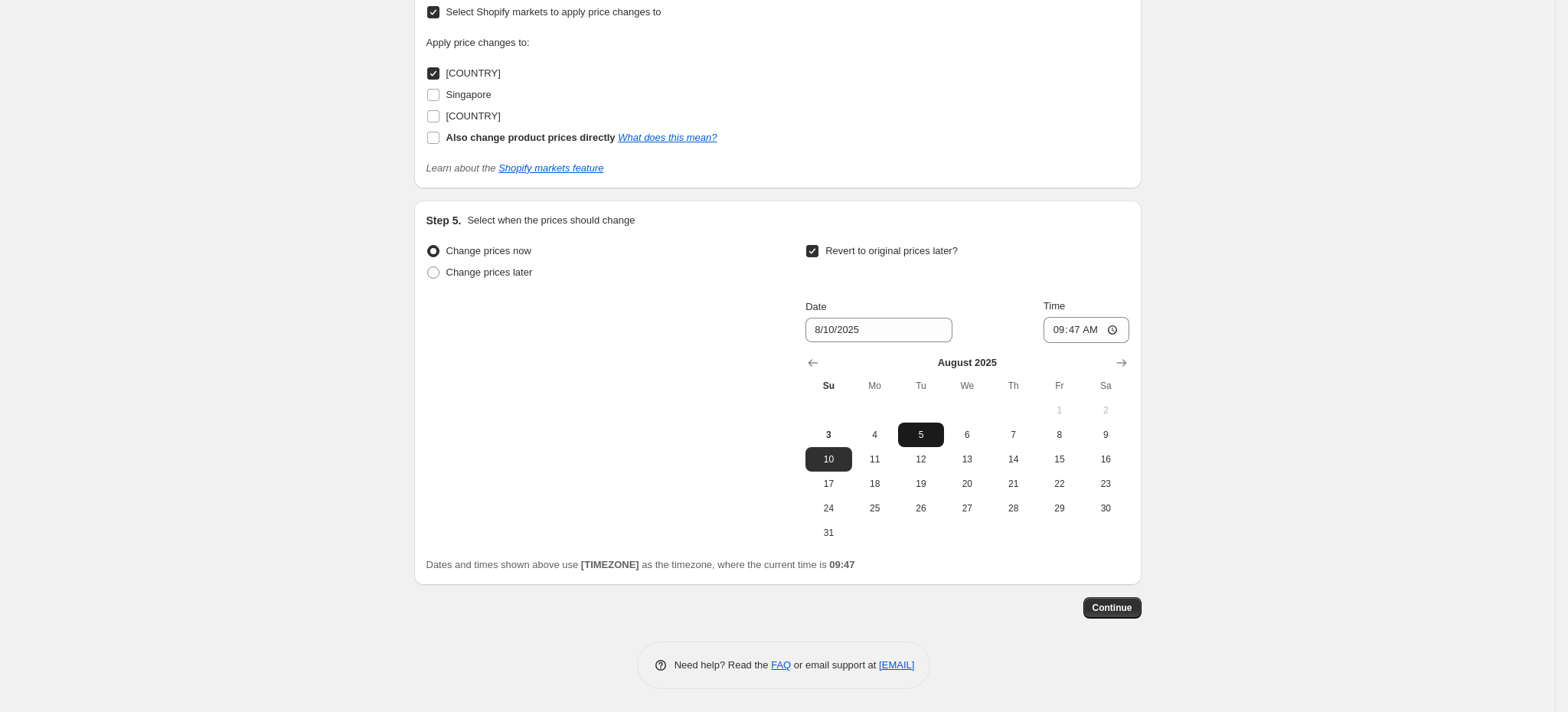 click on "5" at bounding box center (921, 435) 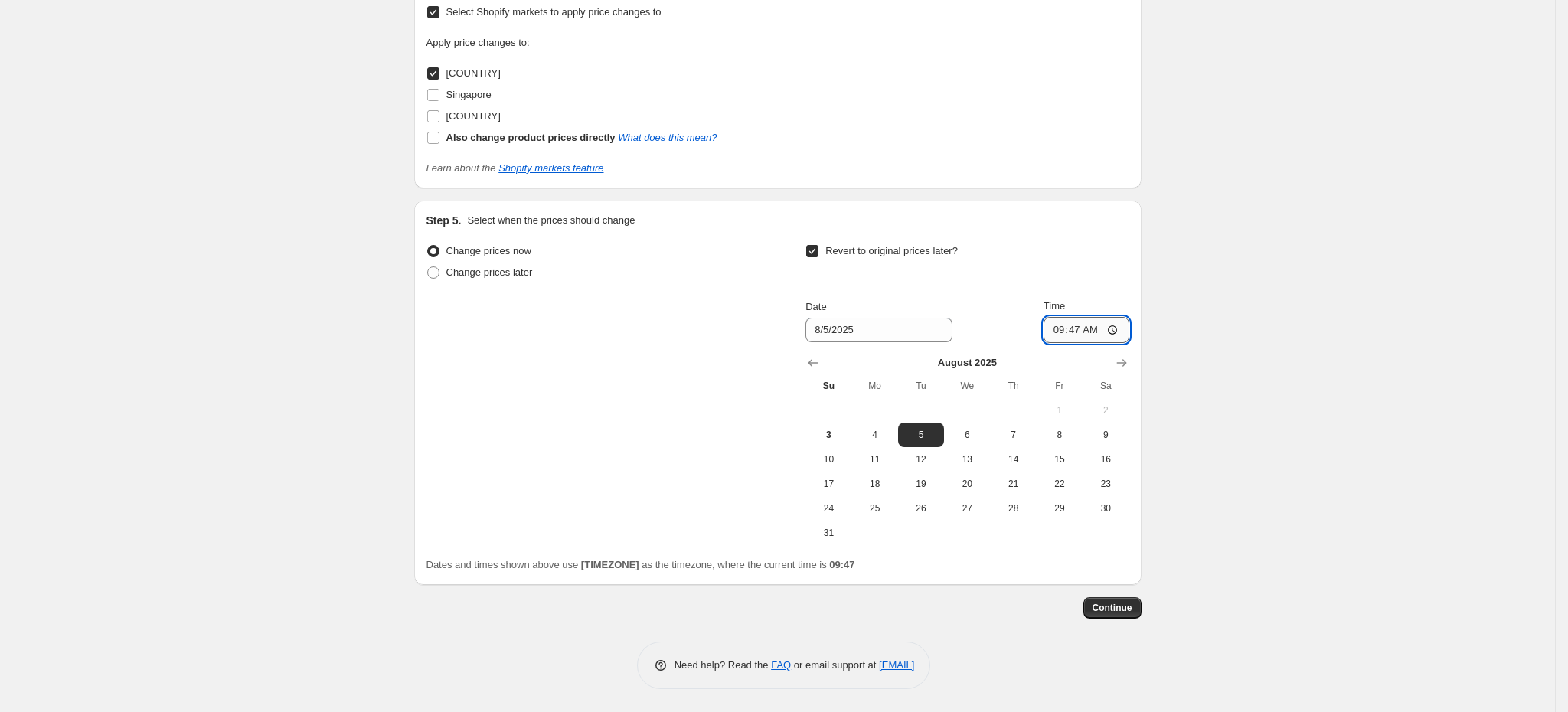 click on "09:47" at bounding box center (1086, 330) 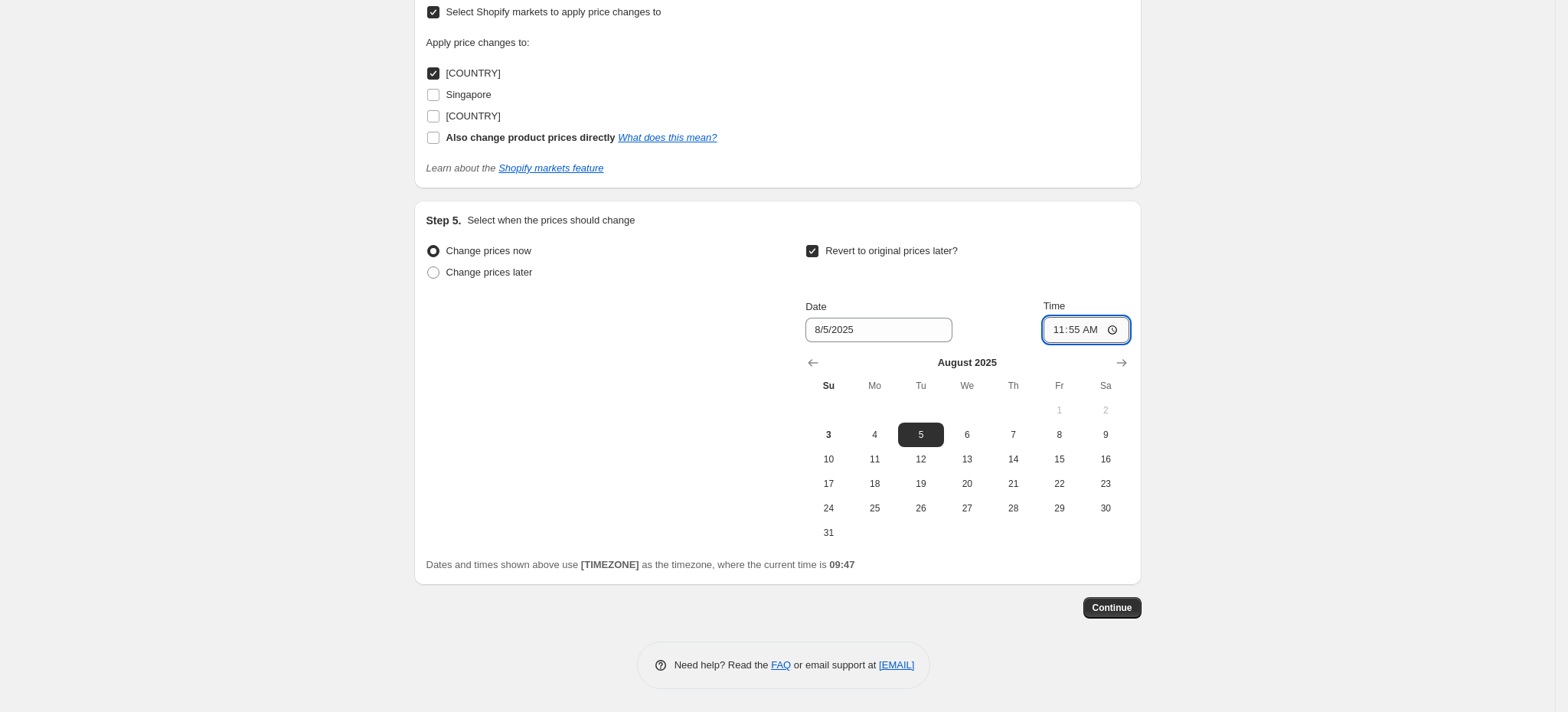 type on "23:55" 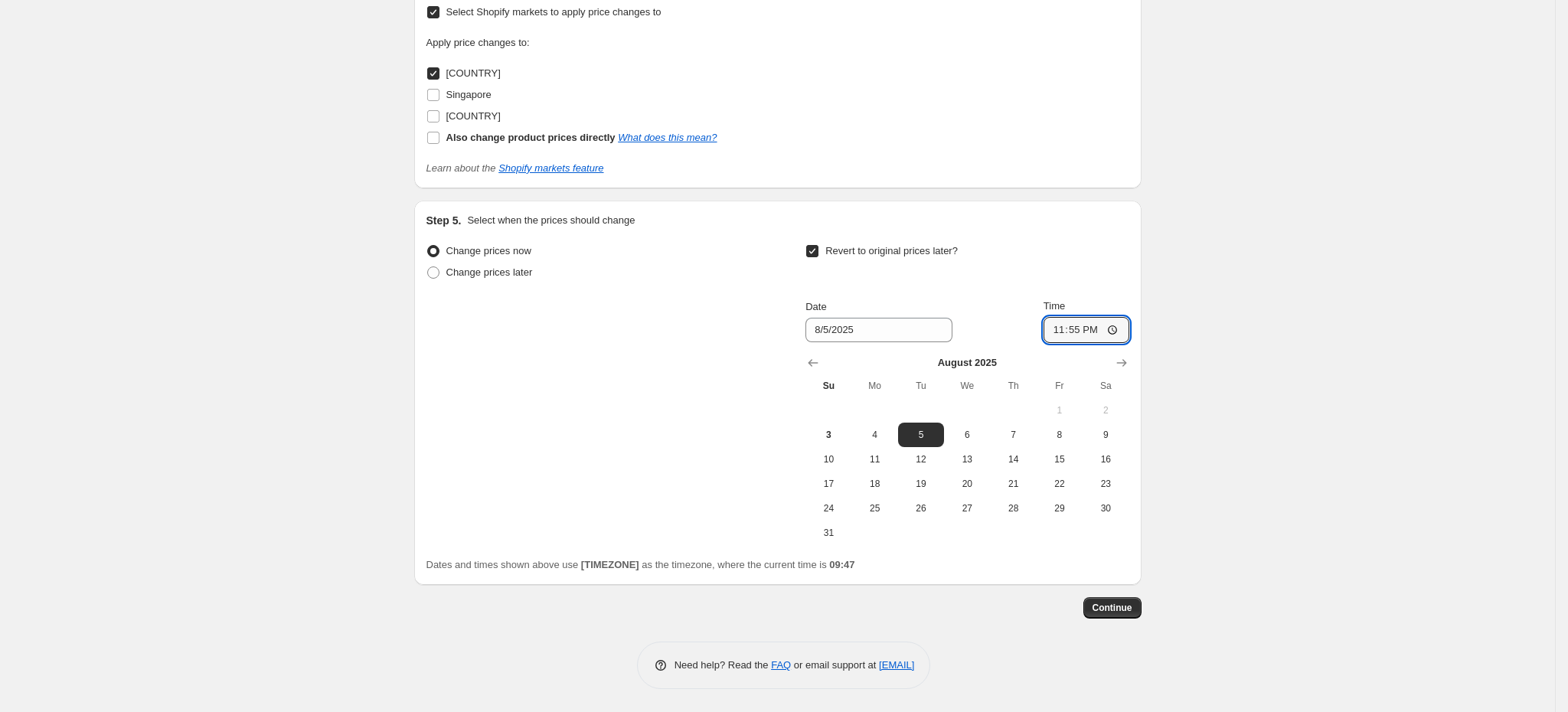 click on "Change prices now Change prices later Revert to original prices later? Date 8/5/[YEAR] Time 23:55 [MONTH]   2025 Su Mo Tu We Th Fr Sa 1 2 3 4 5 6 7 8 9 10 11 12 13 14 15 16 17 18 19 20 21 22 23 24 25 26 27 28 29 30 31" at bounding box center (778, 393) 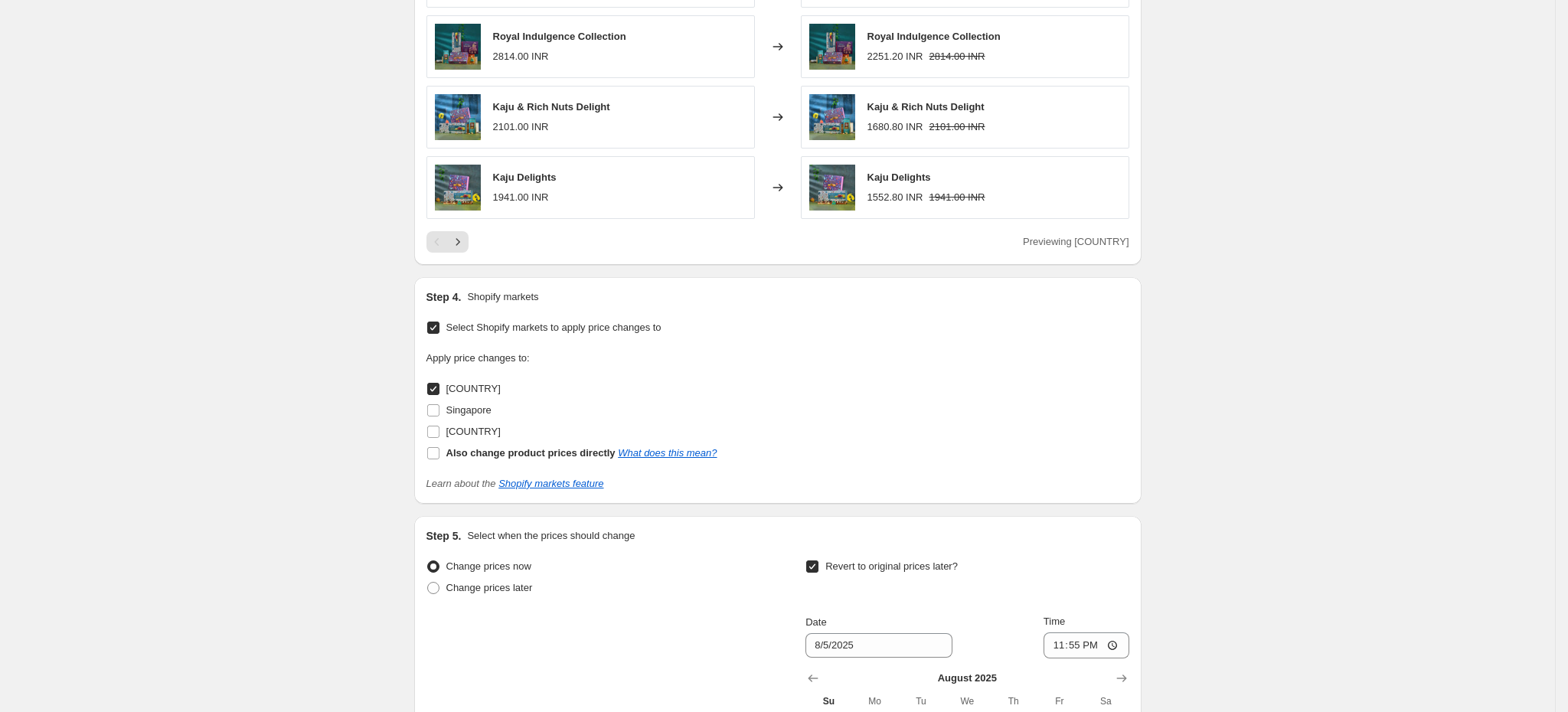 scroll, scrollTop: 1356, scrollLeft: 0, axis: vertical 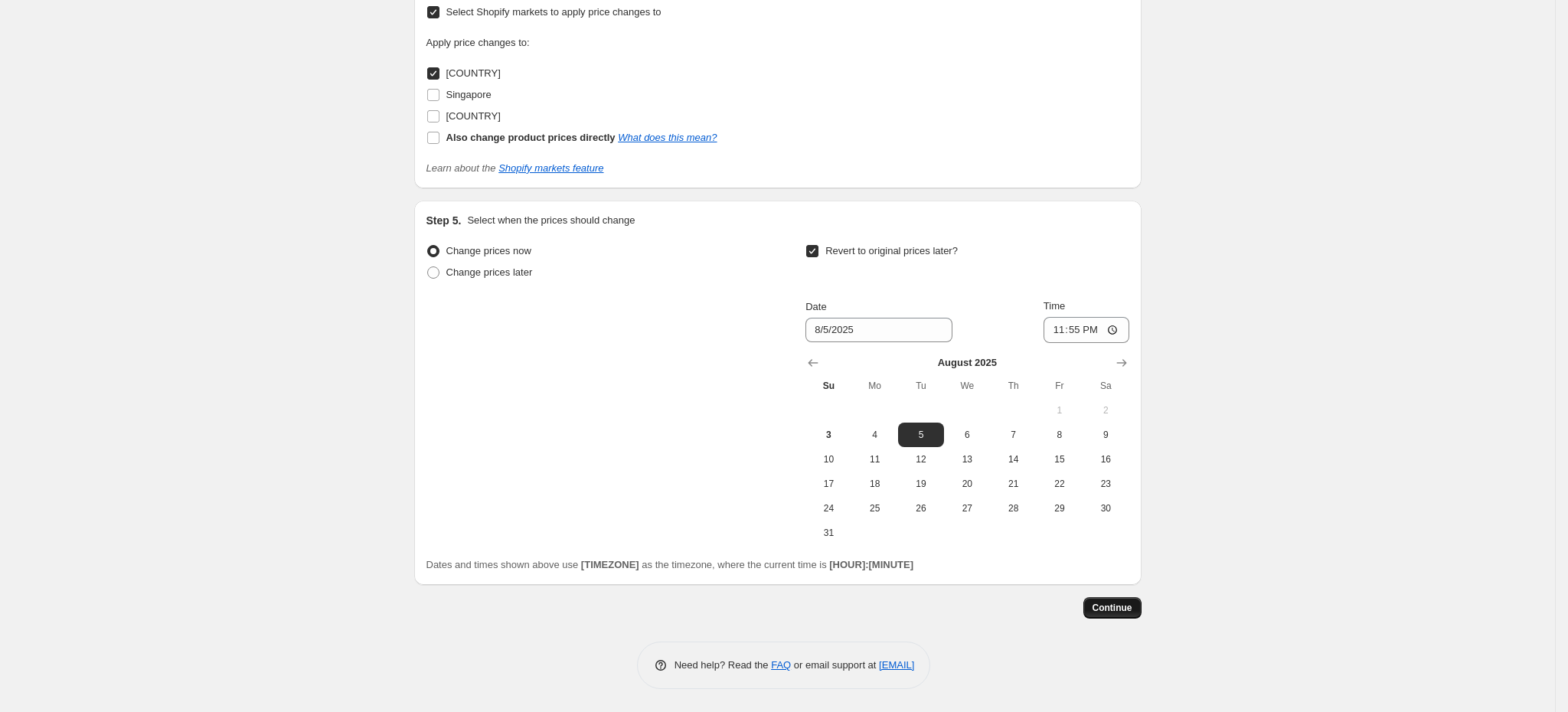 click on "Continue" at bounding box center (1112, 608) 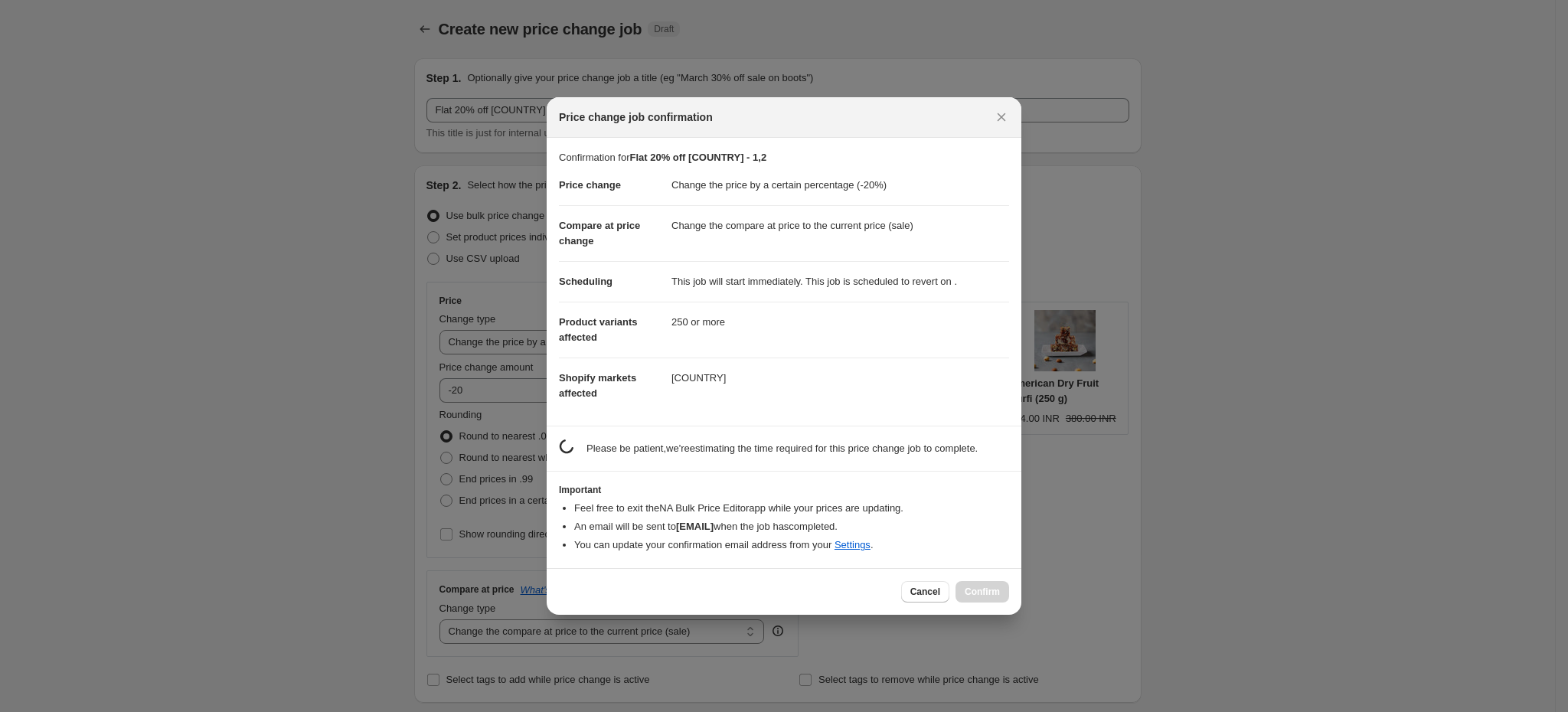 scroll, scrollTop: 0, scrollLeft: 0, axis: both 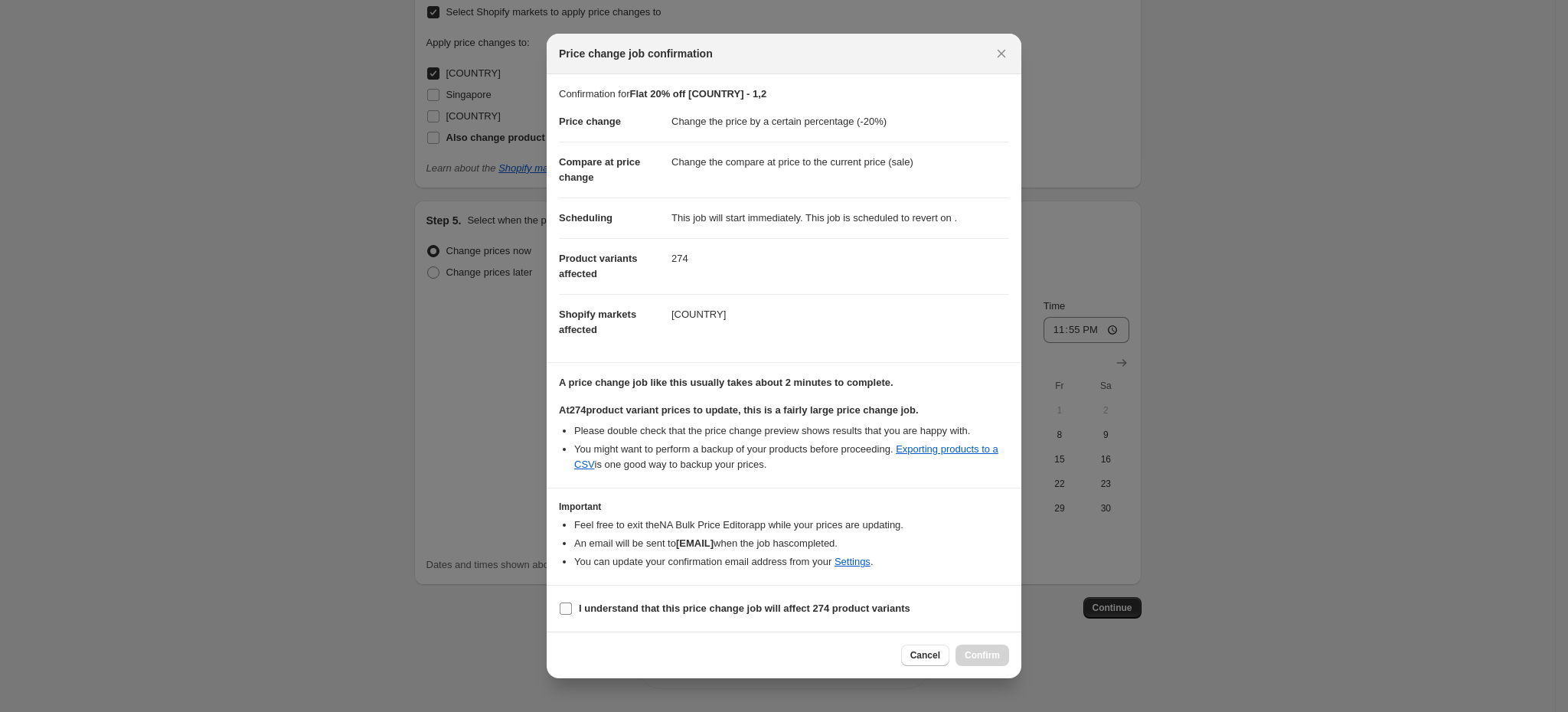 click on "I understand that this price change job will affect 274 product variants" at bounding box center [744, 608] 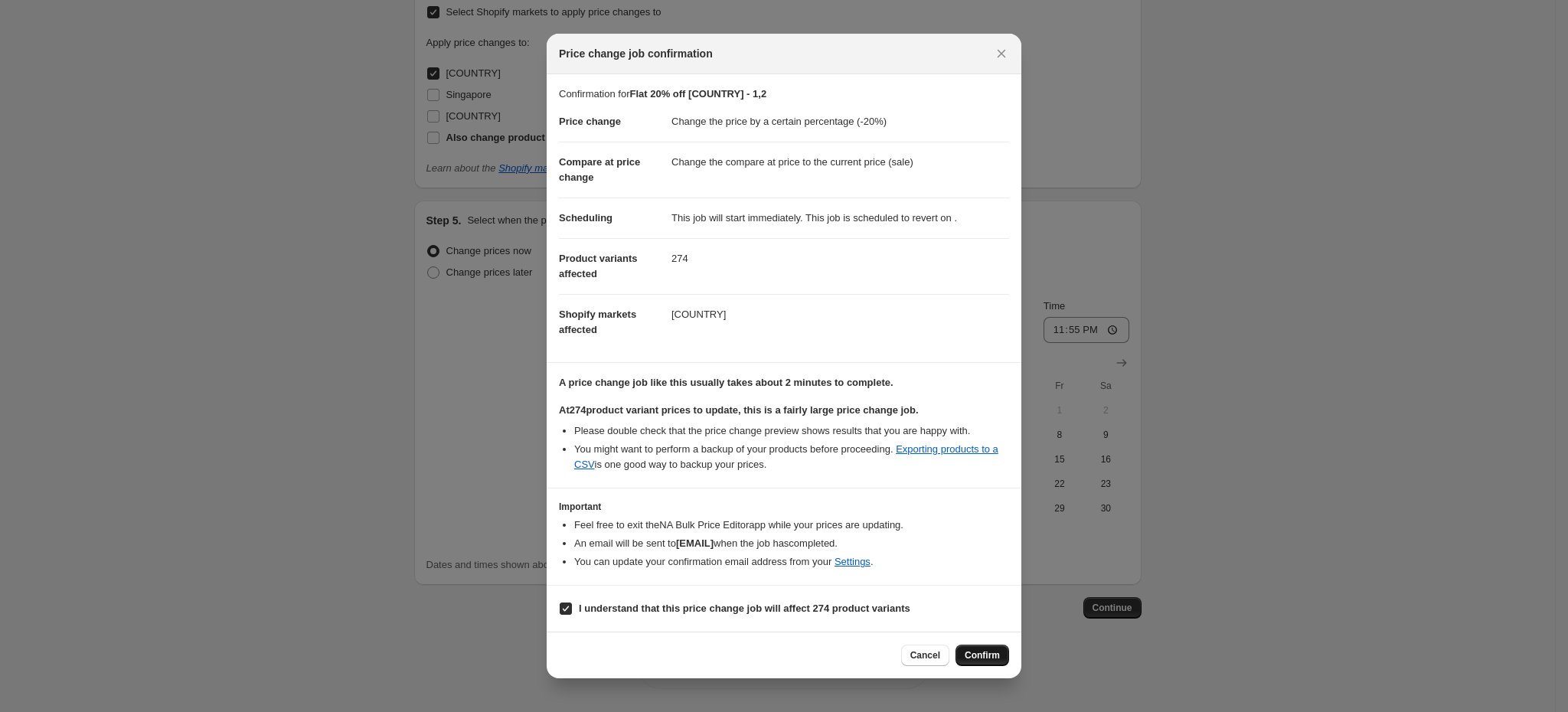 click on "Confirm" at bounding box center (982, 655) 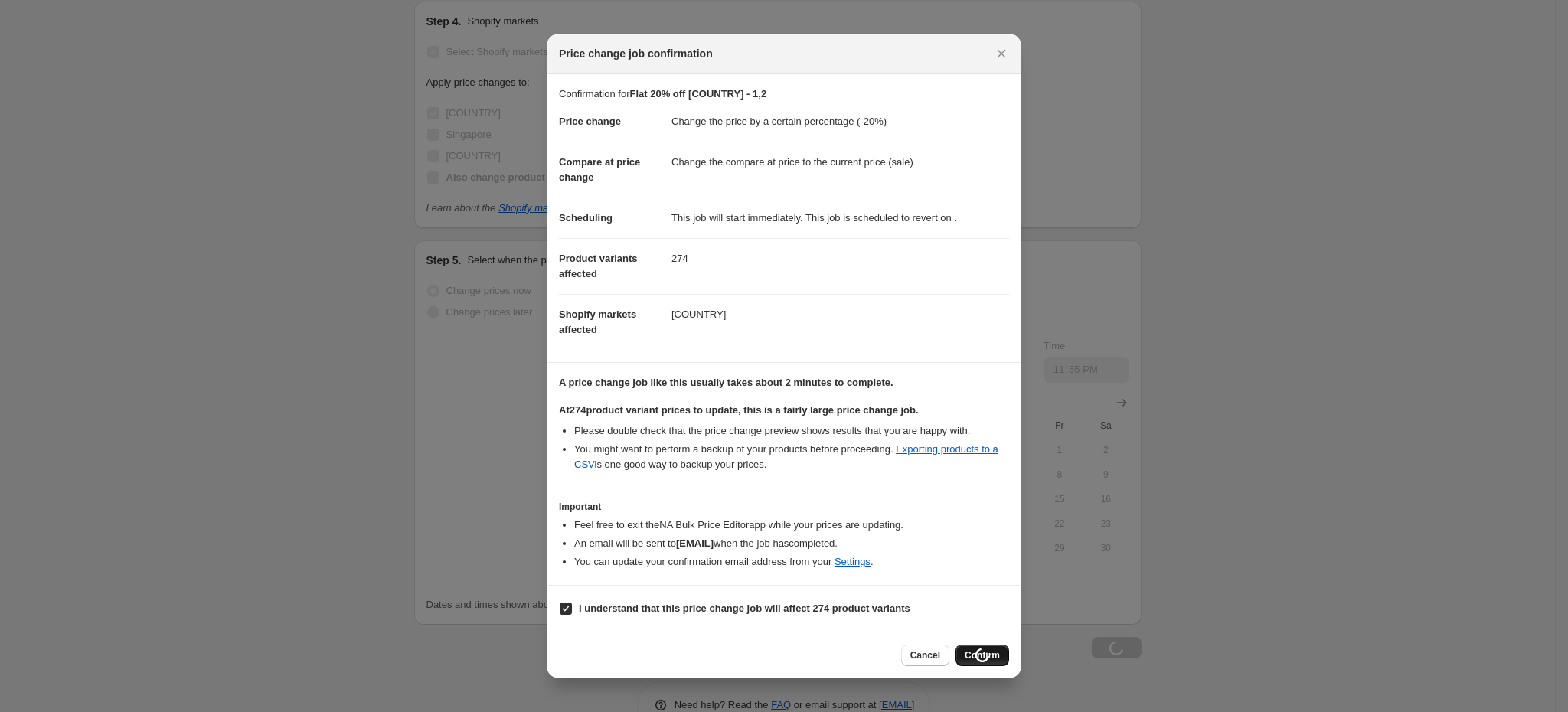 scroll, scrollTop: 1407, scrollLeft: 0, axis: vertical 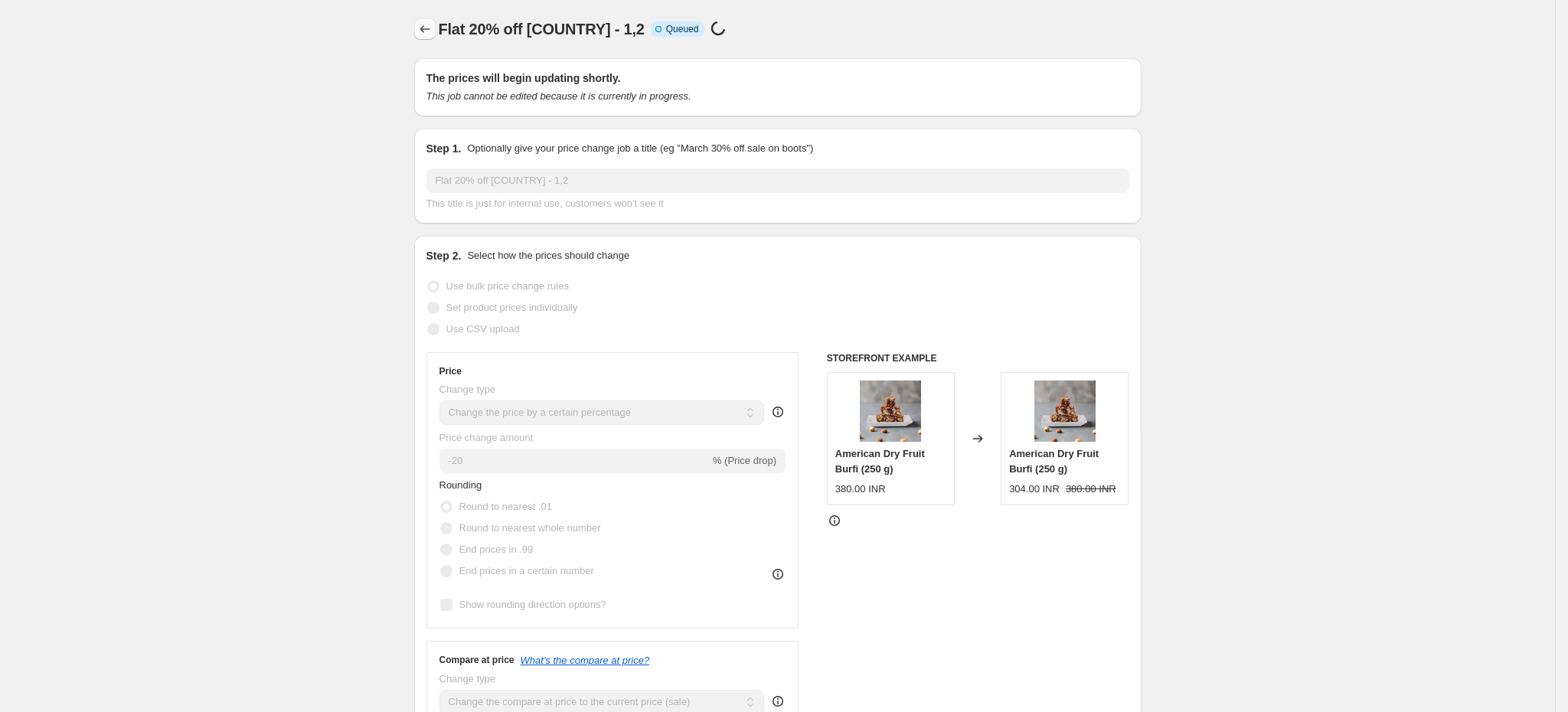 click 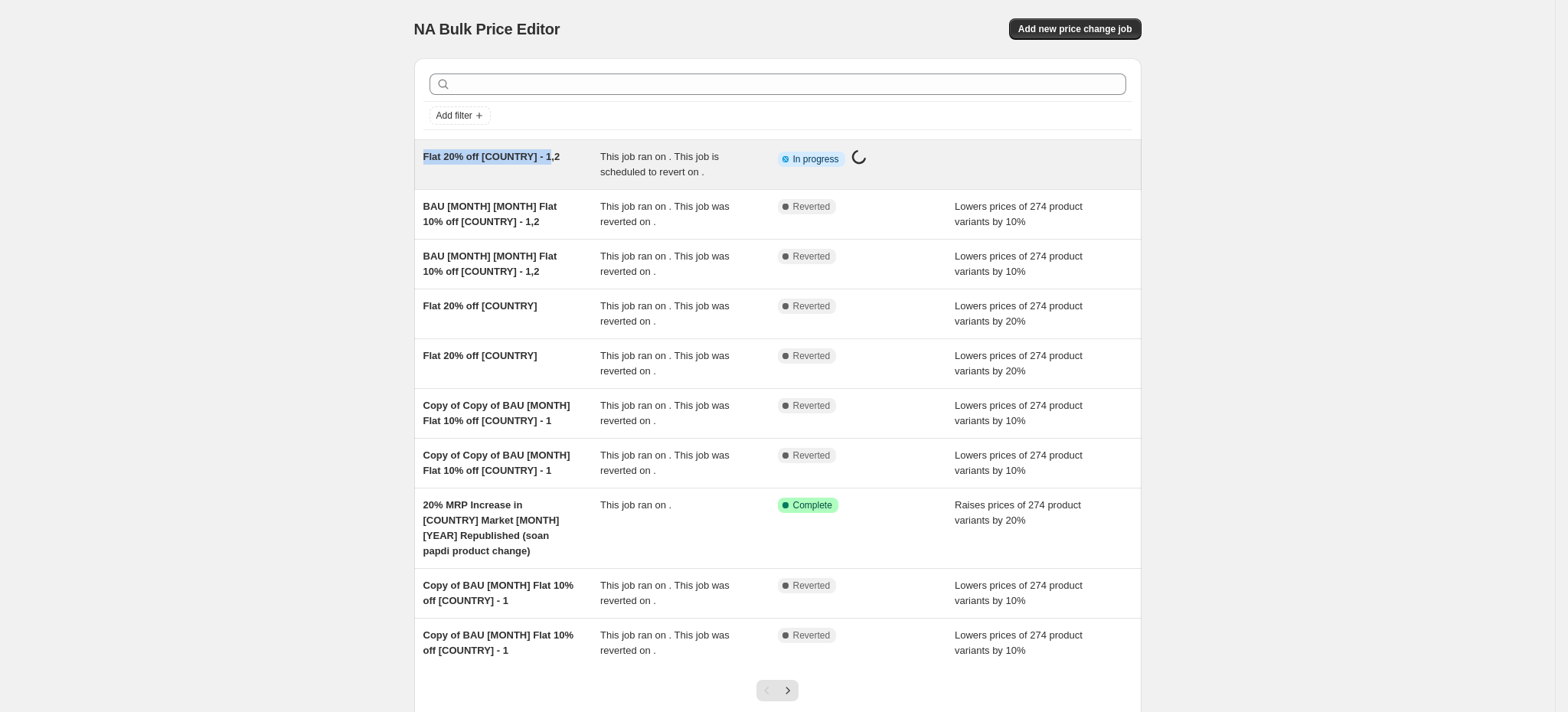 copy on "Flat 20% off [COUNTRY]" 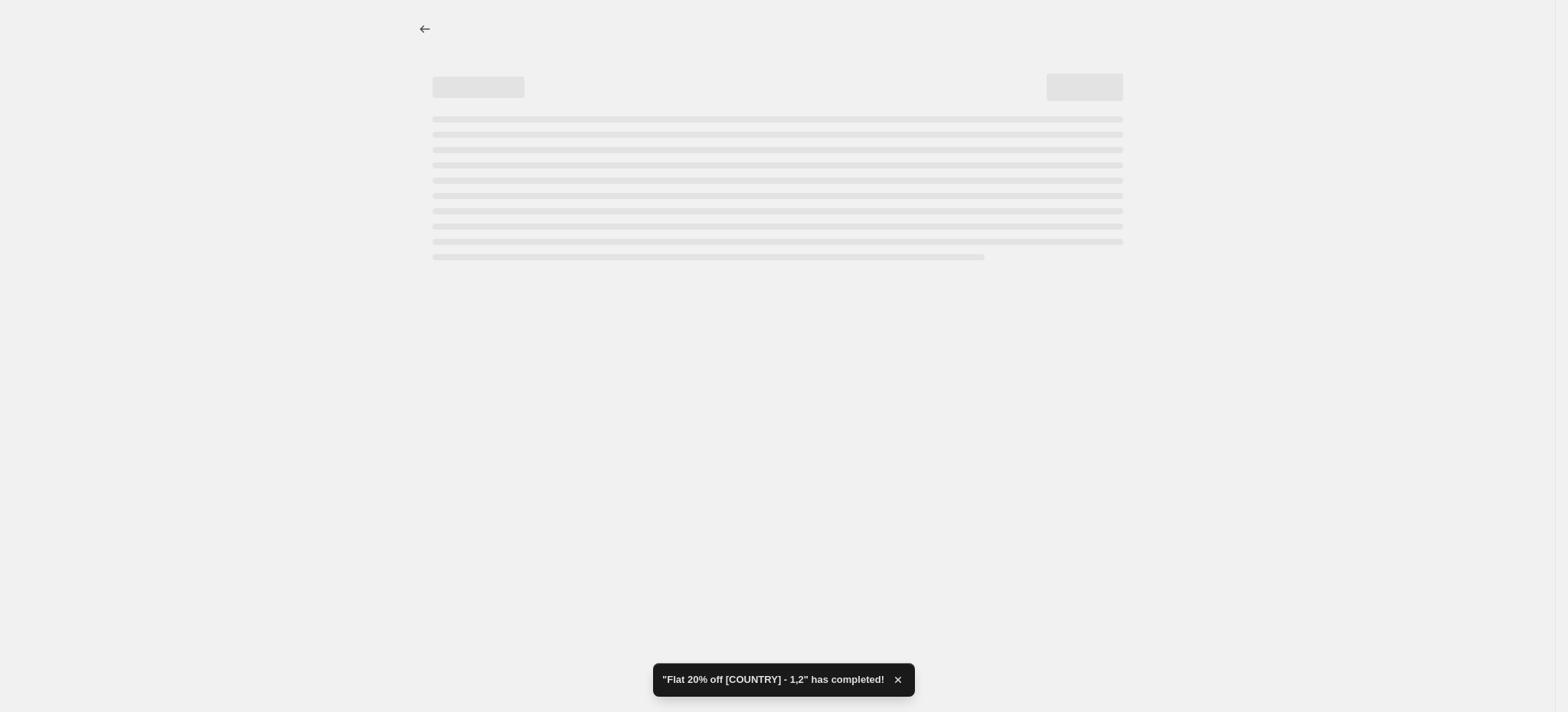 select on "percentage" 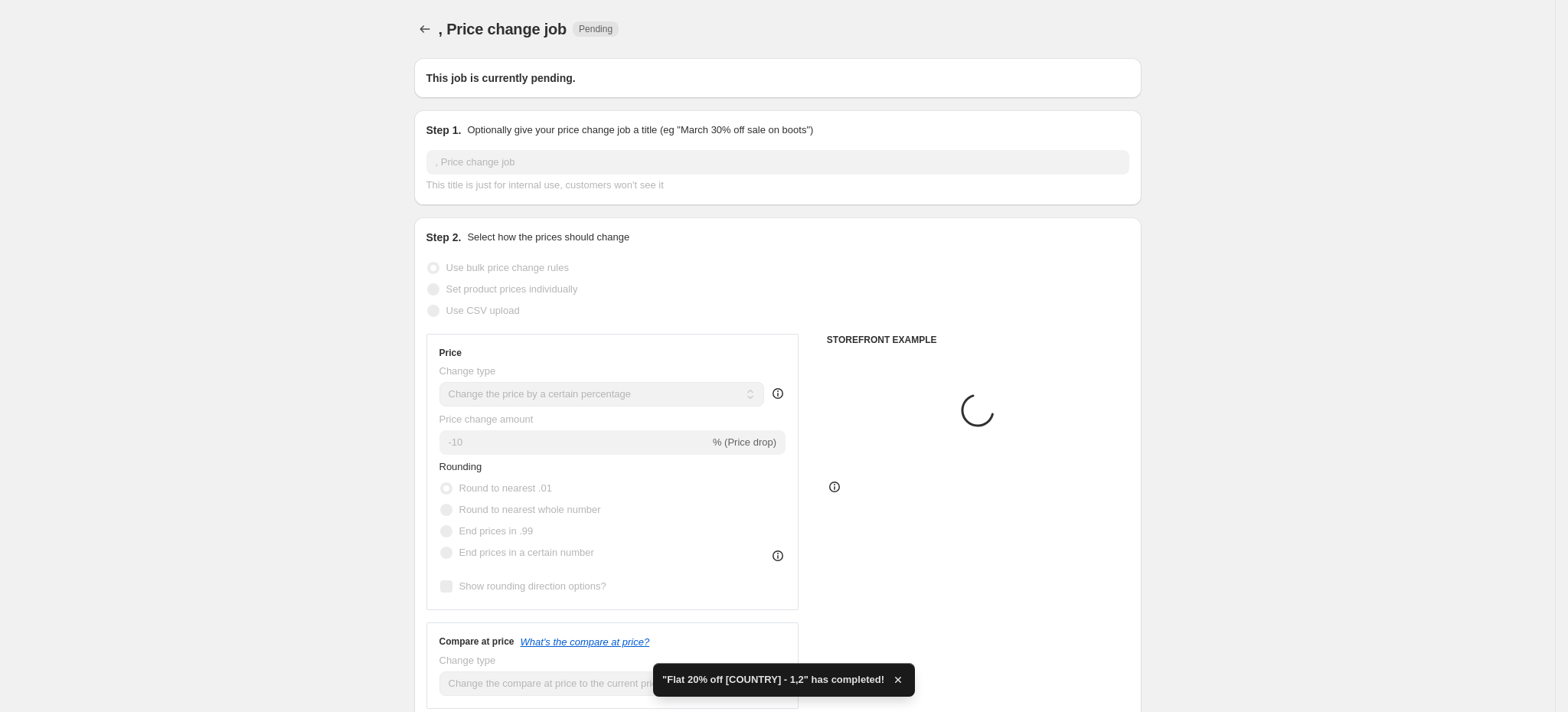 type on "Flat 20% off [COUNTRY] - 1,2" 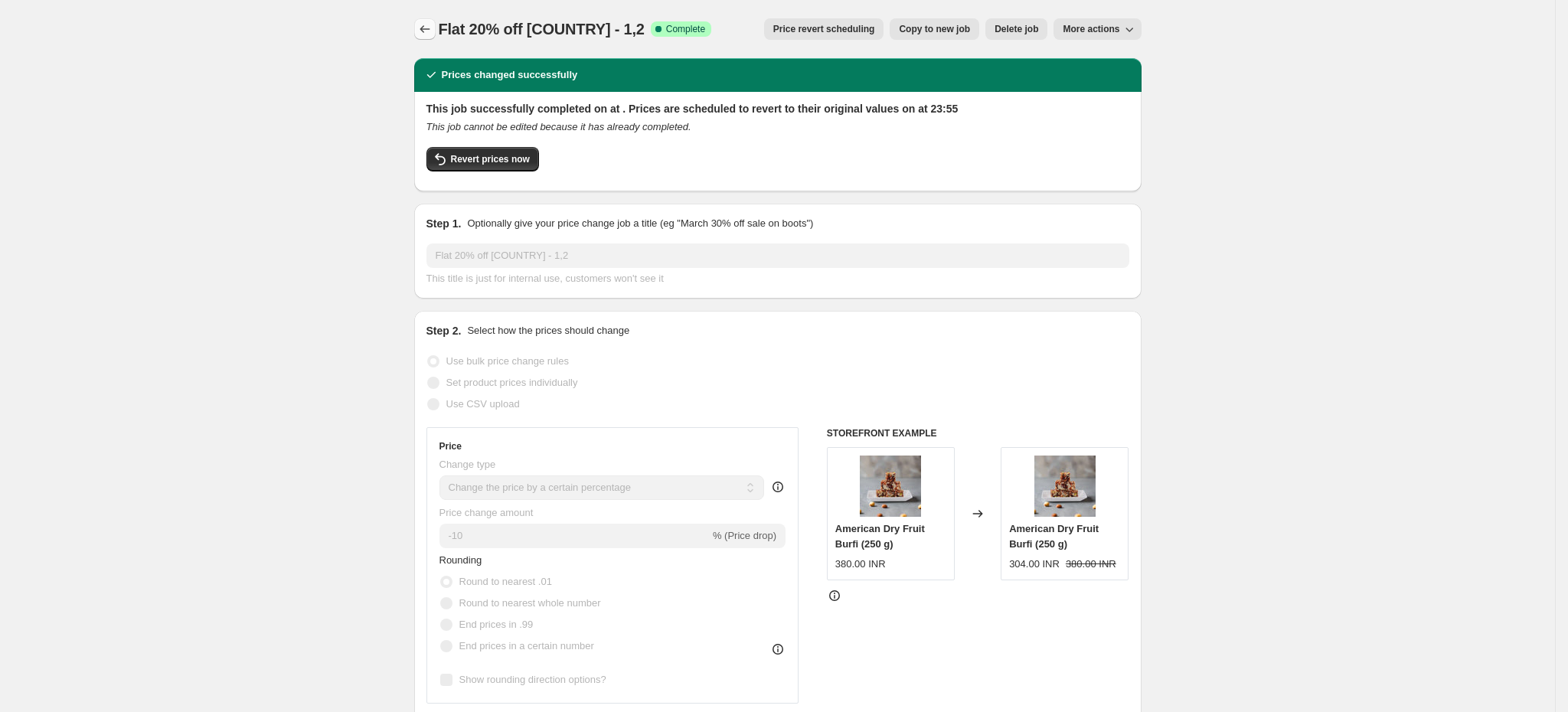 click 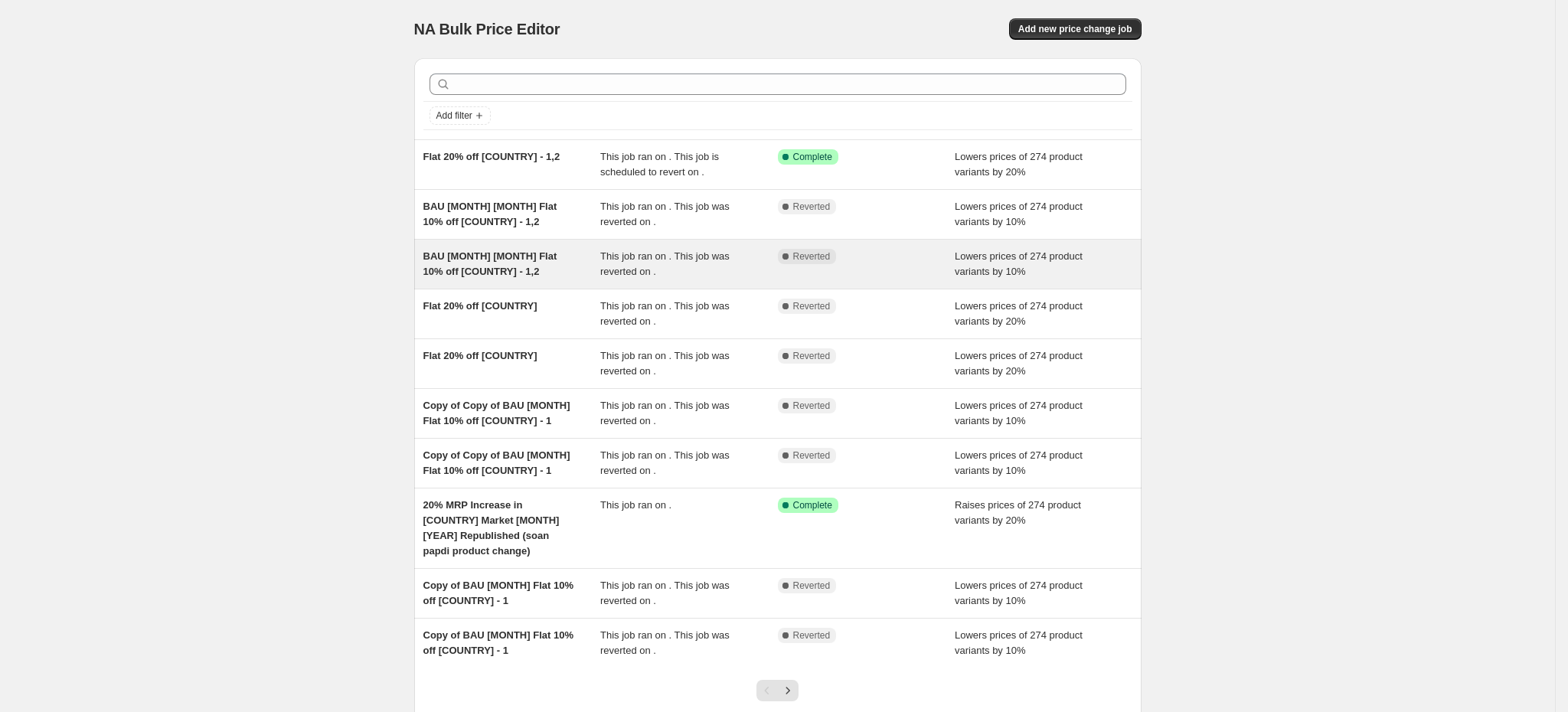 click on "BAU [MONTH] [MONTH] Flat 10% off [COUNTRY] - 1,2" at bounding box center (512, 264) 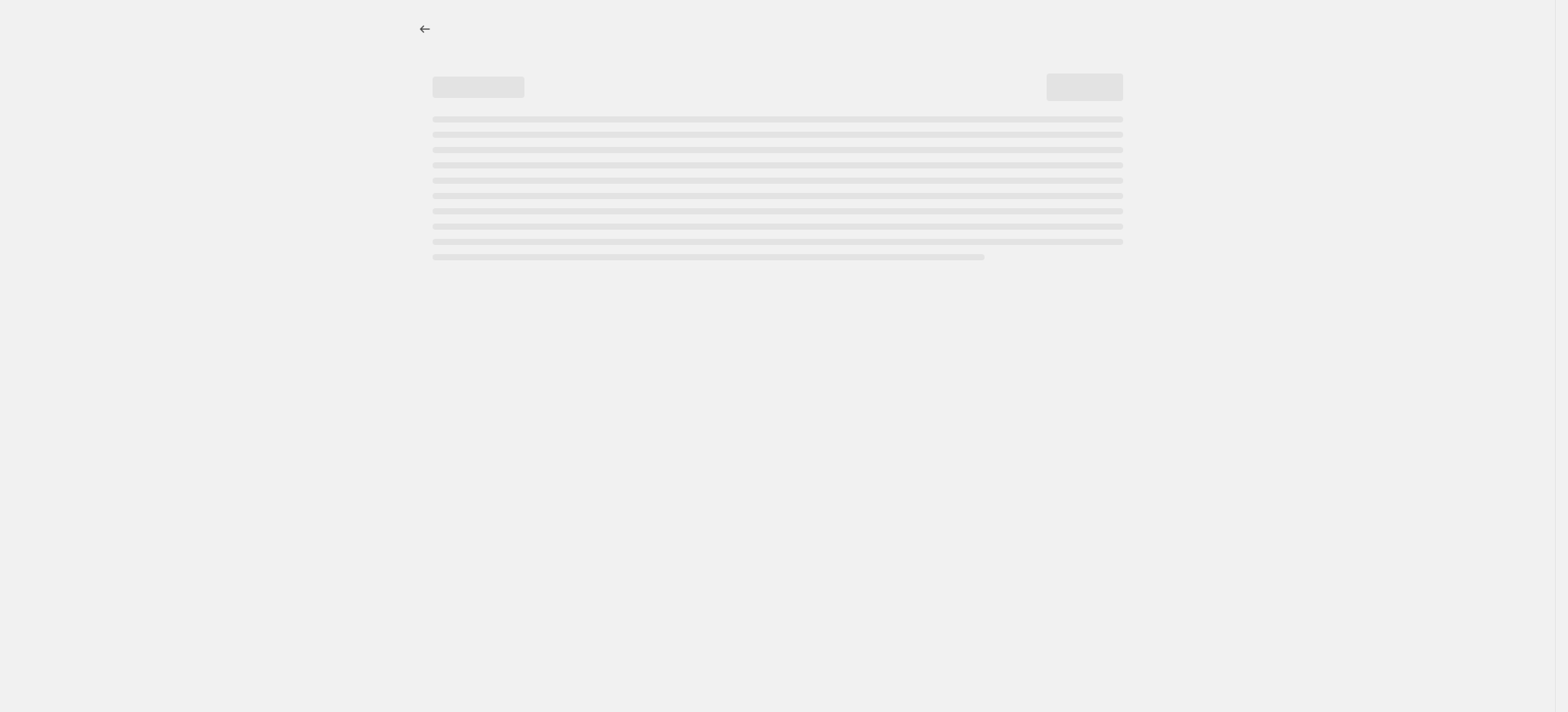 select on "percentage" 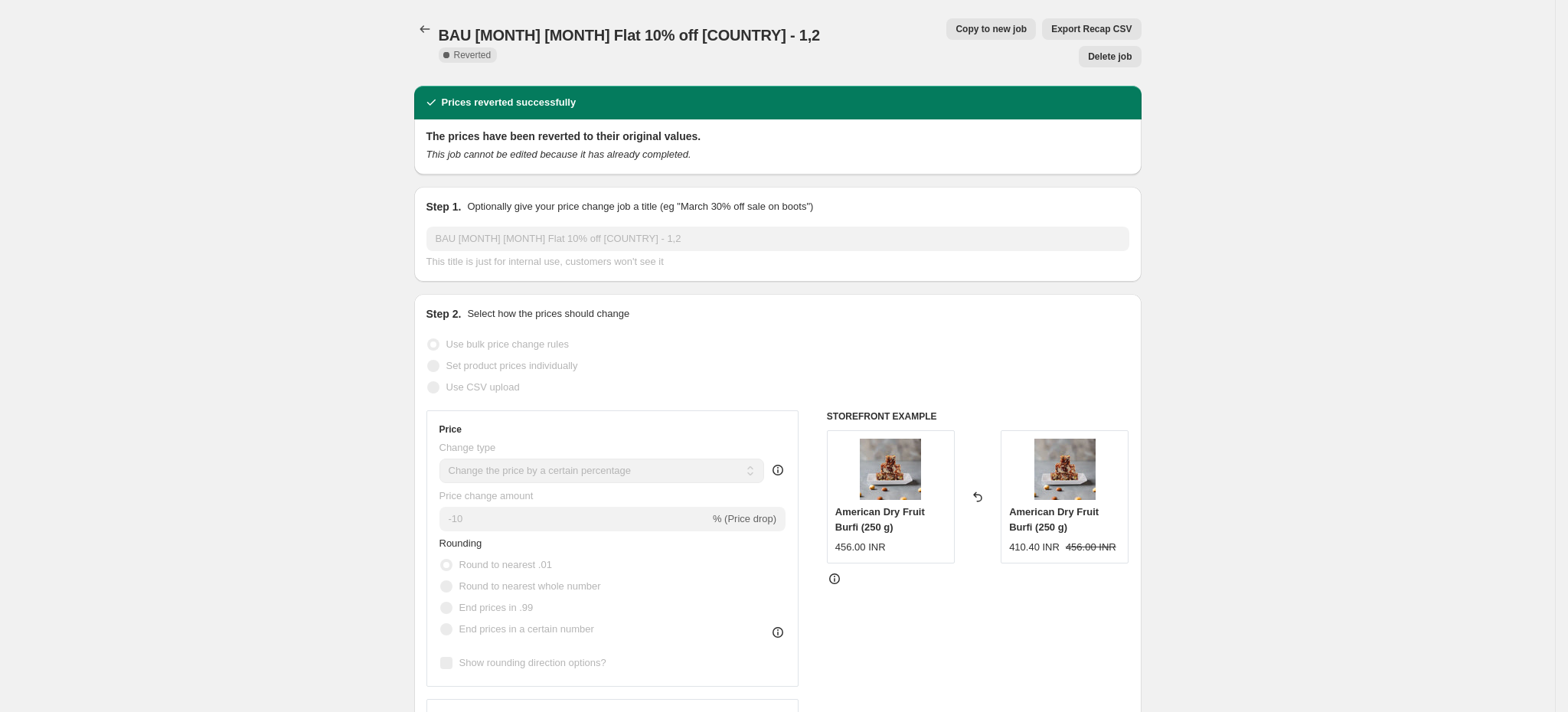 click on "Copy to new job" at bounding box center (991, 29) 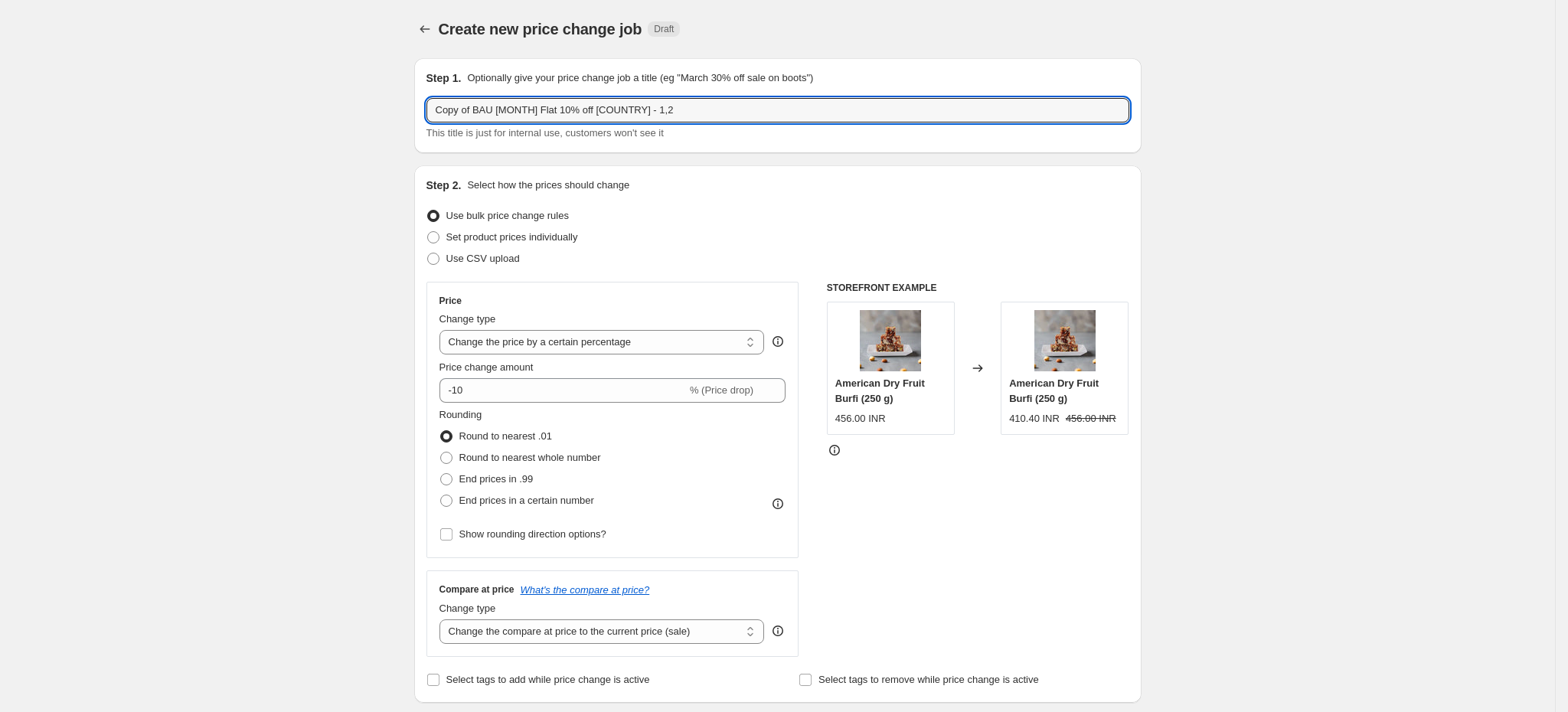 drag, startPoint x: 582, startPoint y: 109, endPoint x: 332, endPoint y: 97, distance: 250.2878 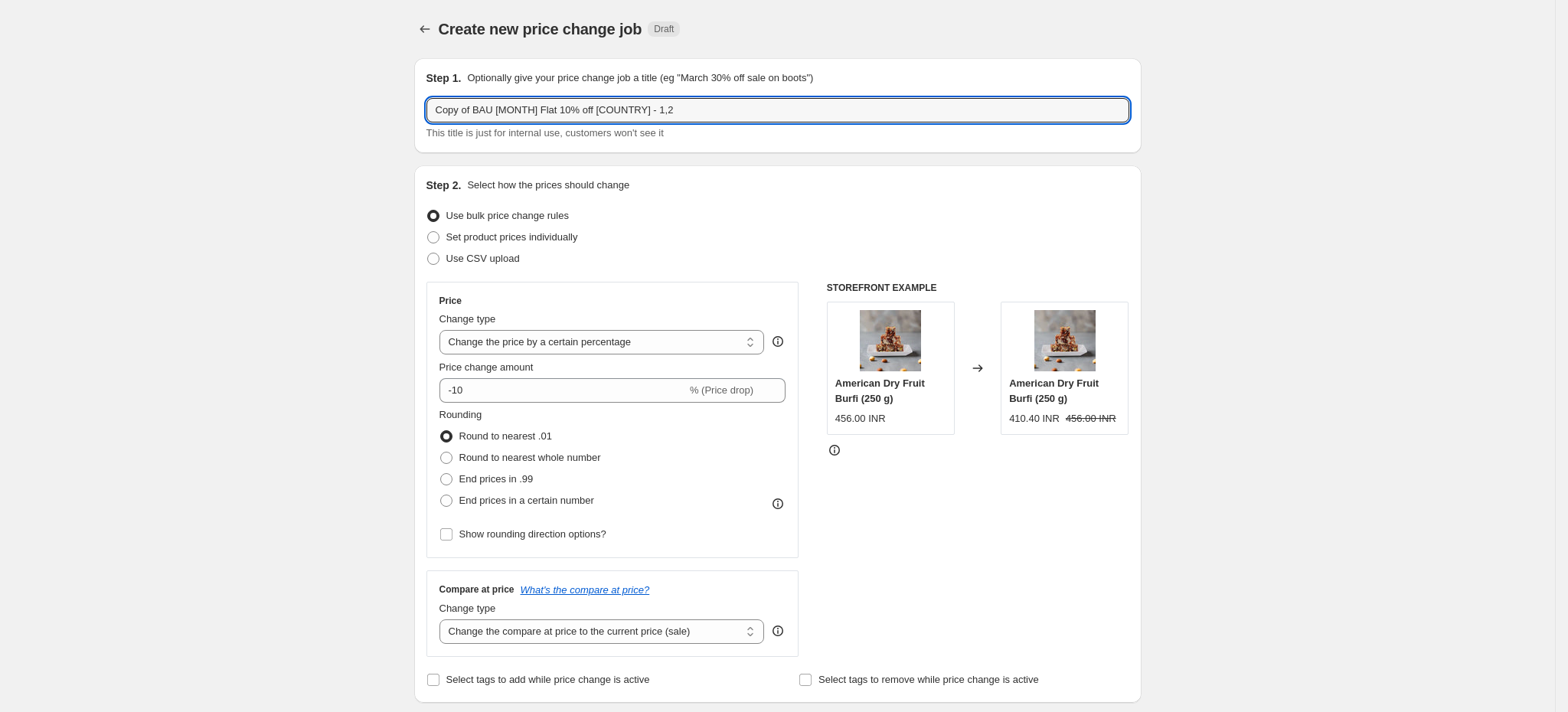 click on "Create new price change job. This page is ready Create new price change job Draft Step 1. Optionally give your price change job a title (eg "[MONTH] [DAY]% off sale on boots") Copy of BAU [MONTH] Flat 10% off [COUNTRY] - 1,2 This title is just for internal use, customers won't see it Step 2. Select how the prices should change Use bulk price change rules Set product prices individually Use CSV upload Price Change type Change the price to a certain amount Change the price by a certain amount Change the price by a certain percentage Change the price to the current compare at price (price before sale) Change the price by a certain amount relative to the compare at price Change the price by a certain percentage relative to the compare at price Don't change the price Change the price by a certain percentage relative to the cost per item Change price to certain cost margin Change the price by a certain percentage Price change amount -10 % (Price drop) Rounding Round to nearest .01 Round to nearest whole number End prices in .99" at bounding box center [777, 884] 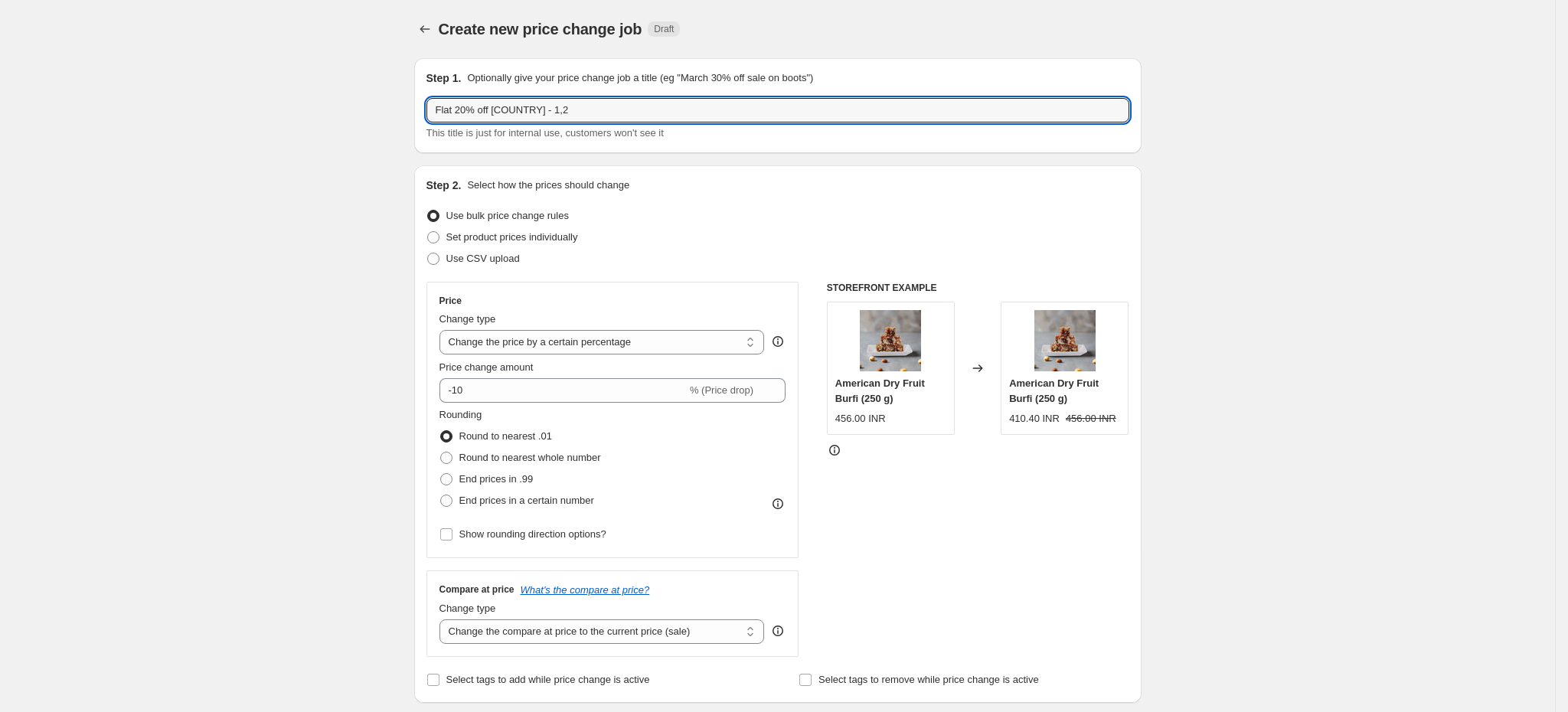 type on "Flat 20% off [COUNTRY] - 1,2" 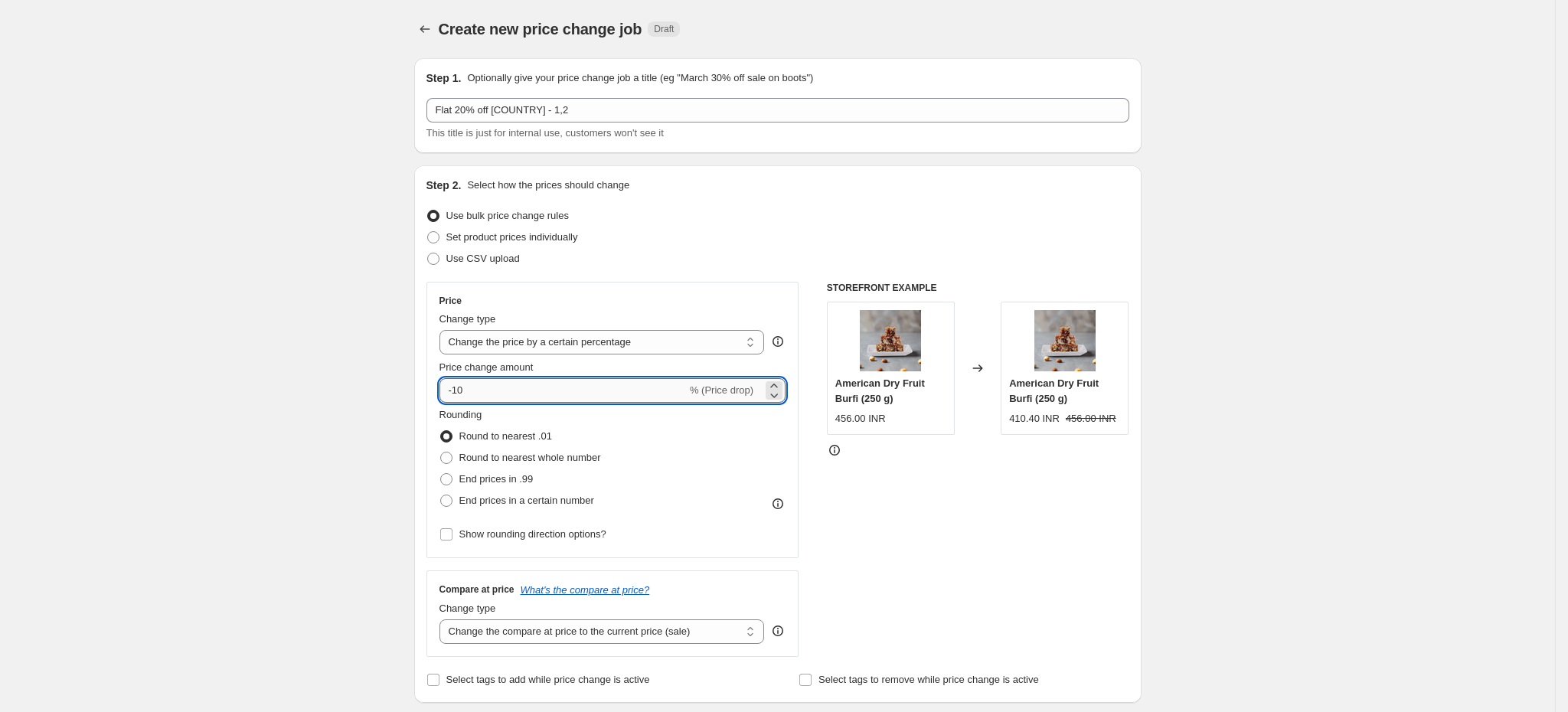 click on "-10" at bounding box center [563, 390] 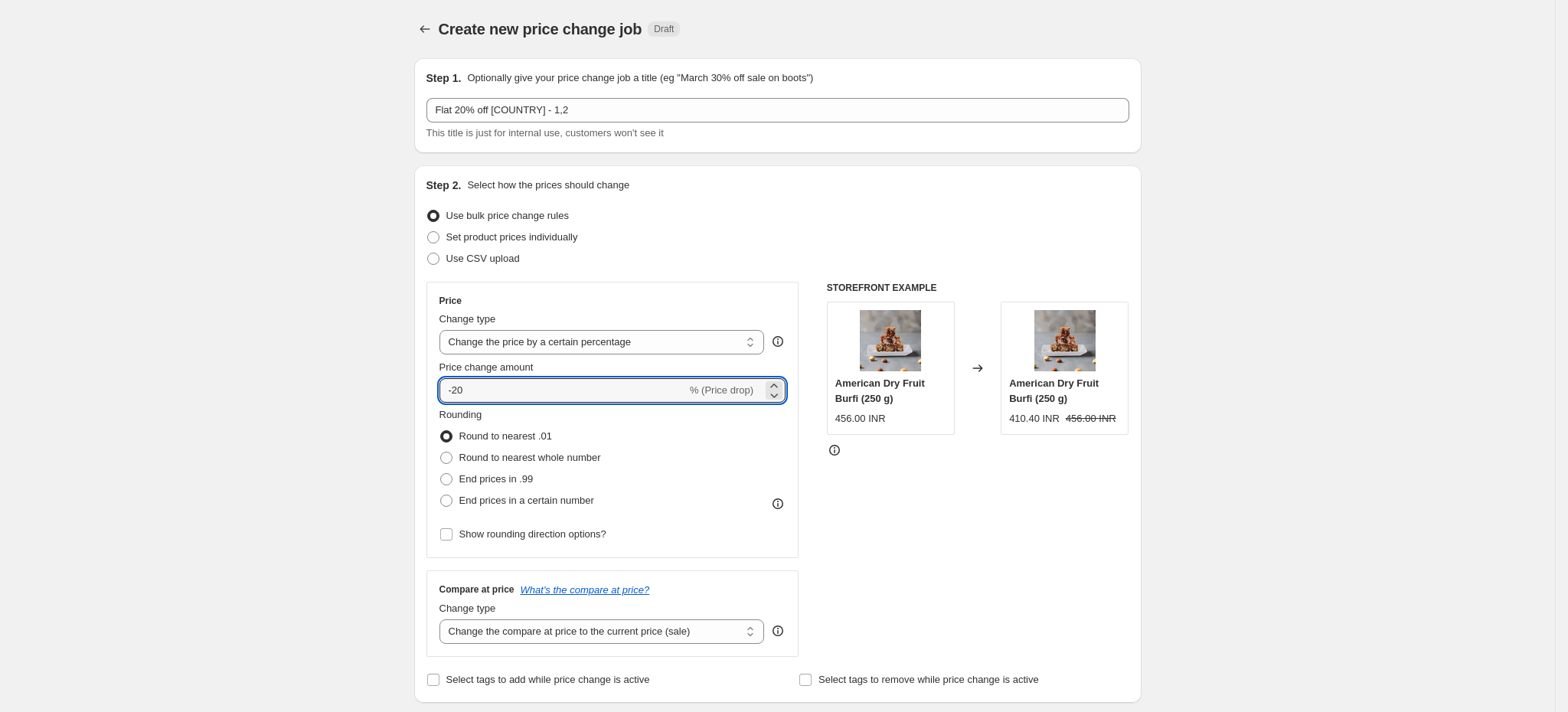 type on "-20" 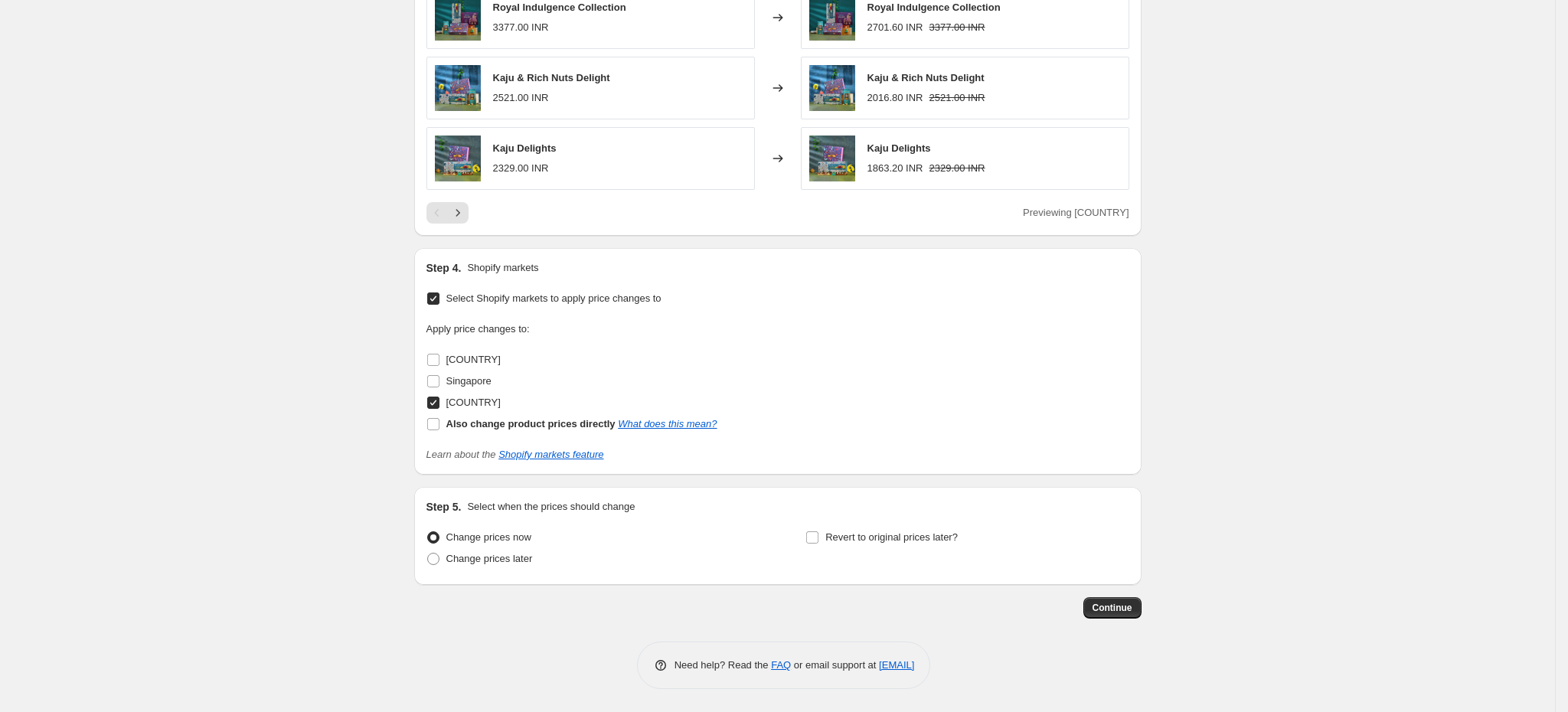 scroll, scrollTop: 1069, scrollLeft: 0, axis: vertical 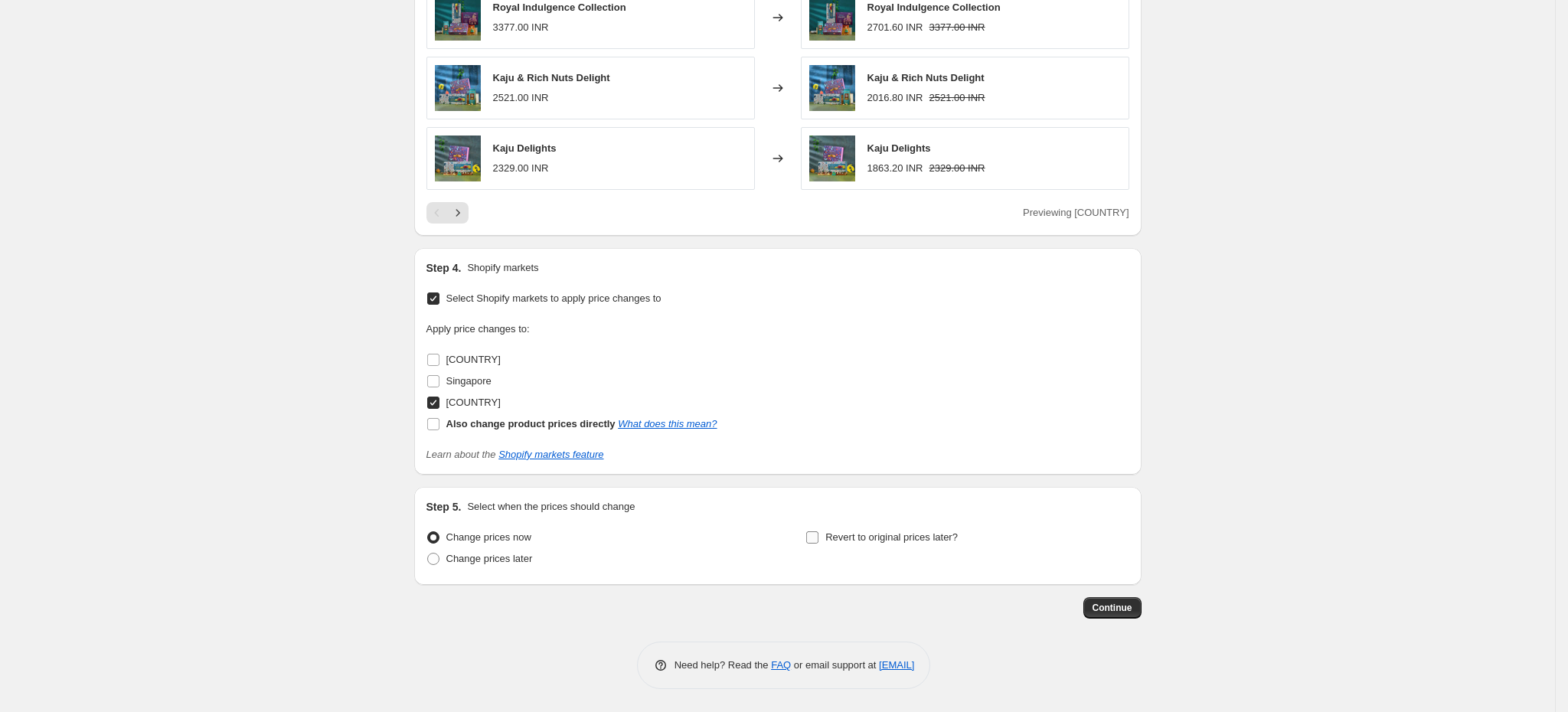 click on "Revert to original prices later?" at bounding box center [812, 537] 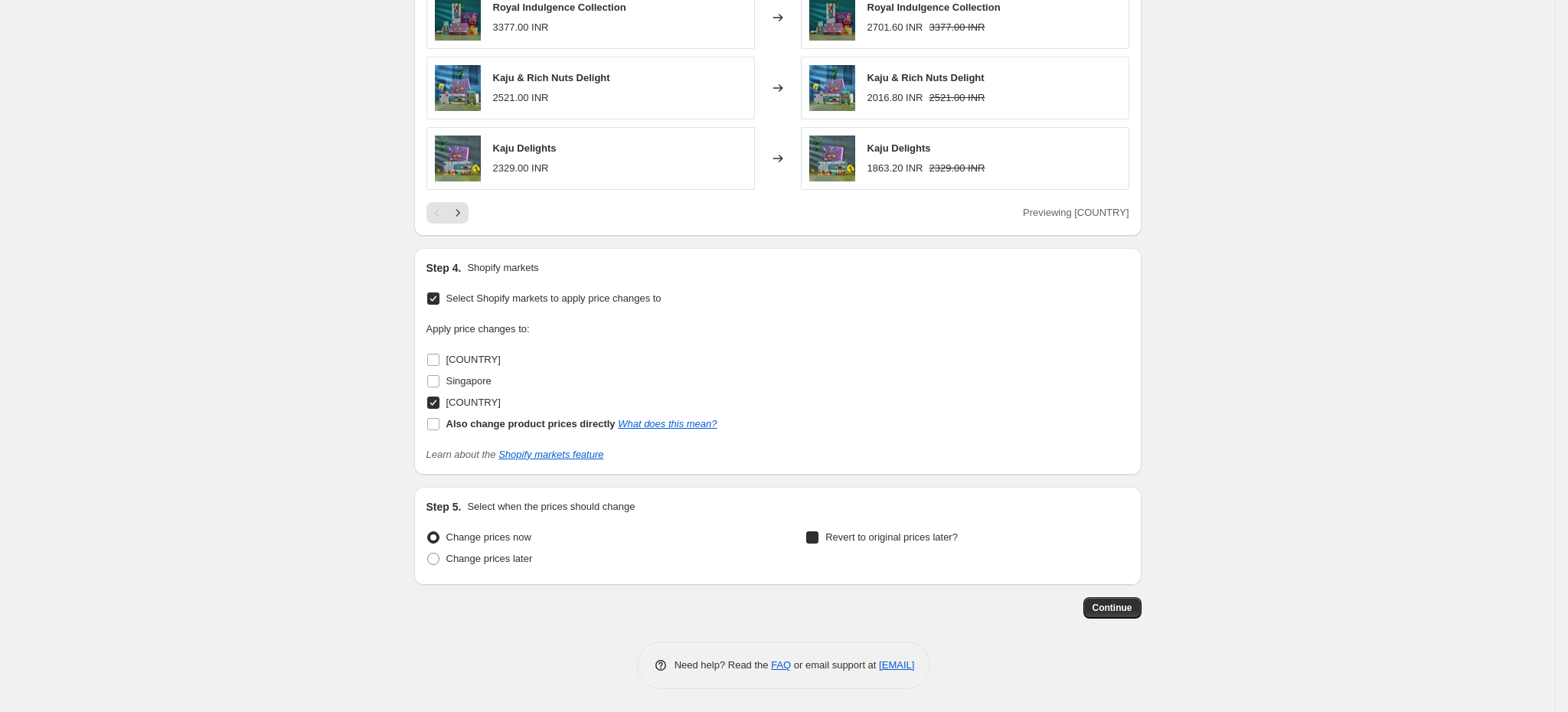 checkbox on "true" 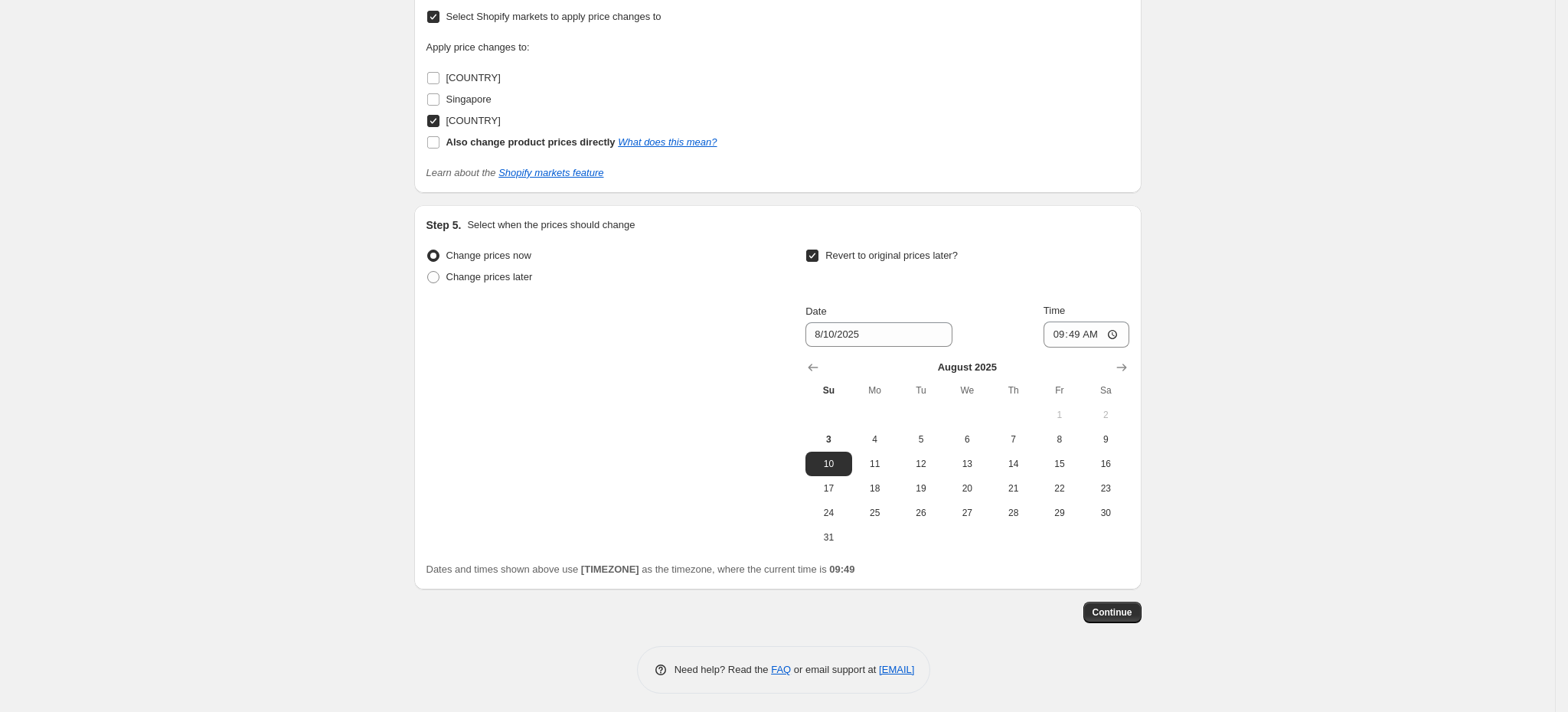 scroll, scrollTop: 1356, scrollLeft: 0, axis: vertical 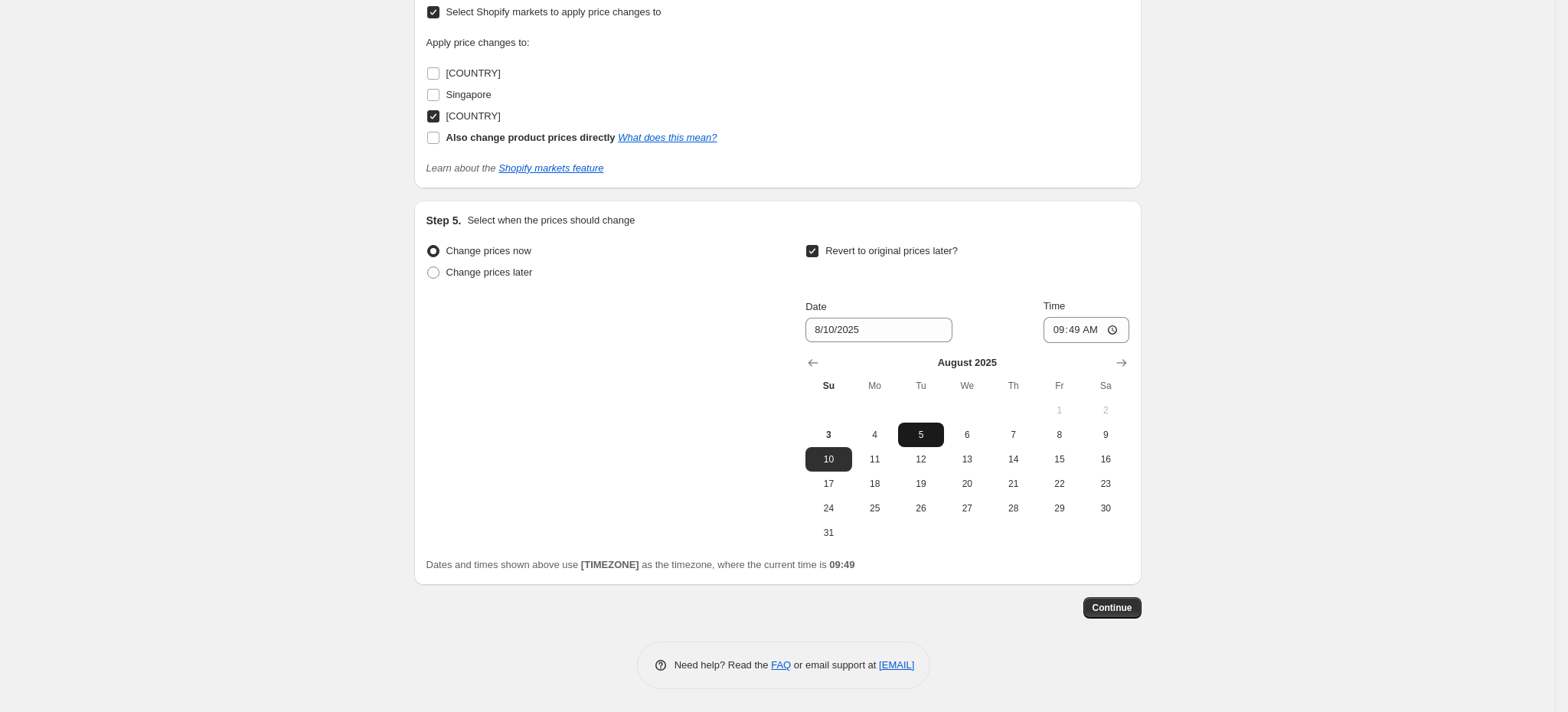 click on "5" at bounding box center [921, 435] 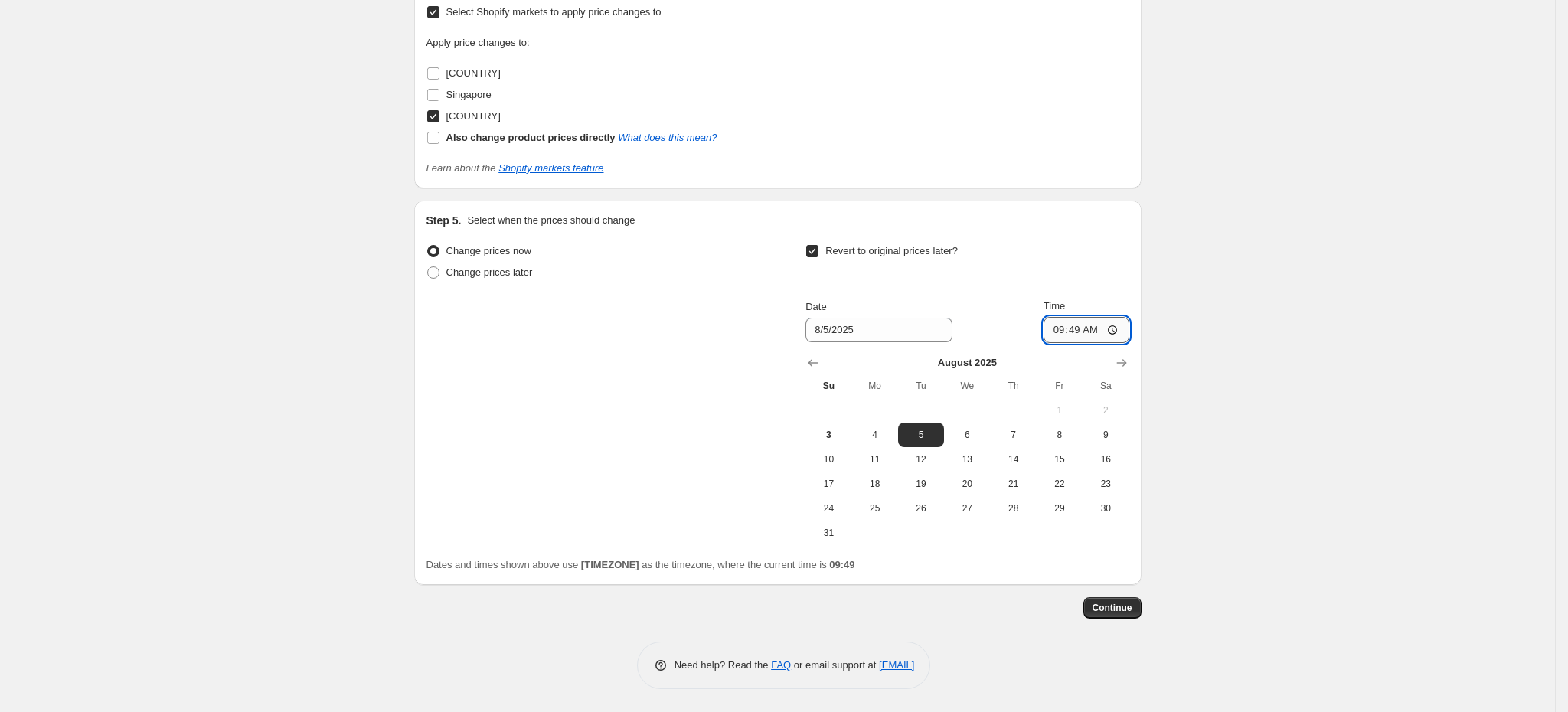 click on "09:49" at bounding box center (1086, 330) 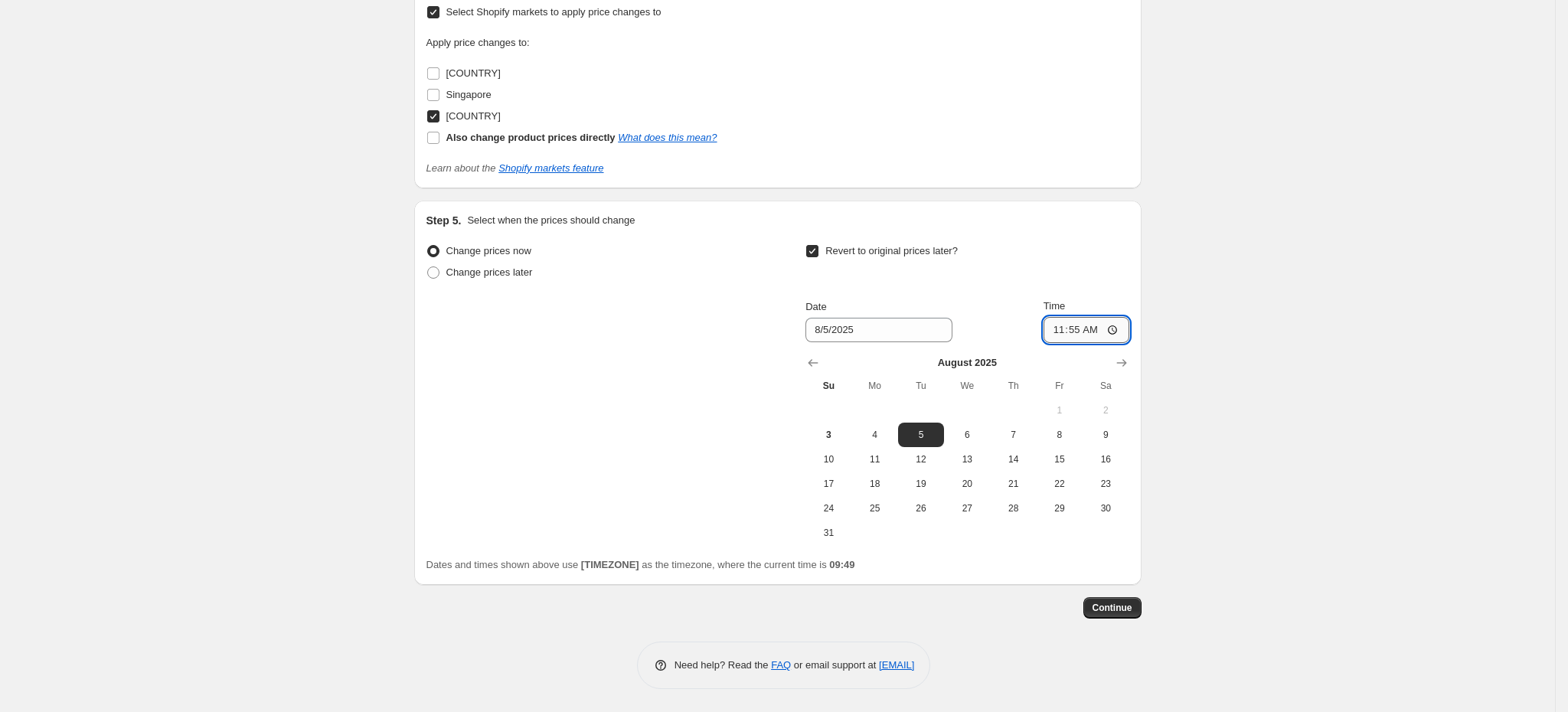 type on "23:55" 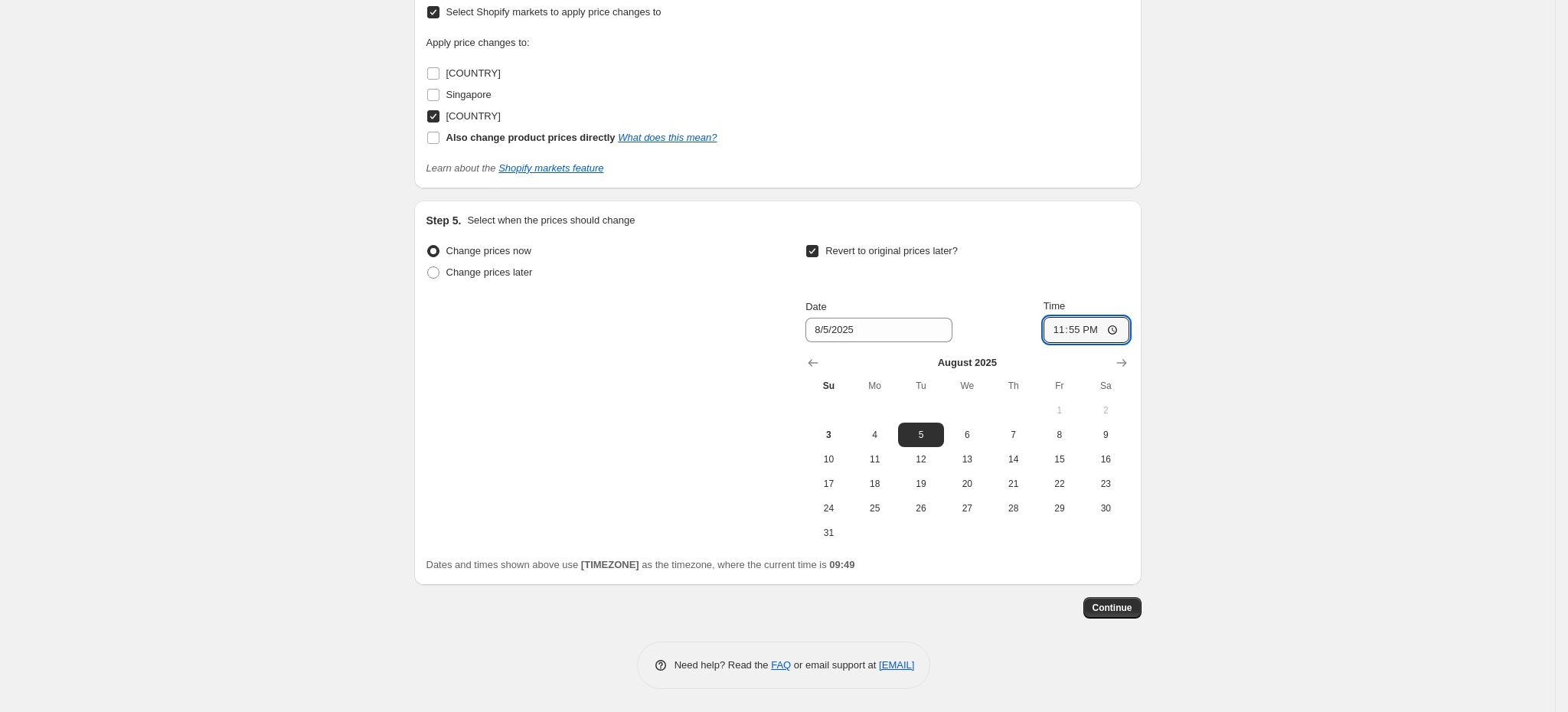 click on "Create new price change job. This page is ready Create new price change job Draft Step 1. Optionally give your price change job a title (eg "[MONTH] [DAY]% off sale on boots") Flat 20% off [COUNTRY] - 1,2 This title is just for internal use, customers won't see it Step 2. Select how the prices should change Use bulk price change rules Set product prices individually Use CSV upload Price Change type Change the price to a certain amount Change the price by a certain amount Change the price by a certain percentage Change the price to the current compare at price (price before sale) Change the price by a certain amount relative to the compare at price Change the price by a certain percentage relative to the compare at price Don't change the price Change the price by a certain percentage relative to the cost per item Change price to certain cost margin Change the price by a certain percentage Price change amount -20 % (Price drop) Rounding Round to nearest .01 Round to nearest whole number End prices in .99 Step 3." at bounding box center [777, -316] 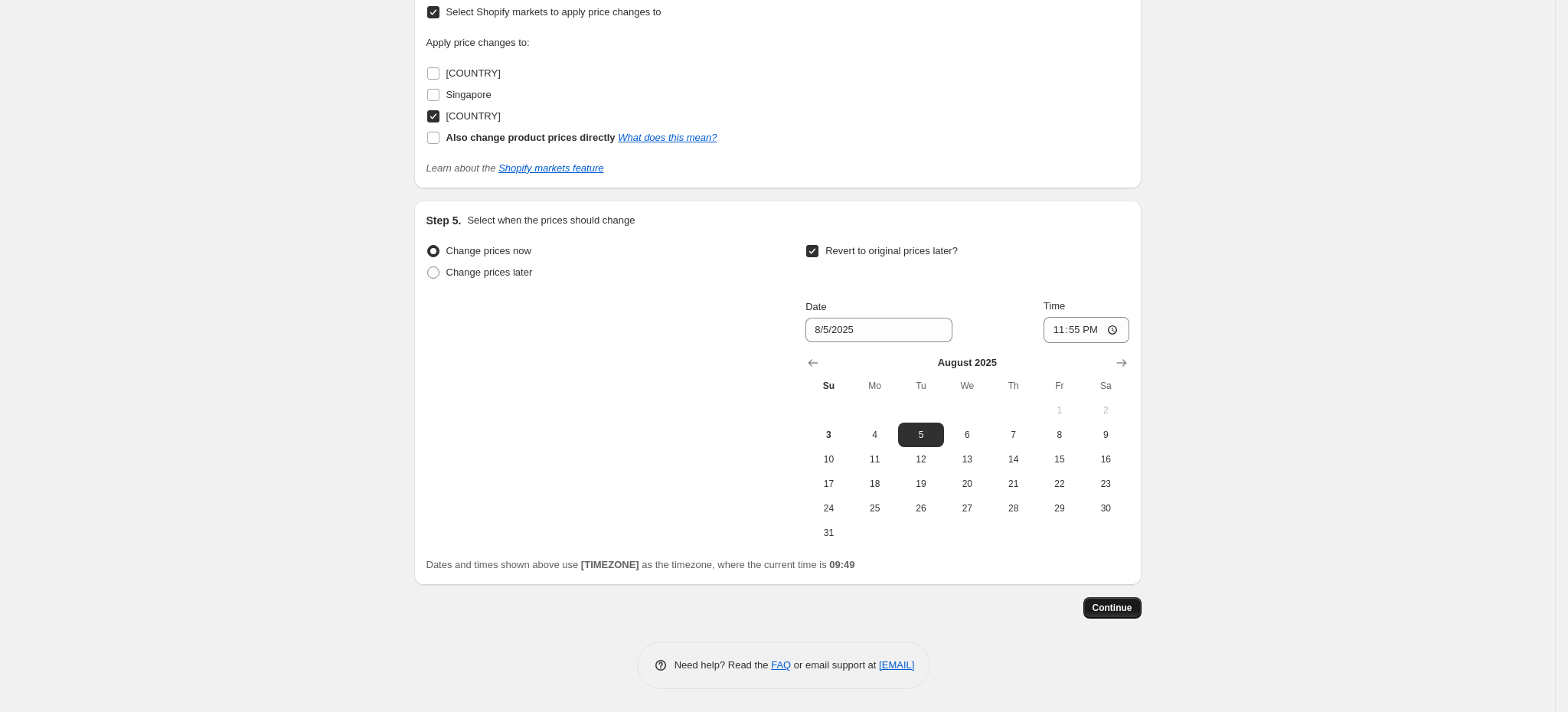 click on "Continue" at bounding box center (1112, 608) 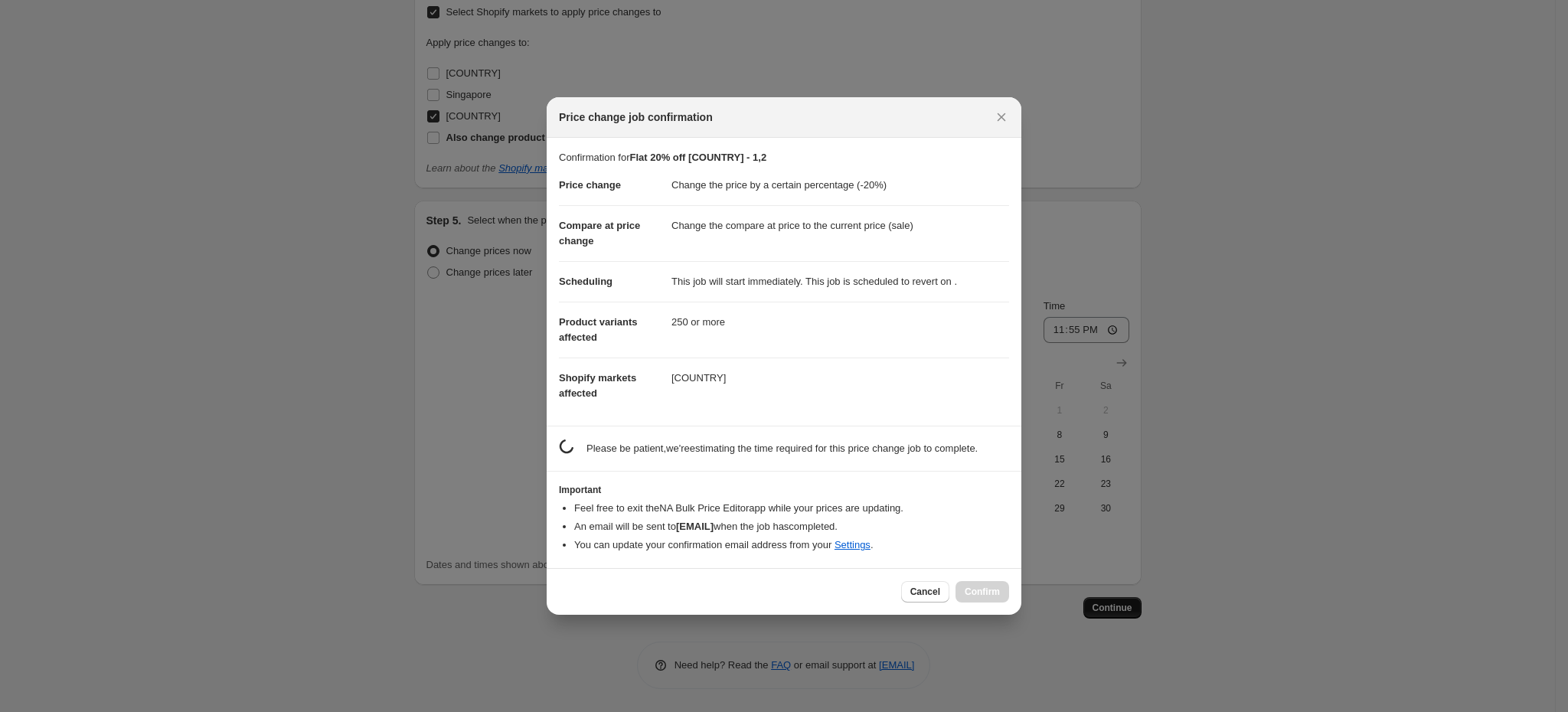 scroll, scrollTop: 1356, scrollLeft: 0, axis: vertical 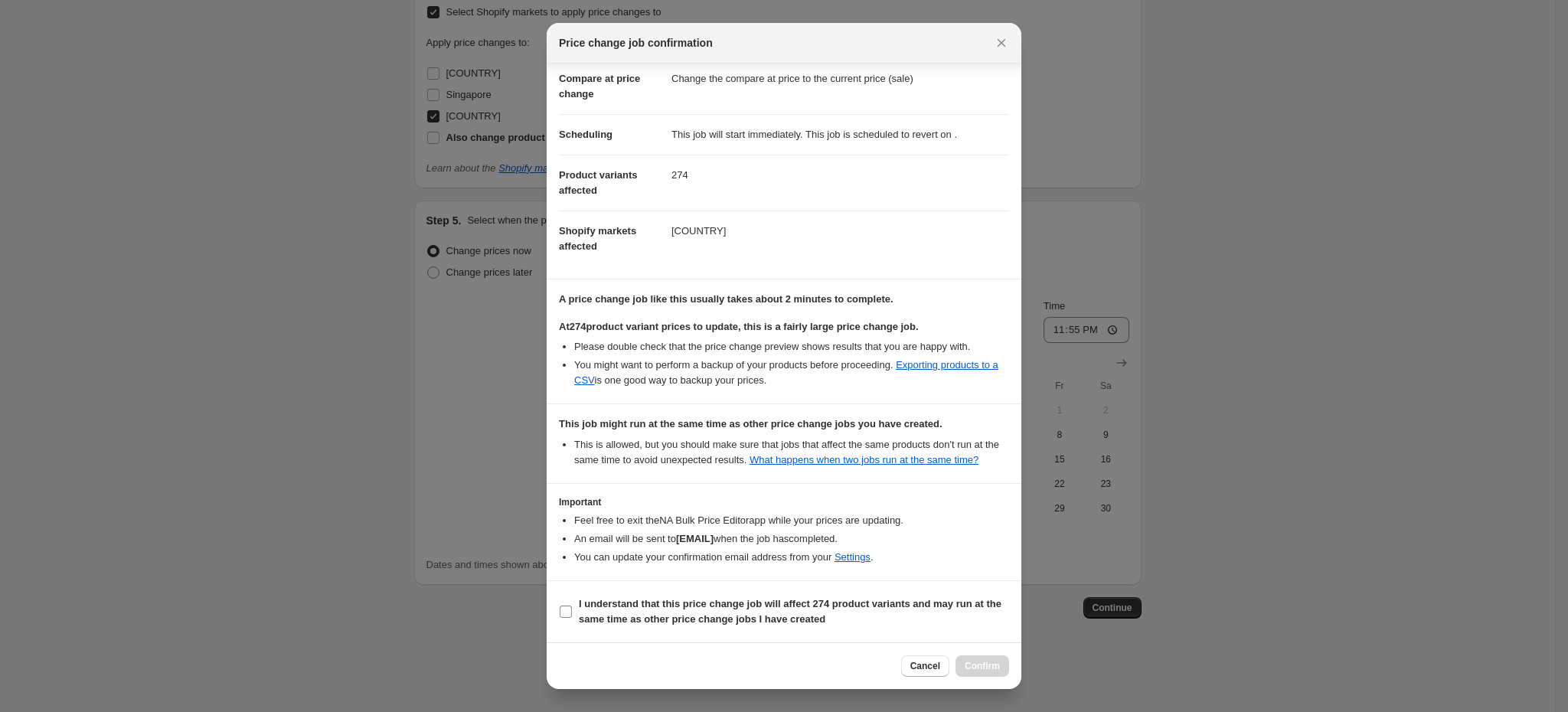 click on "I understand that this price change job will affect 274 product variants and may run at the same time as other price change jobs I have created" at bounding box center (790, 611) 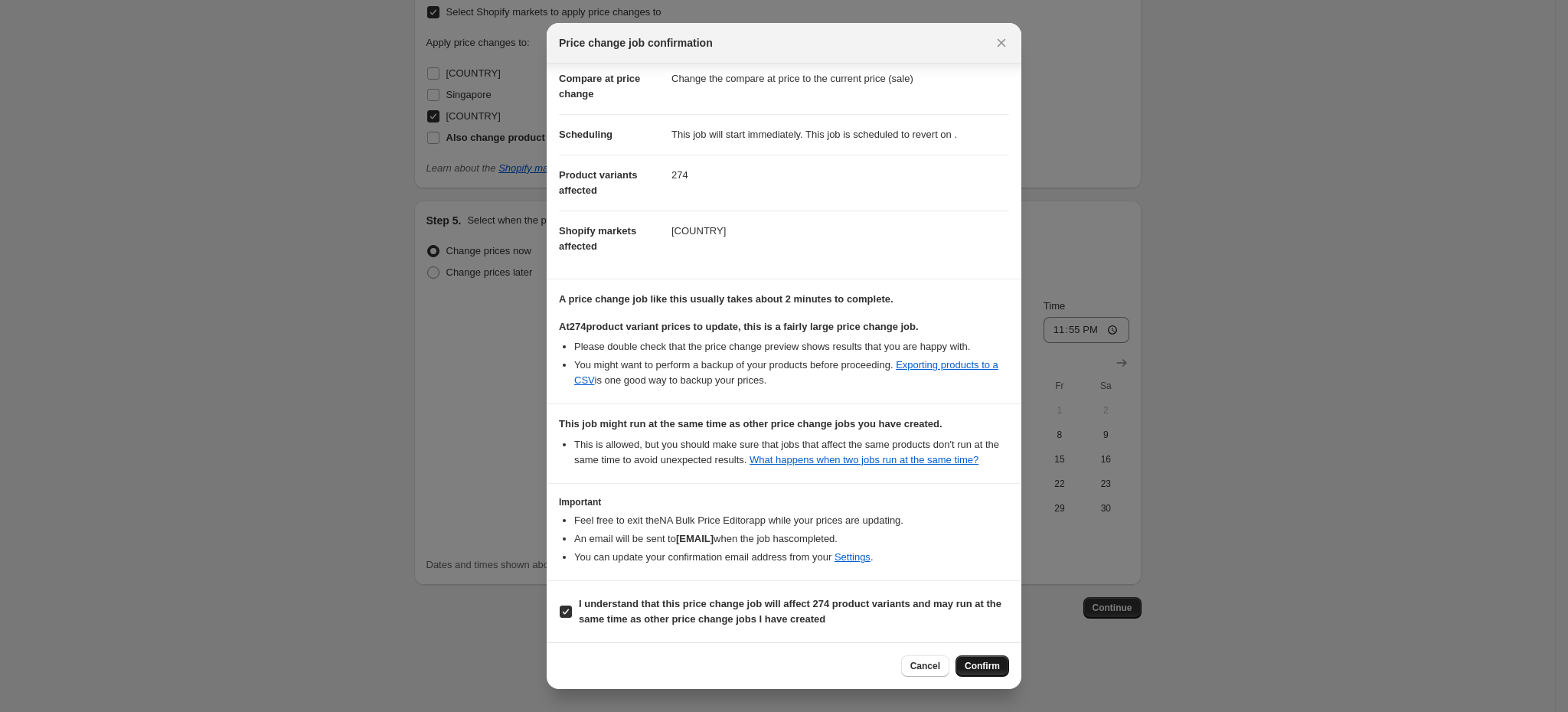 click on "Confirm" at bounding box center (982, 666) 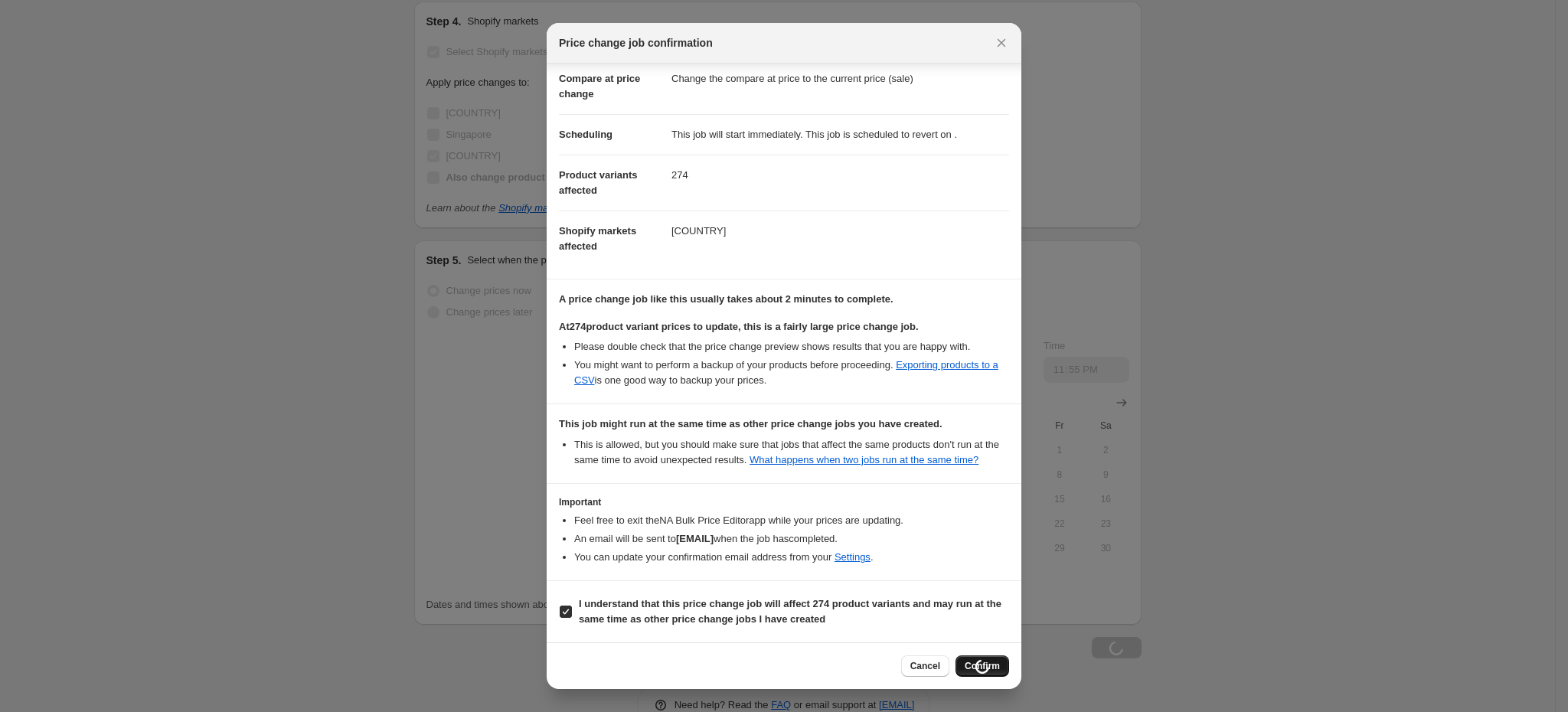 scroll, scrollTop: 1407, scrollLeft: 0, axis: vertical 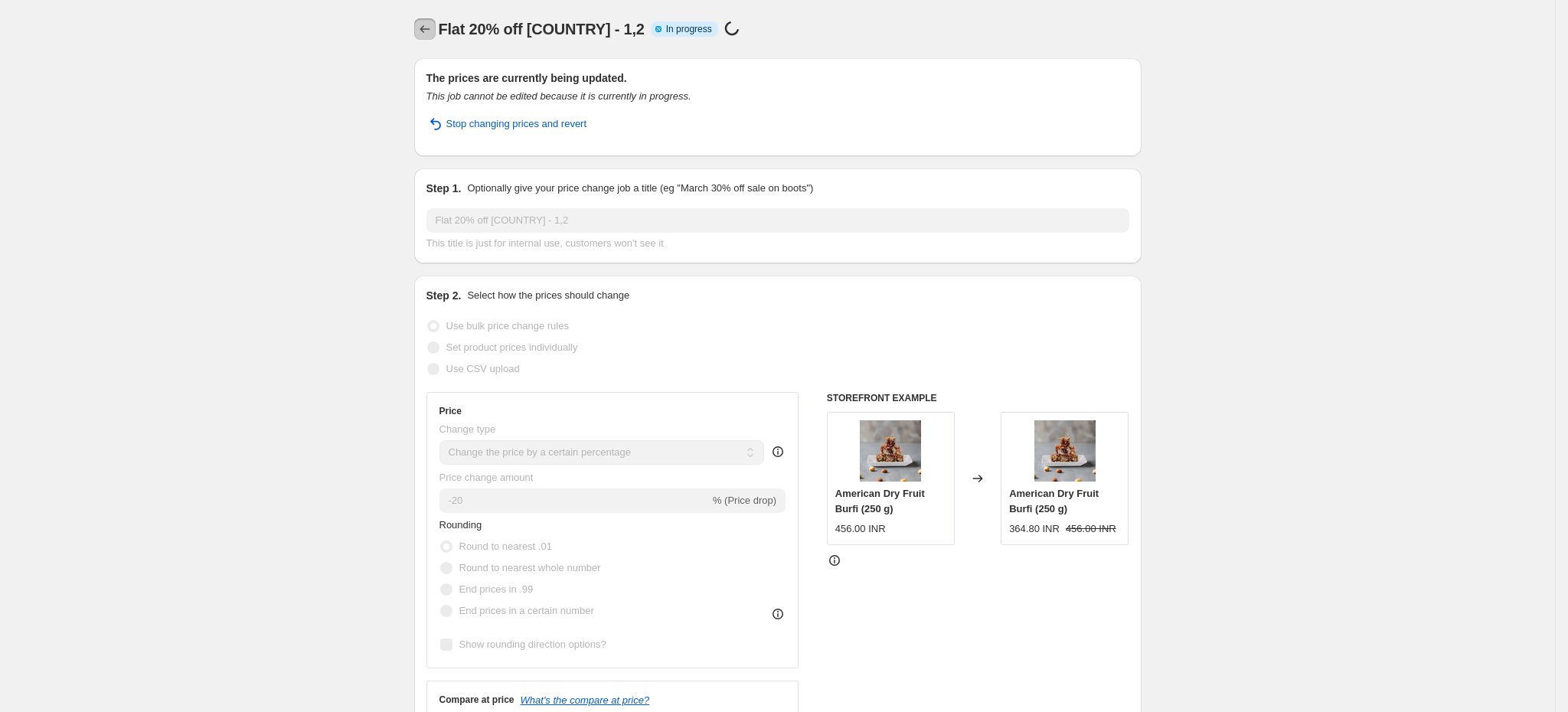 click 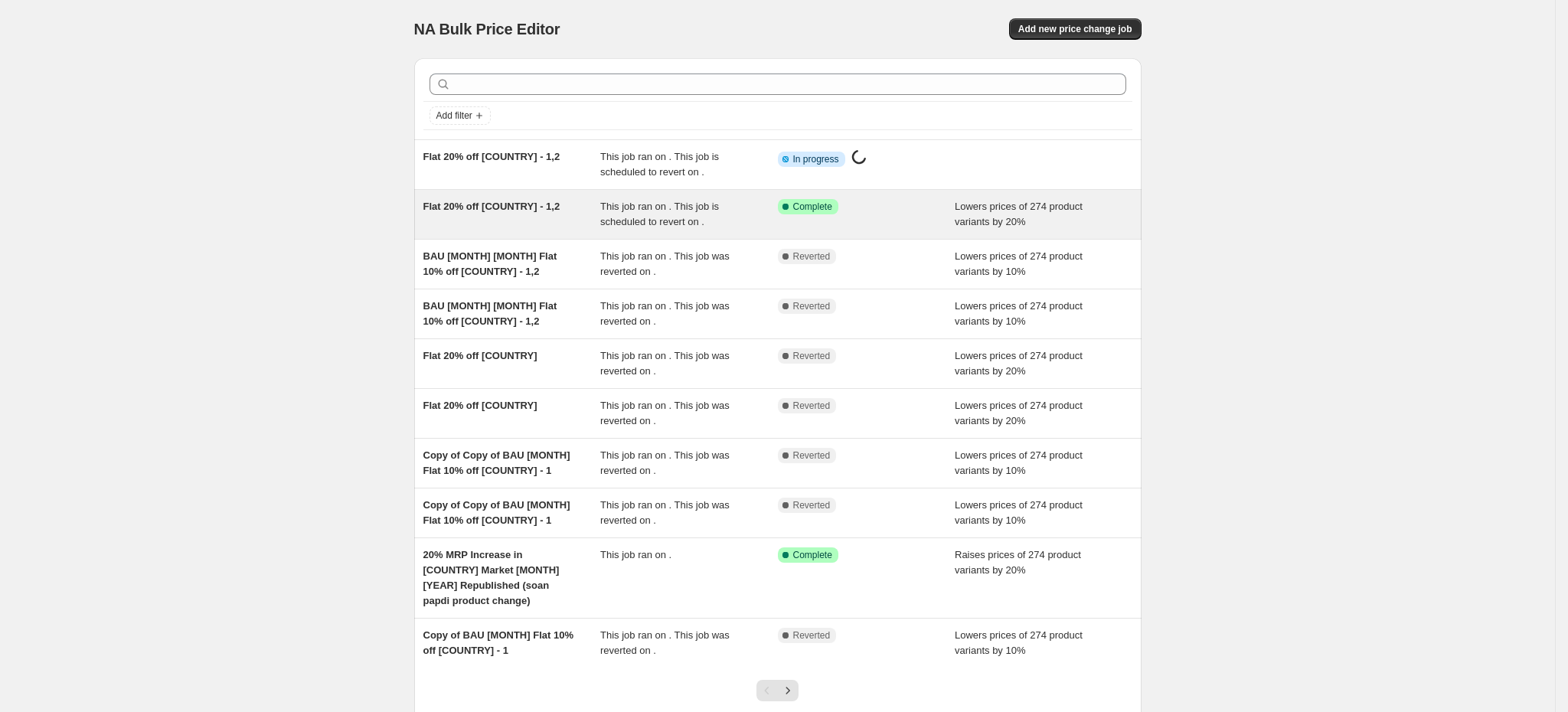 click on "Flat 20% off [COUNTRY] - 1,2" at bounding box center (492, 206) 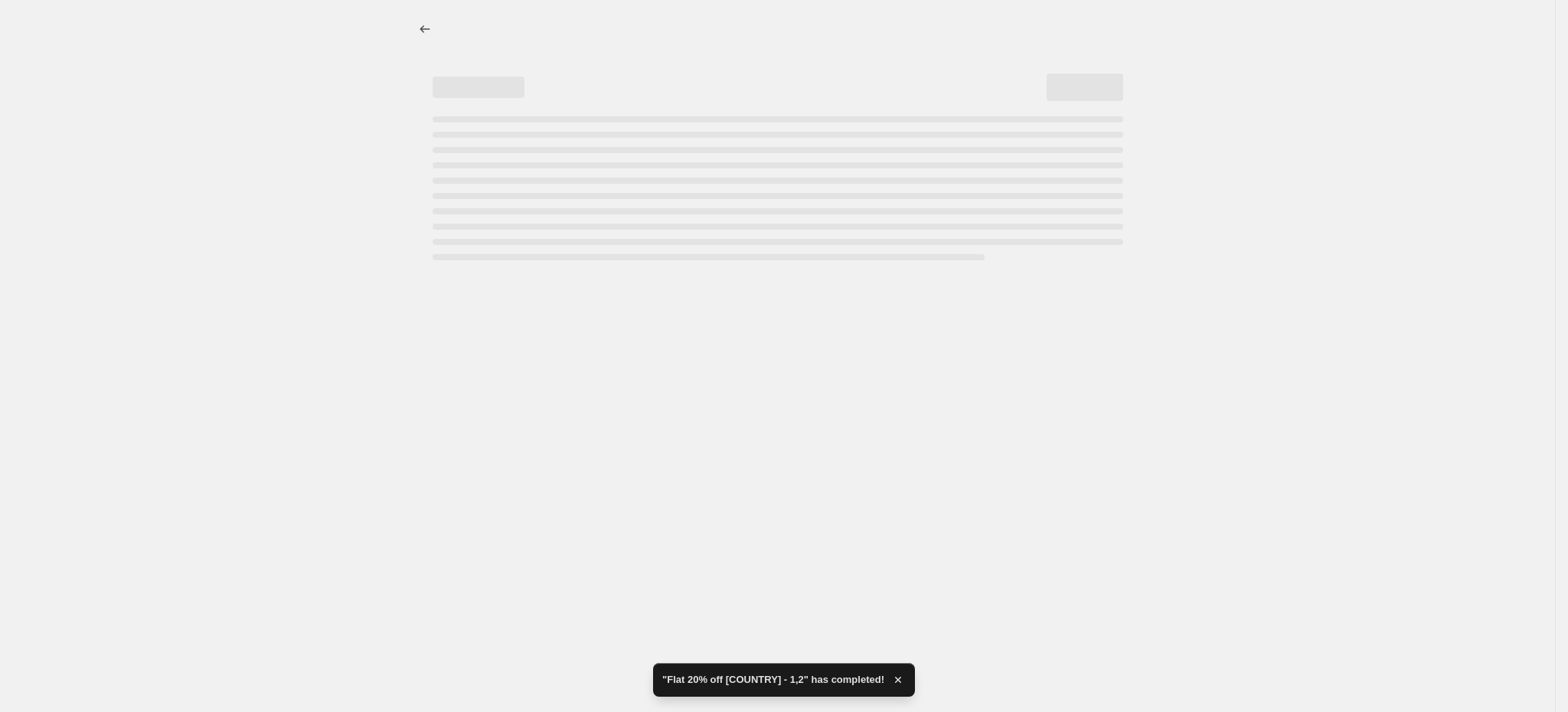 select on "percentage" 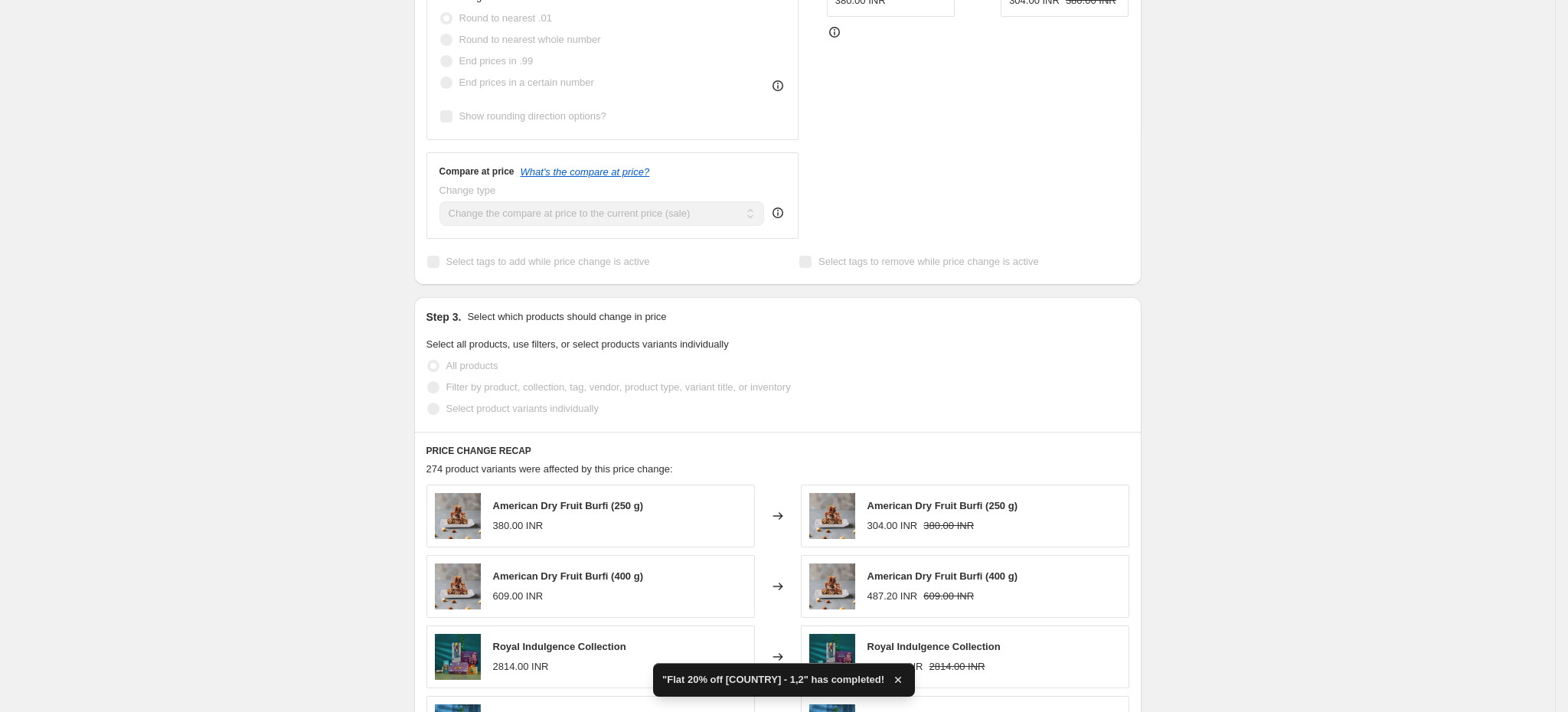 scroll, scrollTop: 0, scrollLeft: 0, axis: both 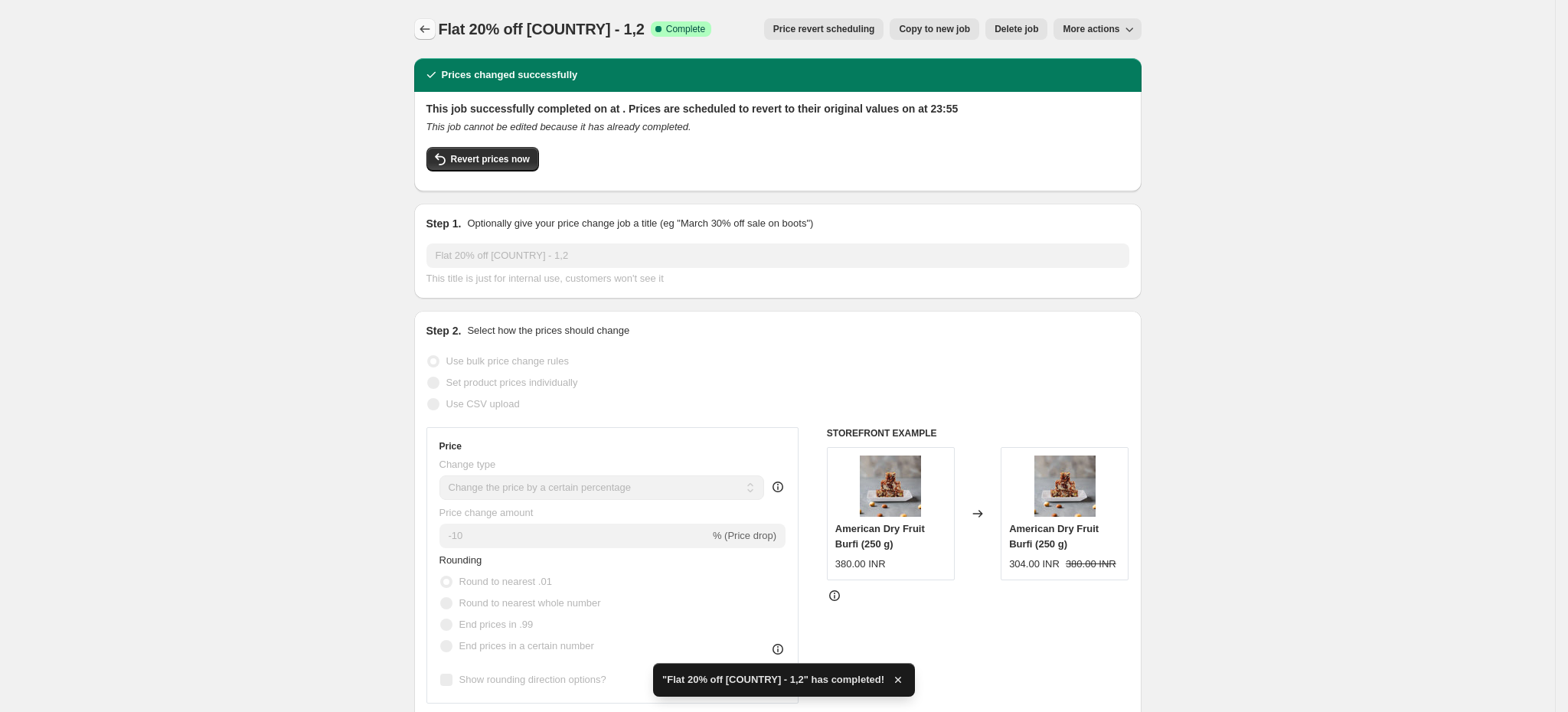 click 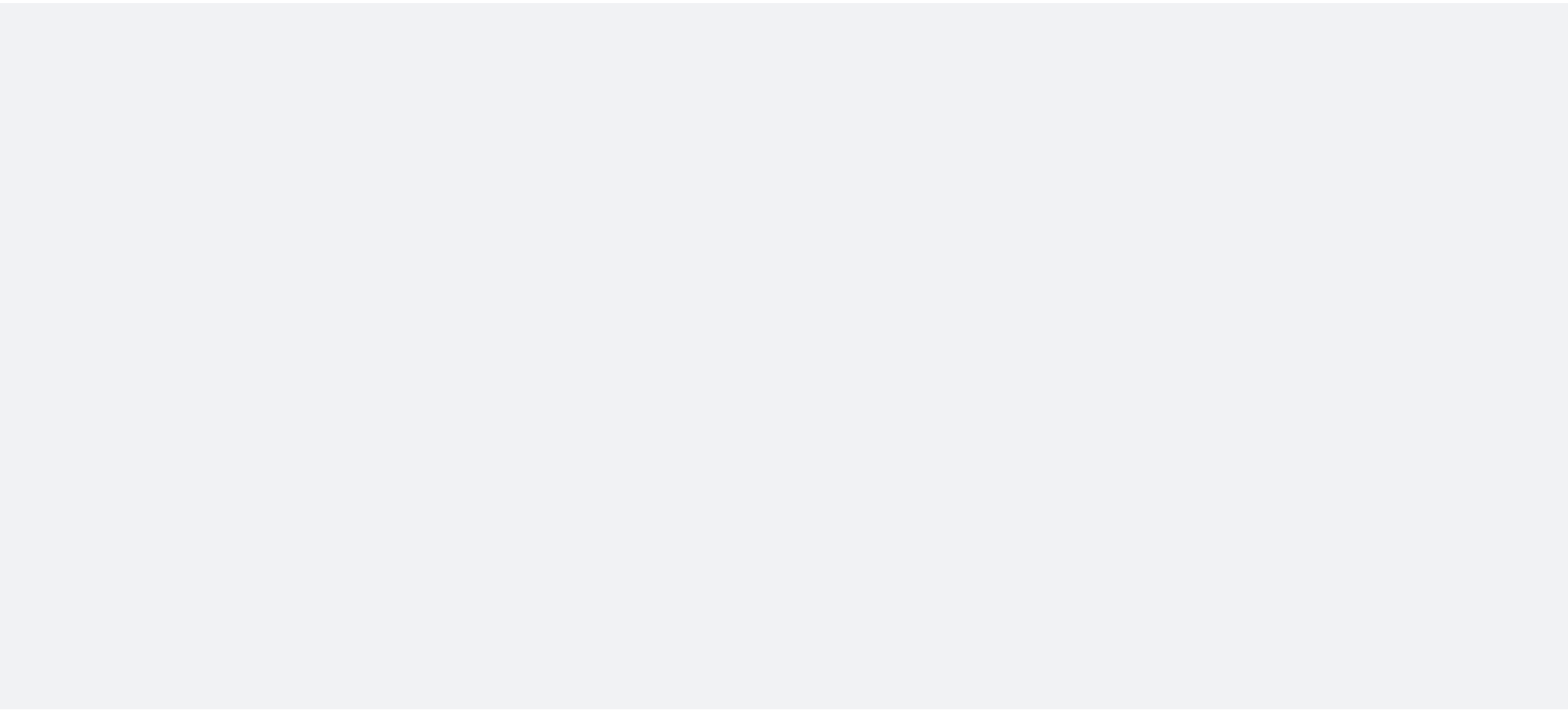 scroll, scrollTop: 0, scrollLeft: 0, axis: both 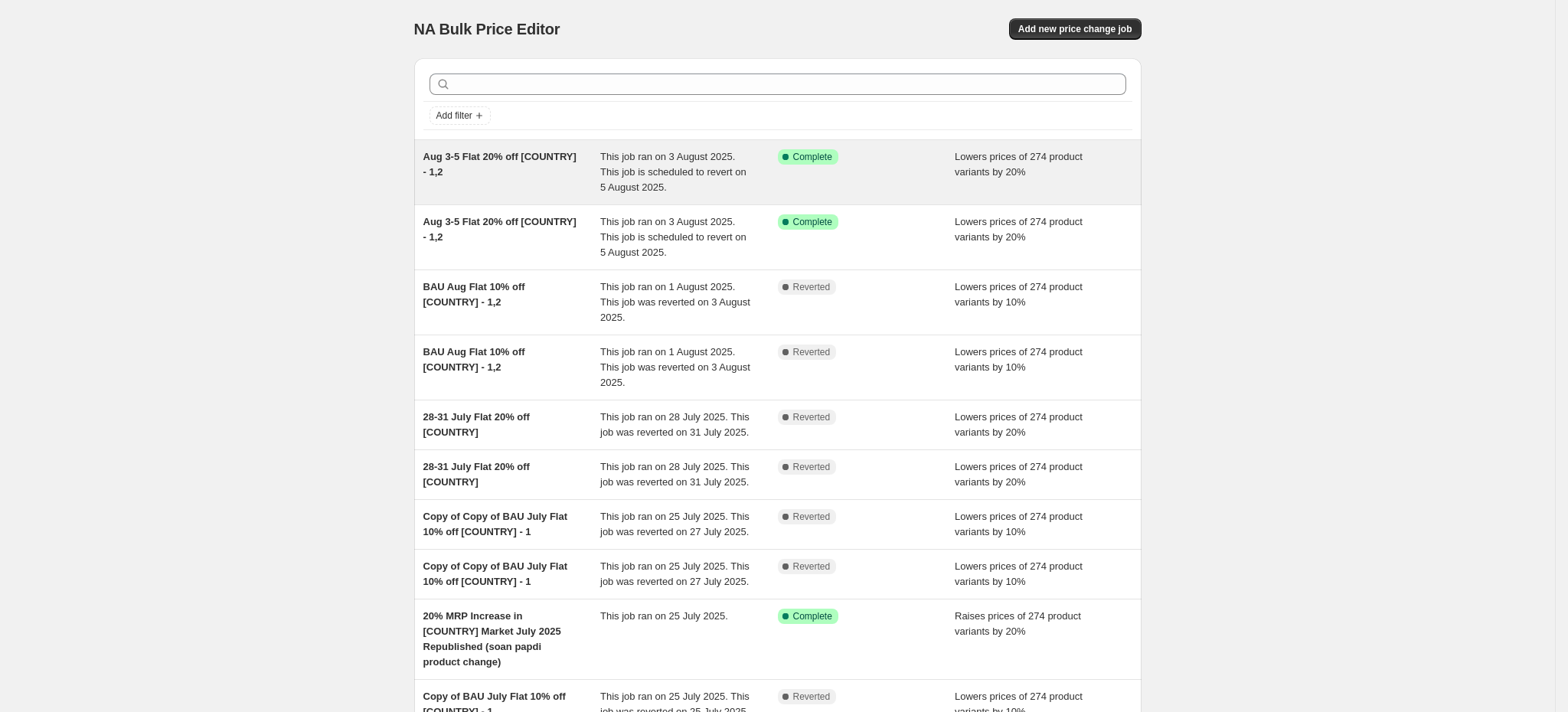 click on "Aug 3-5 Flat 20% off [COUNTRY] - 1,2" at bounding box center (512, 172) 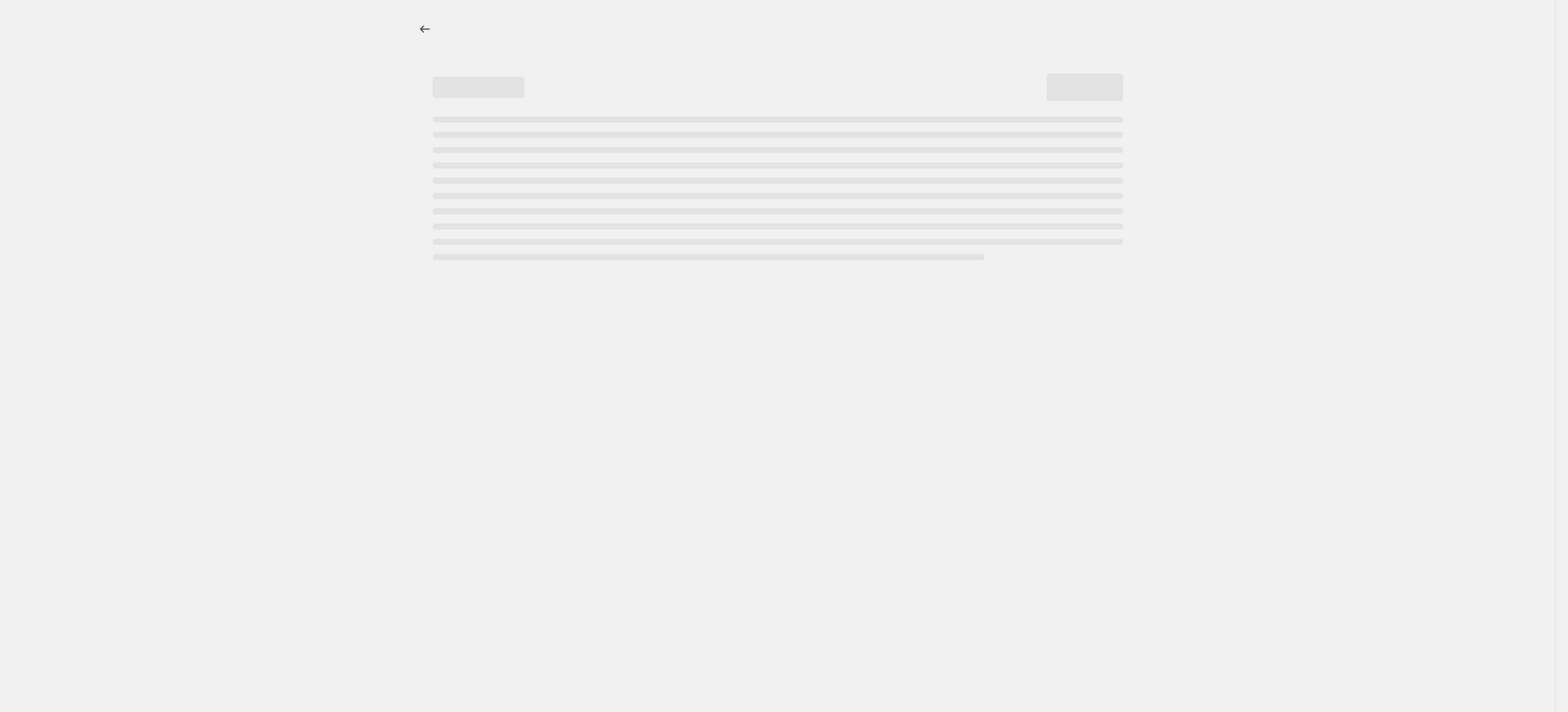 select on "percentage" 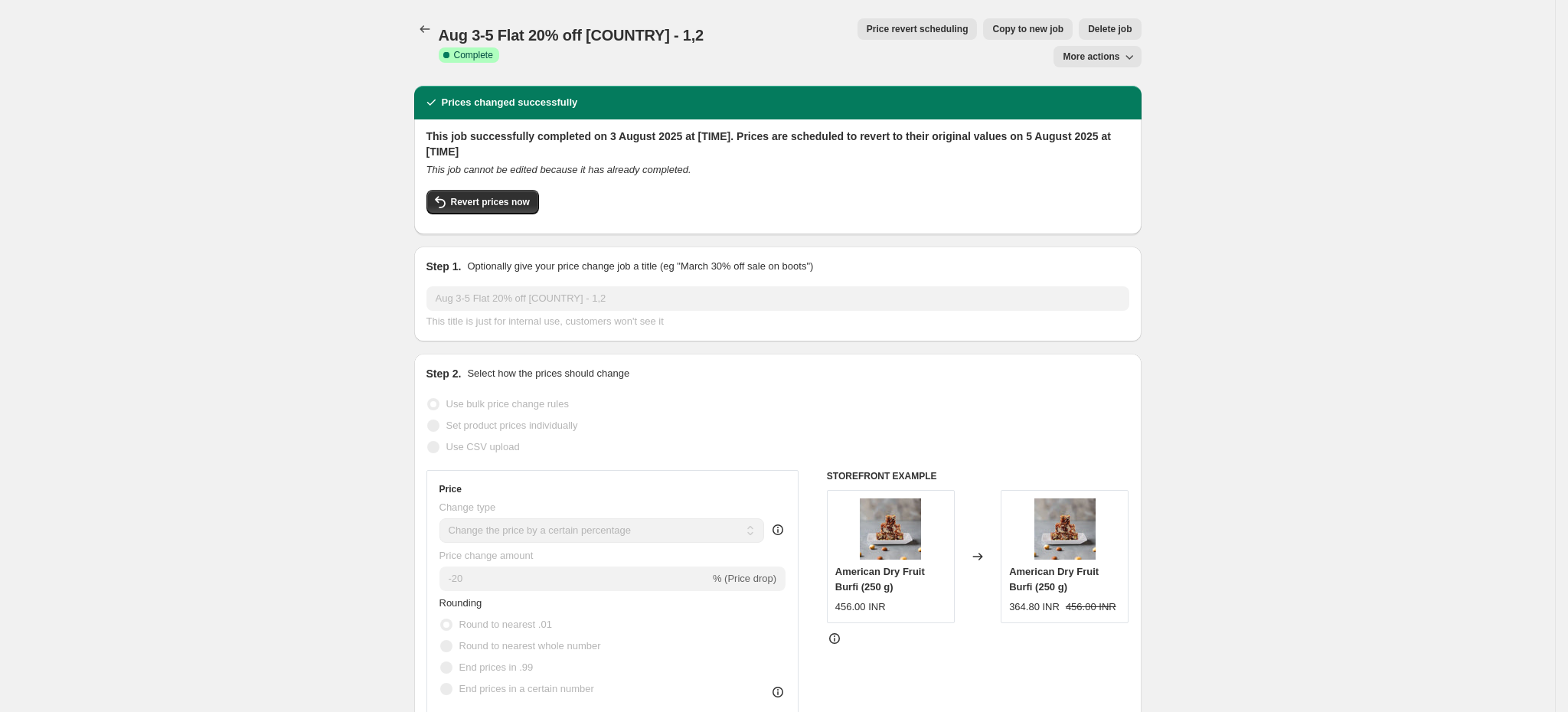 click on "Price revert scheduling" at bounding box center (917, 29) 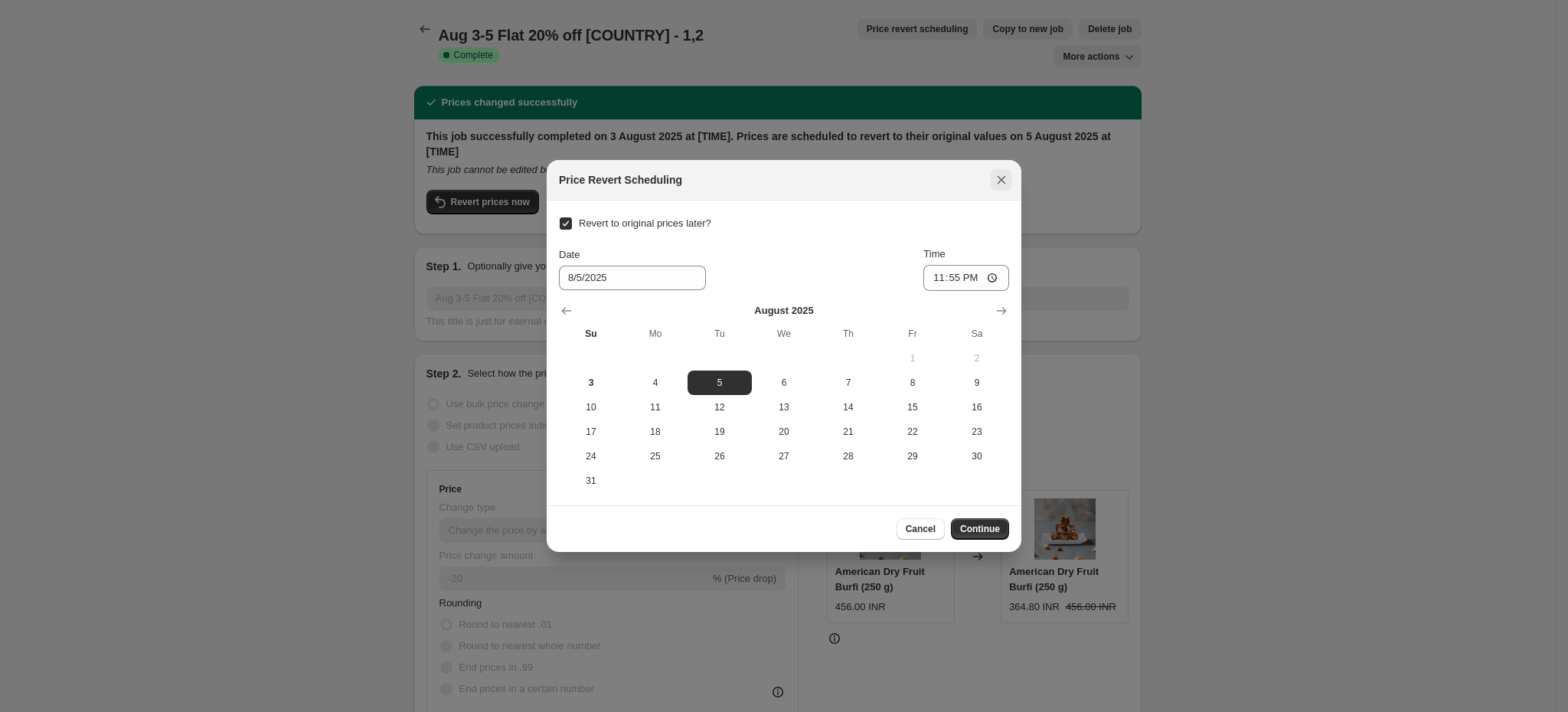 click at bounding box center [1001, 180] 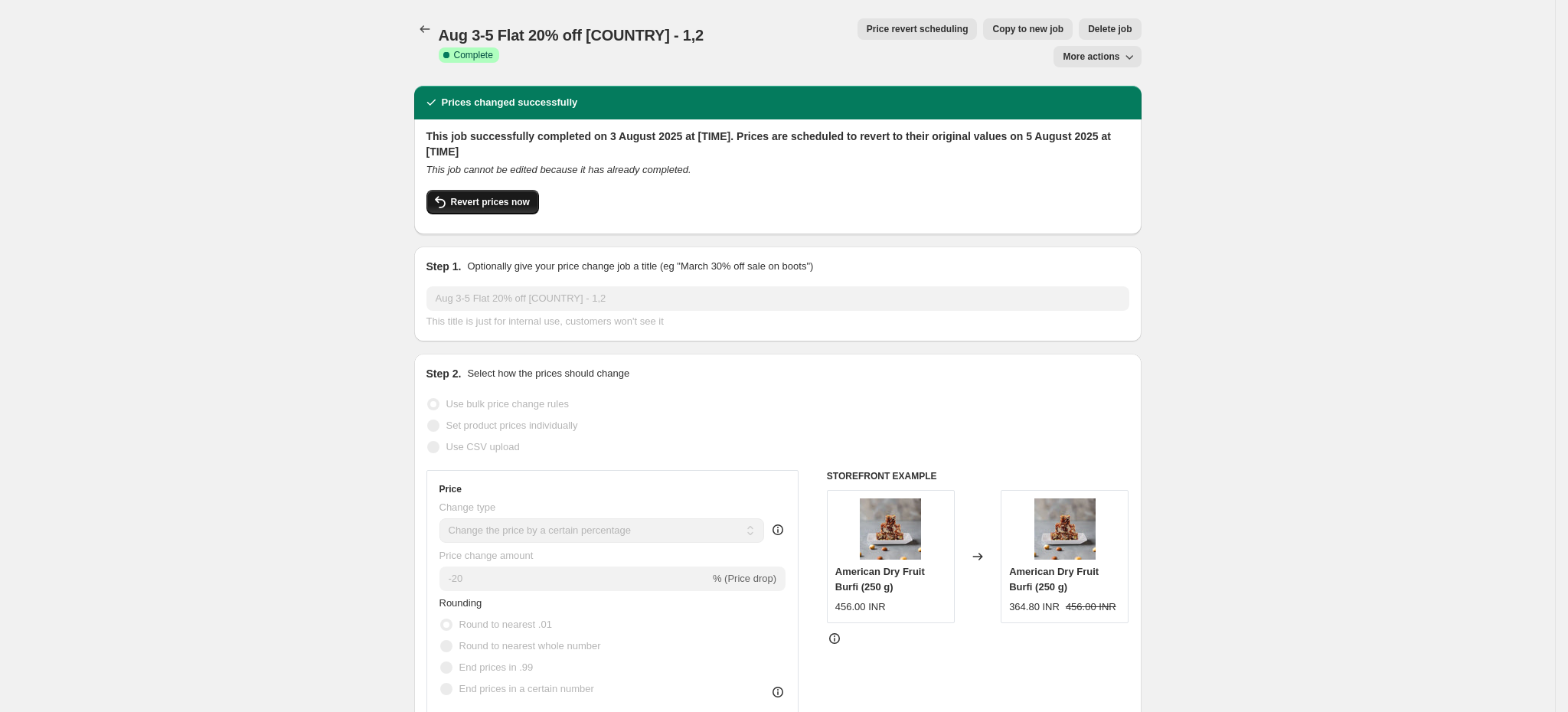 click on "Revert prices now" at bounding box center [482, 202] 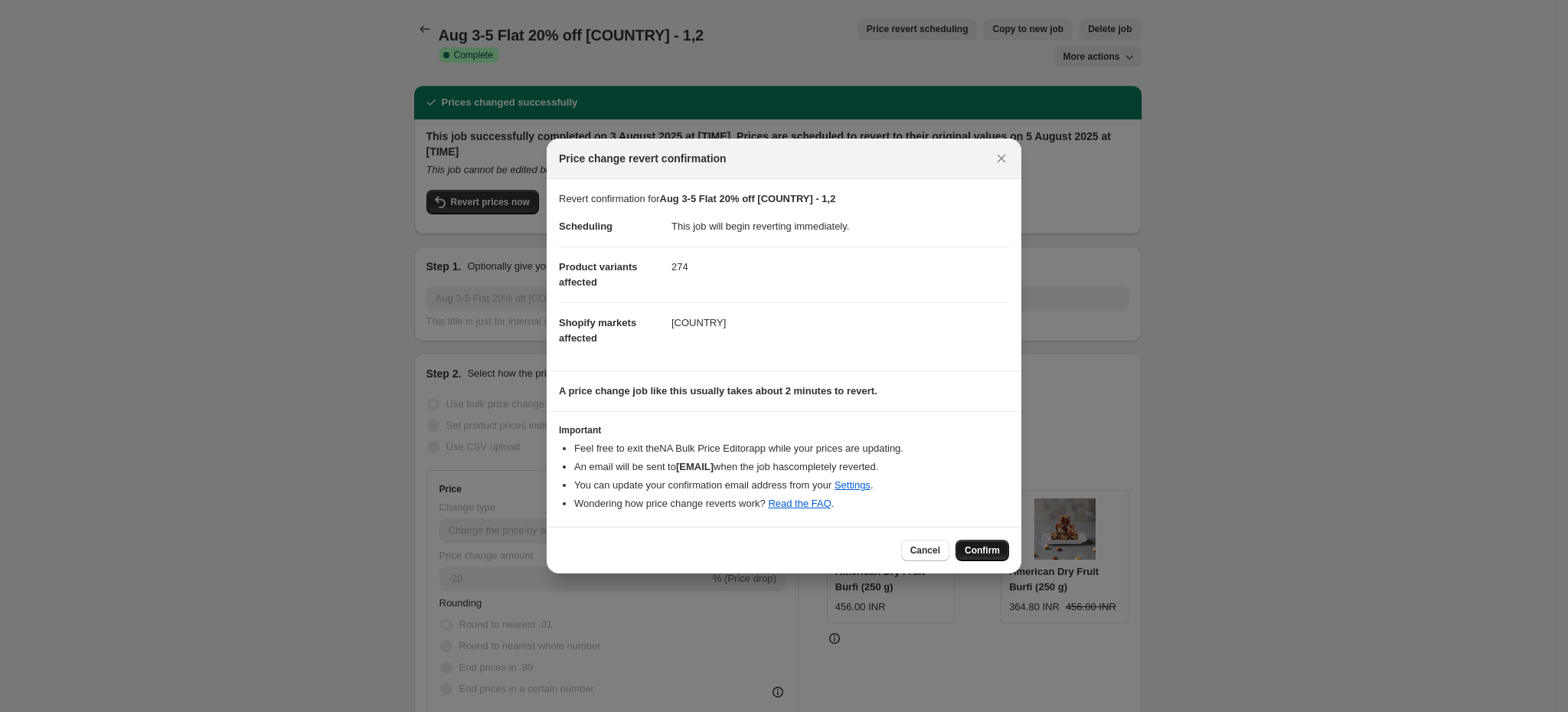 click on "Confirm" at bounding box center (982, 550) 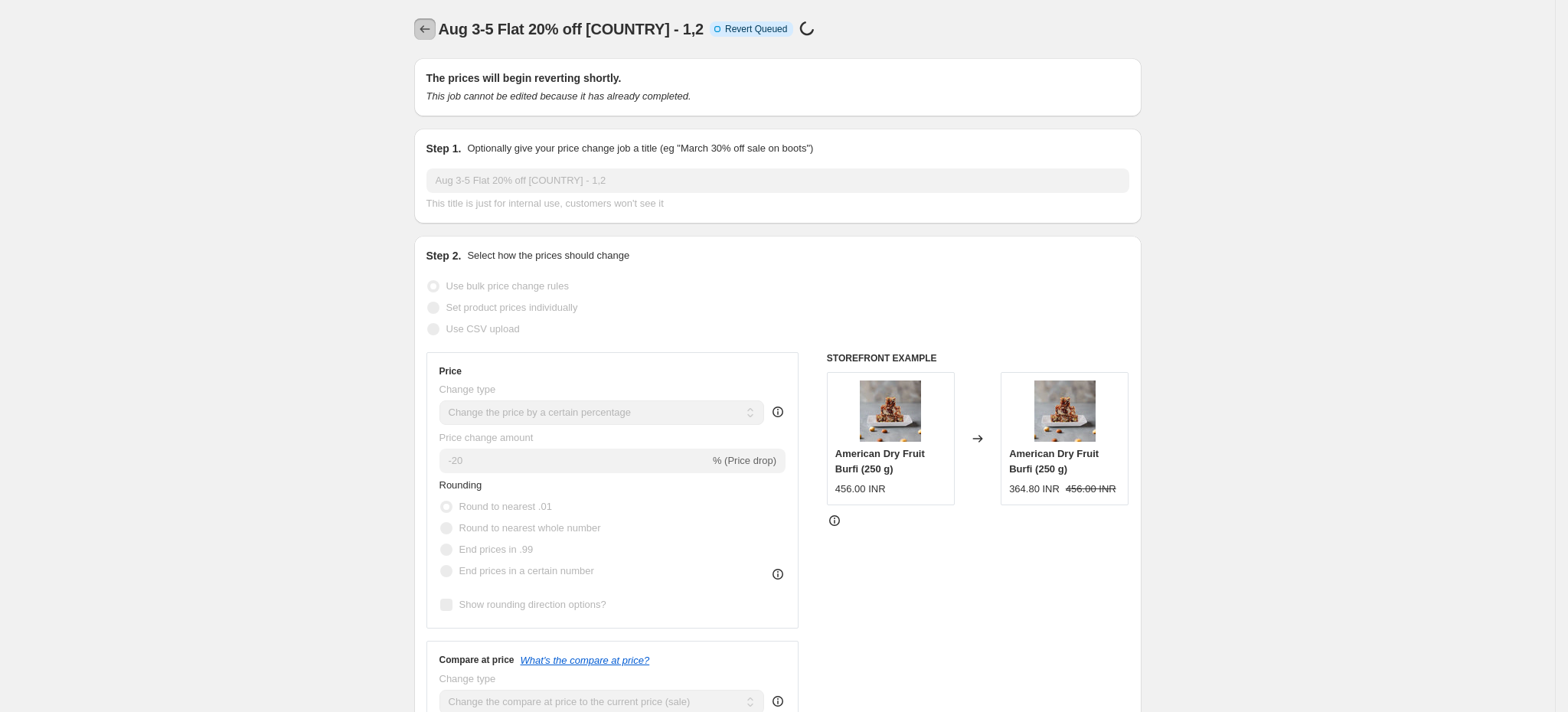 click 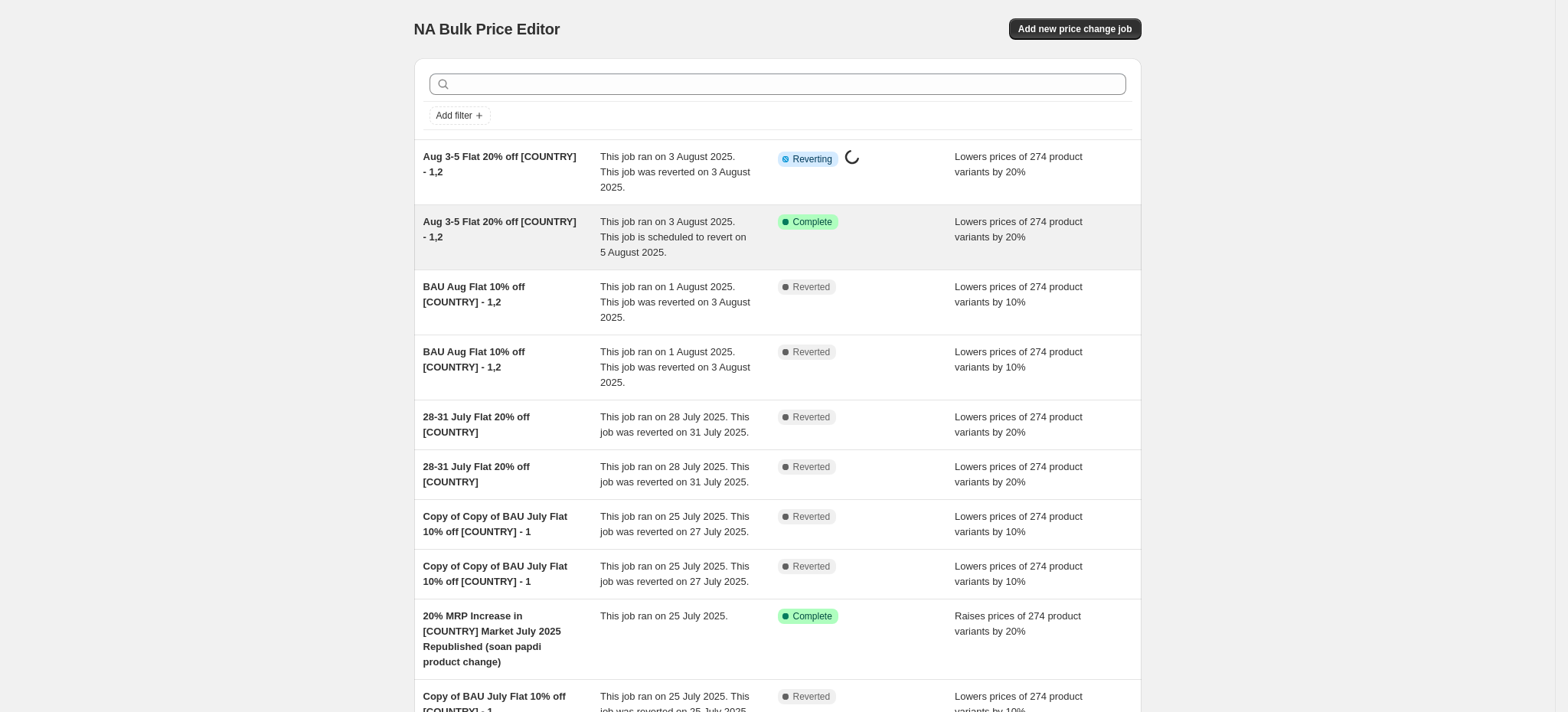 click on "Flat 20% off [GEO] - 1,2" at bounding box center (512, 237) 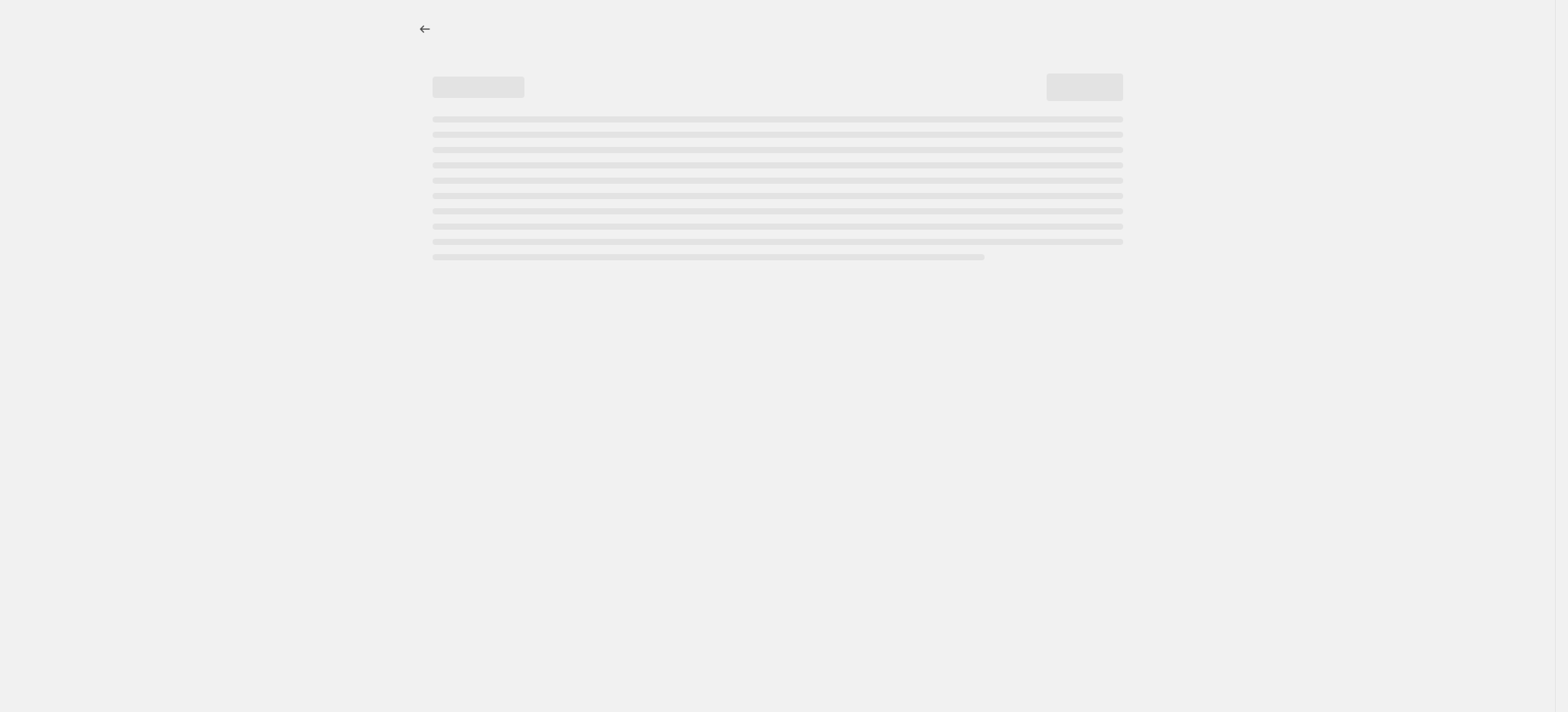 select on "percentage" 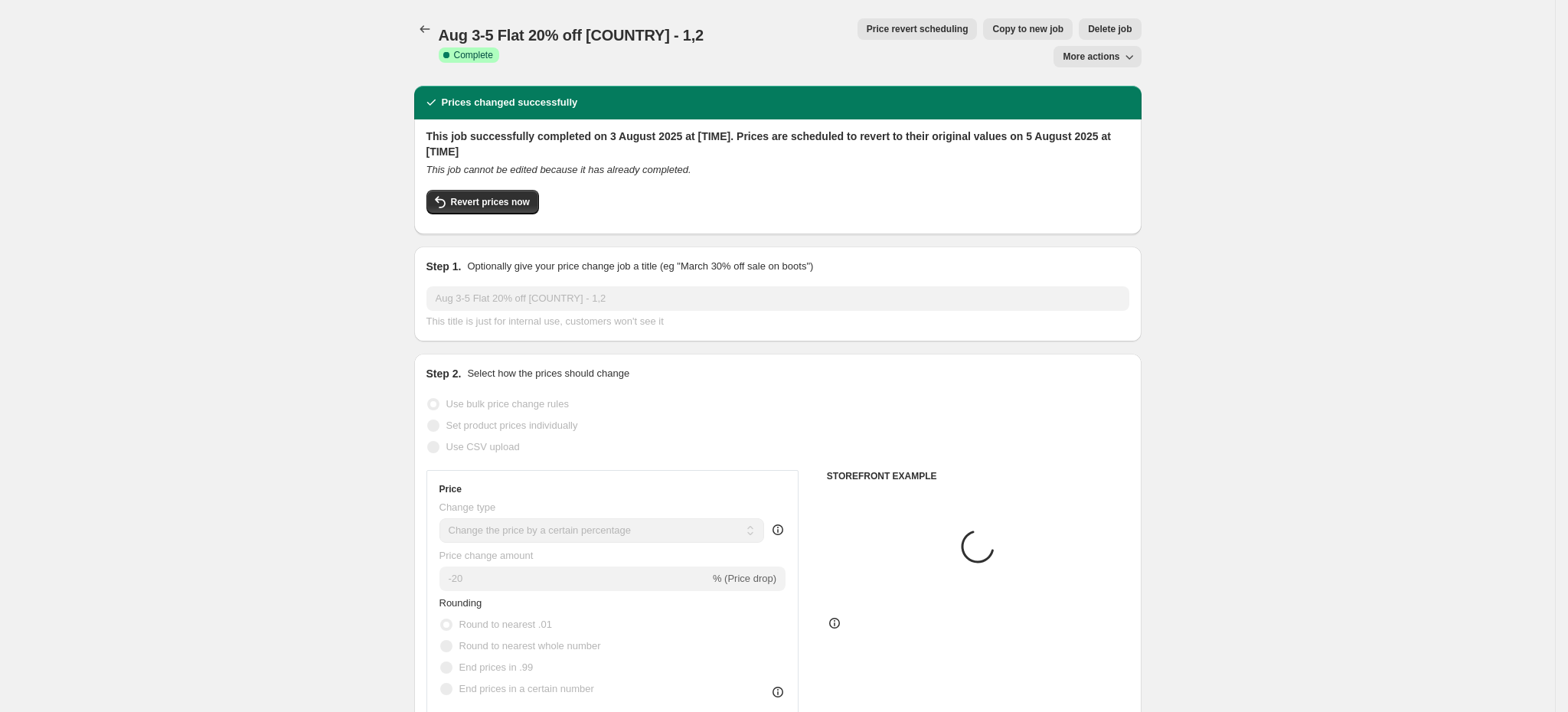 click on "Price revert scheduling" at bounding box center [917, 29] 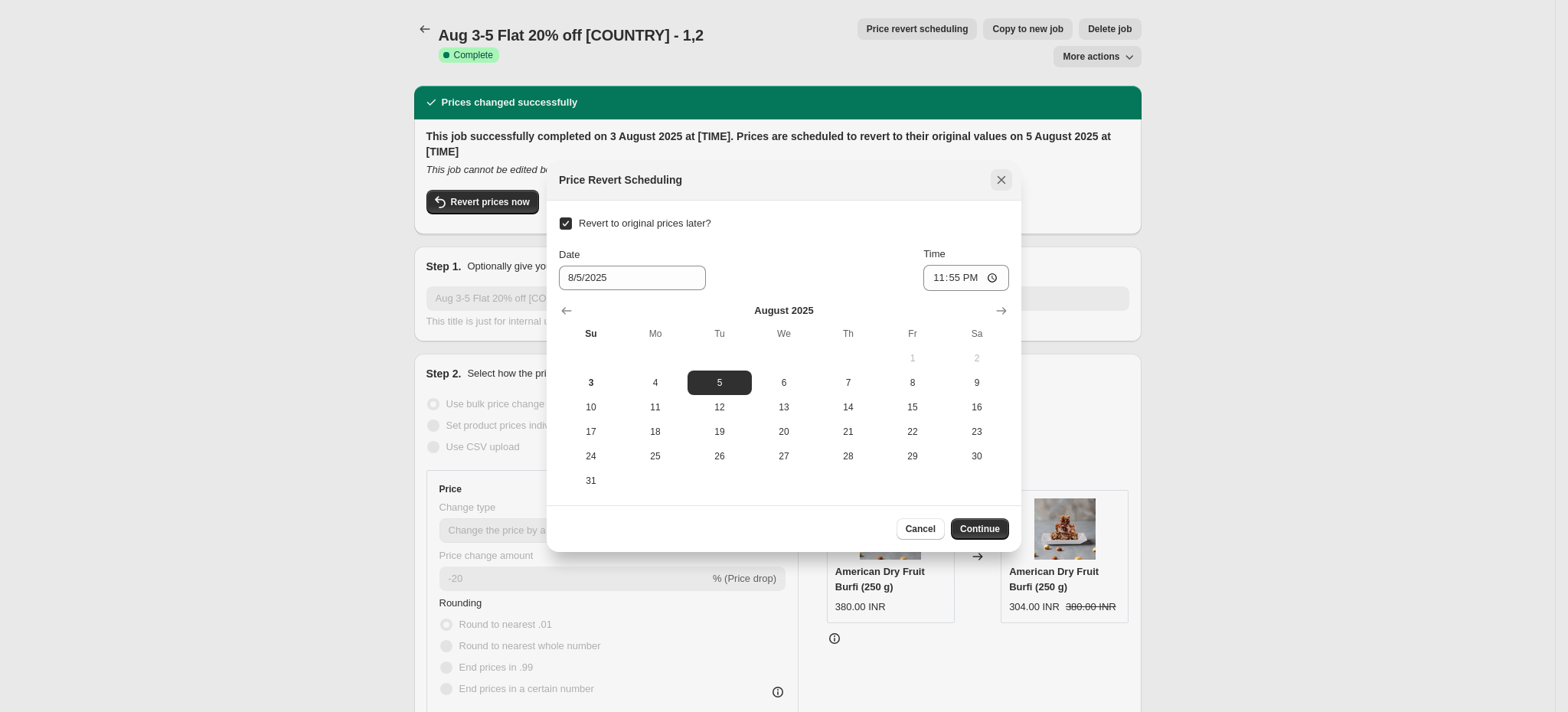 click 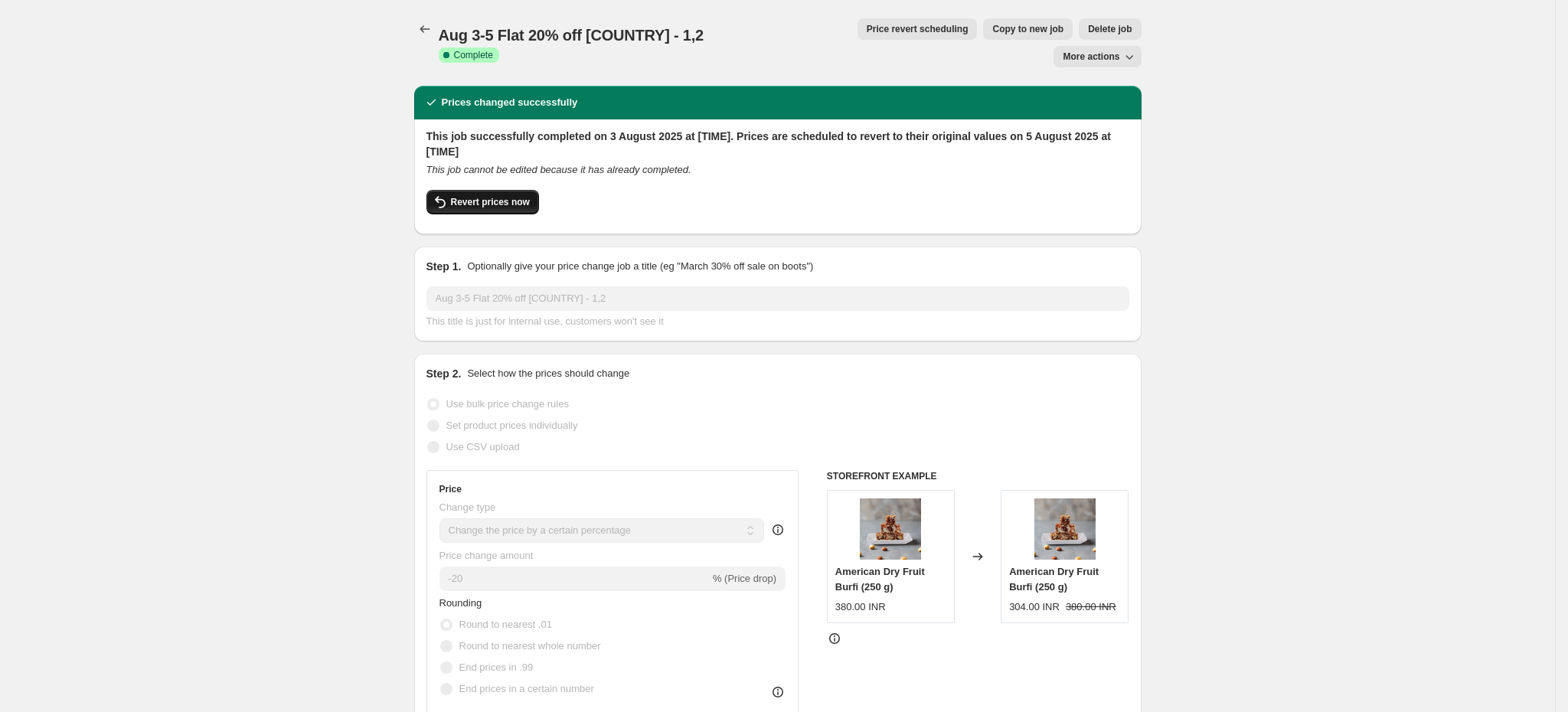 click on "Revert prices now" at bounding box center (490, 202) 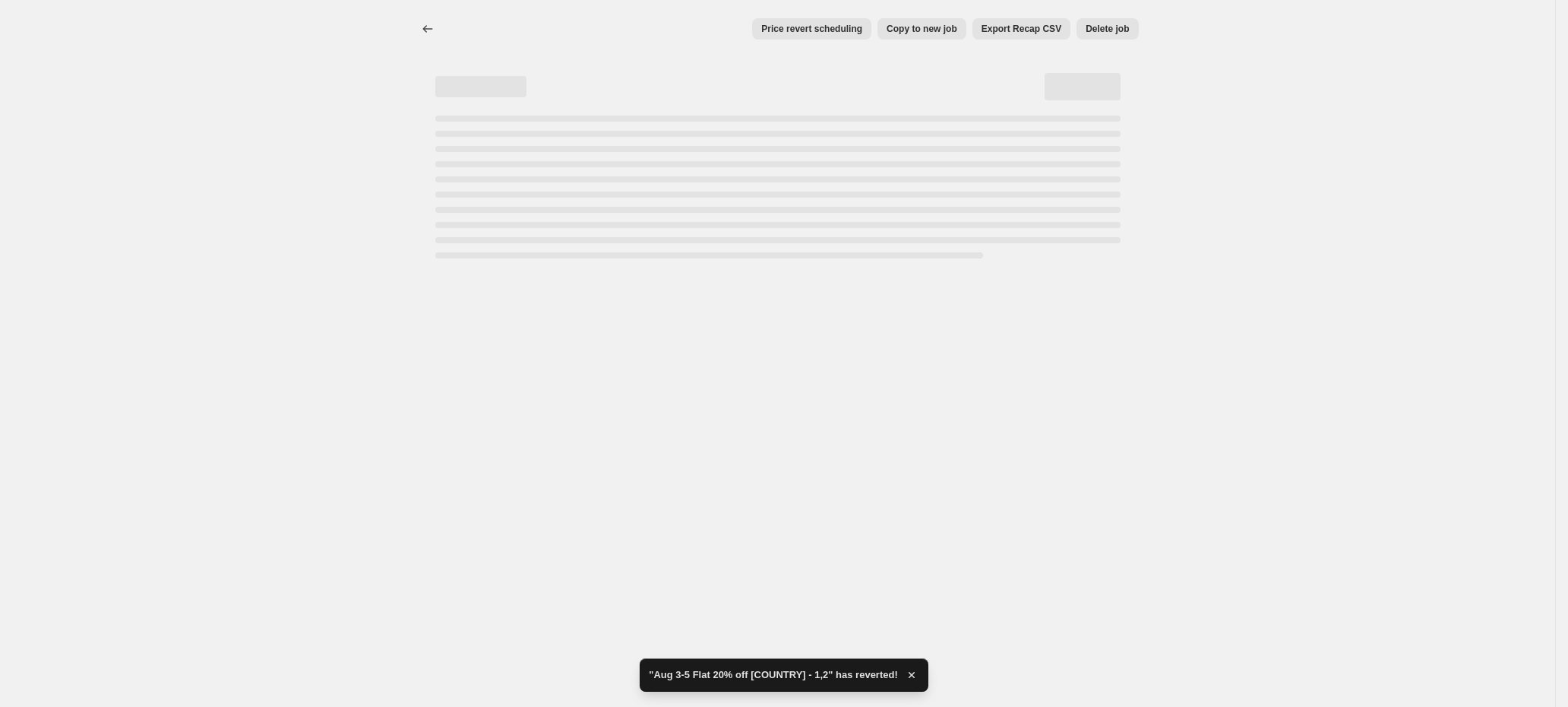 select on "percentage" 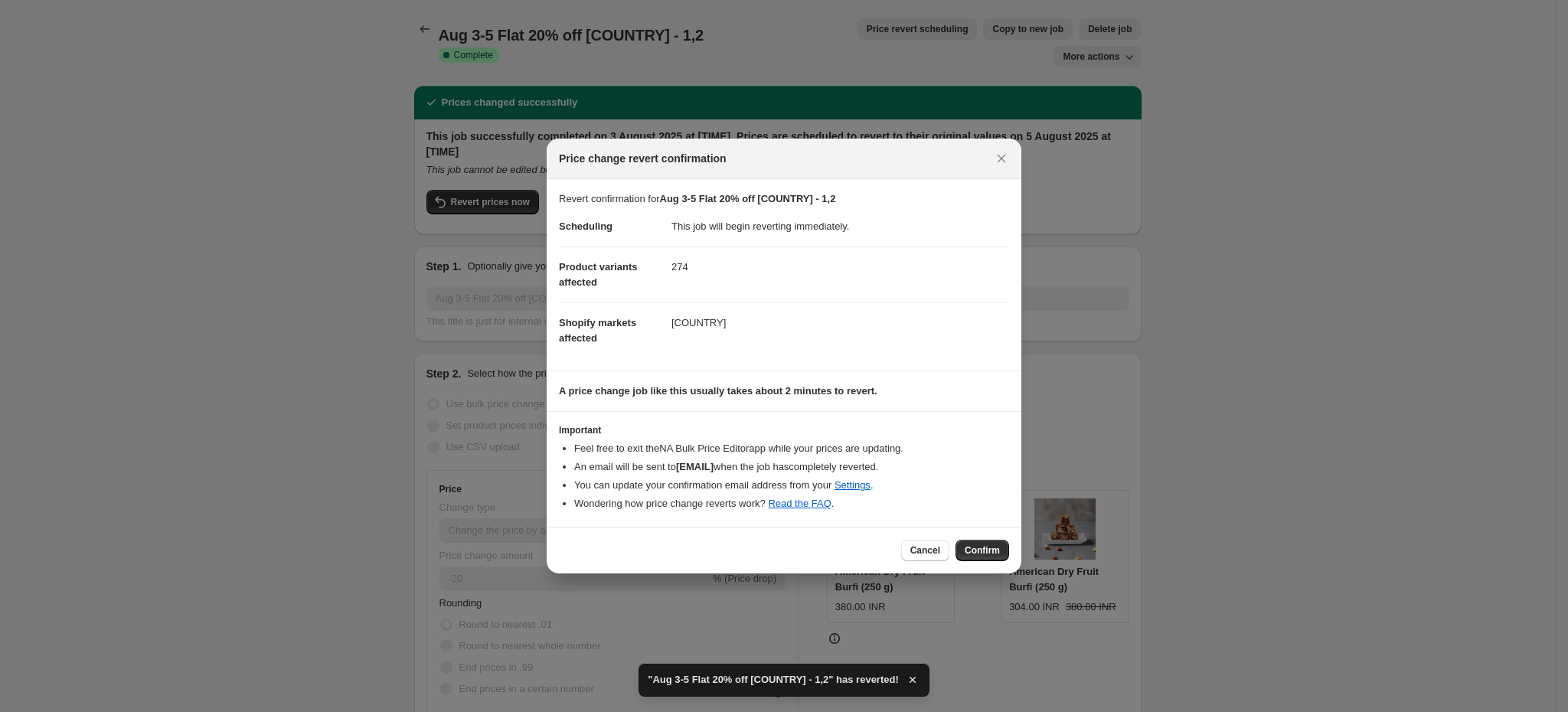 click on "Cancel Confirm" at bounding box center (784, 550) 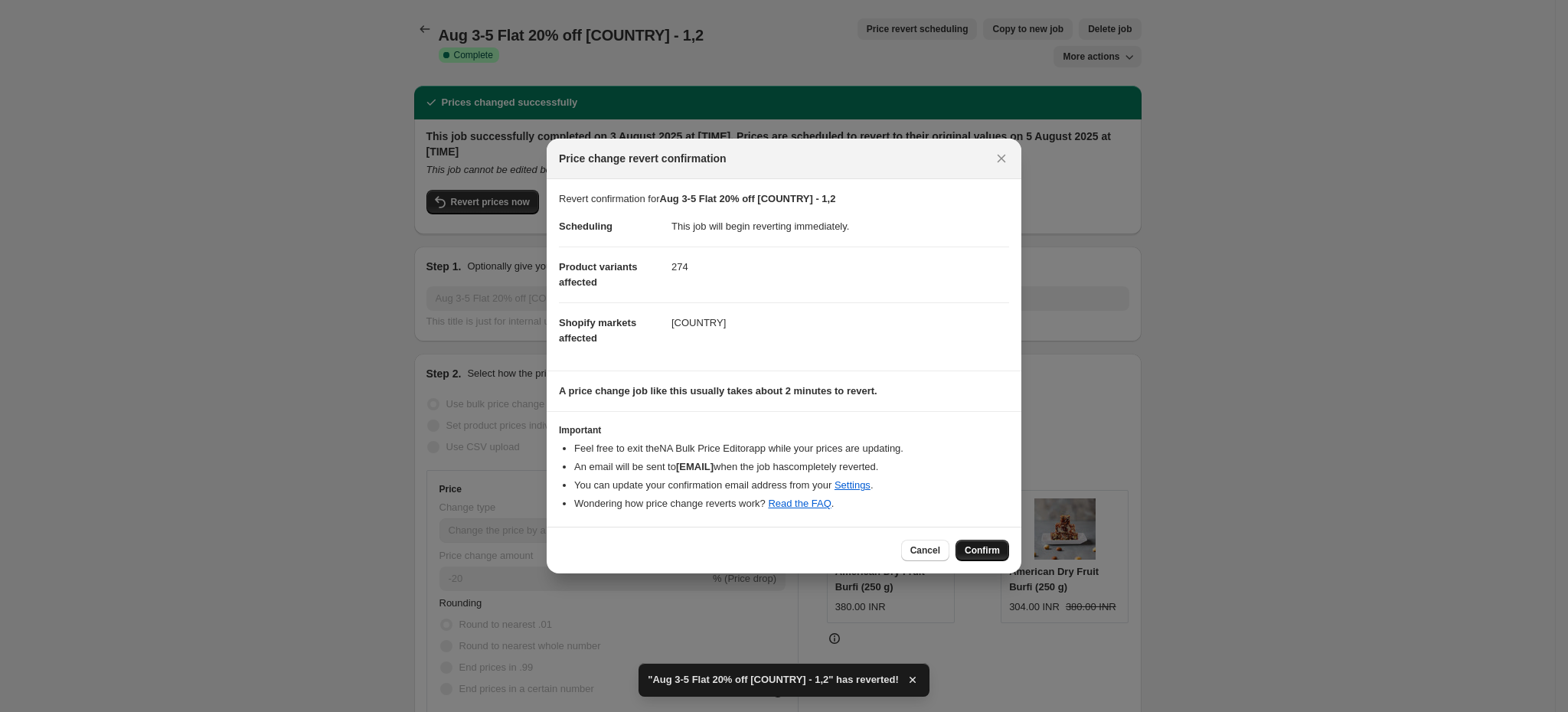 click on "Confirm" at bounding box center [982, 550] 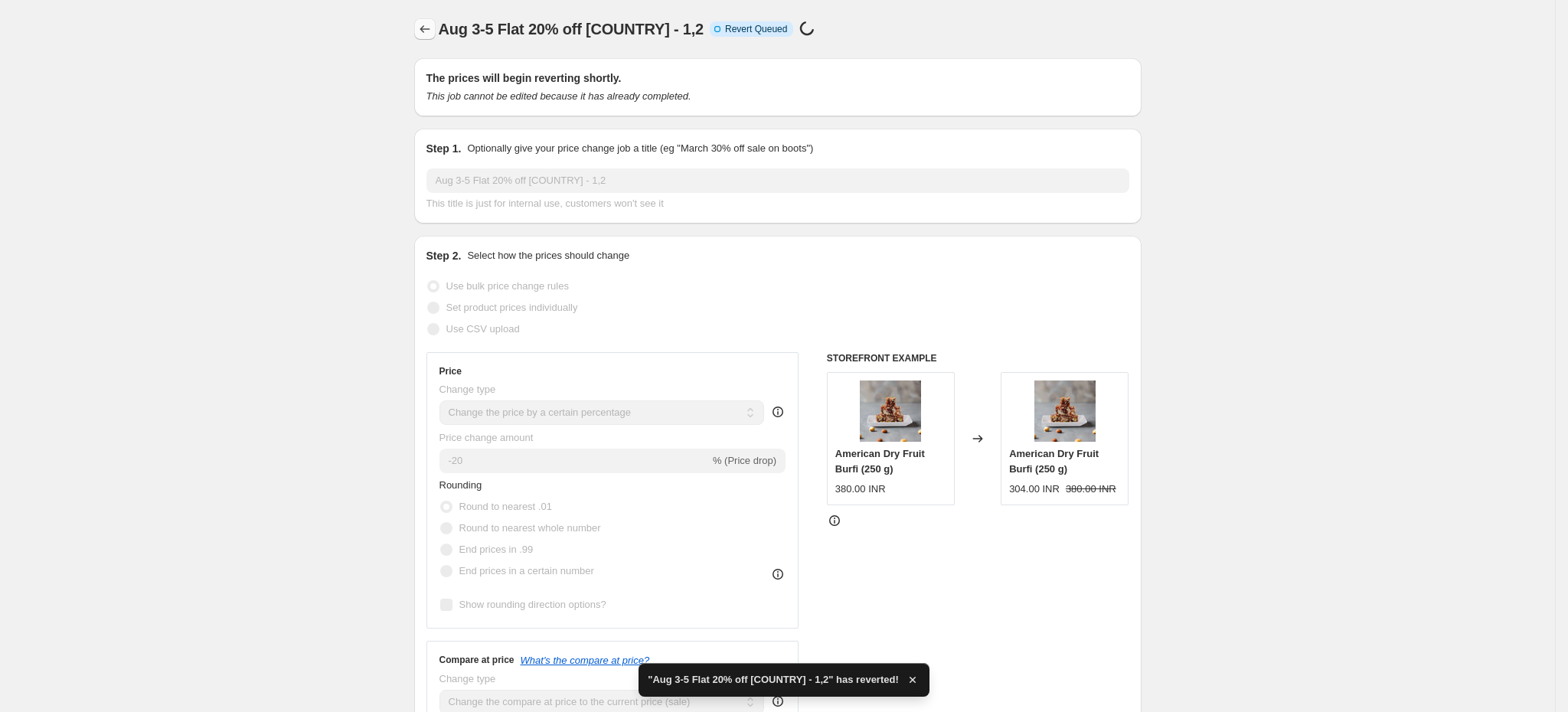 click 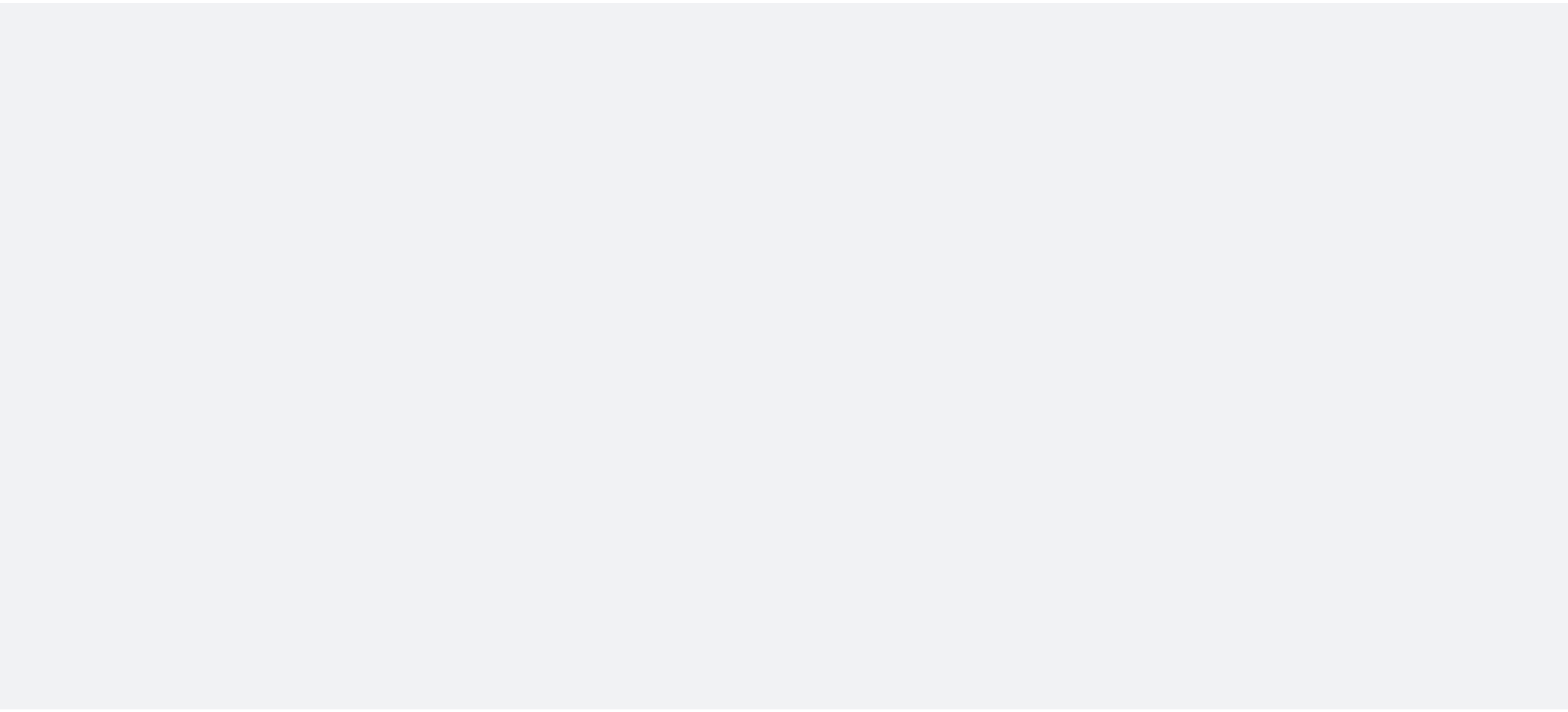 scroll, scrollTop: 0, scrollLeft: 0, axis: both 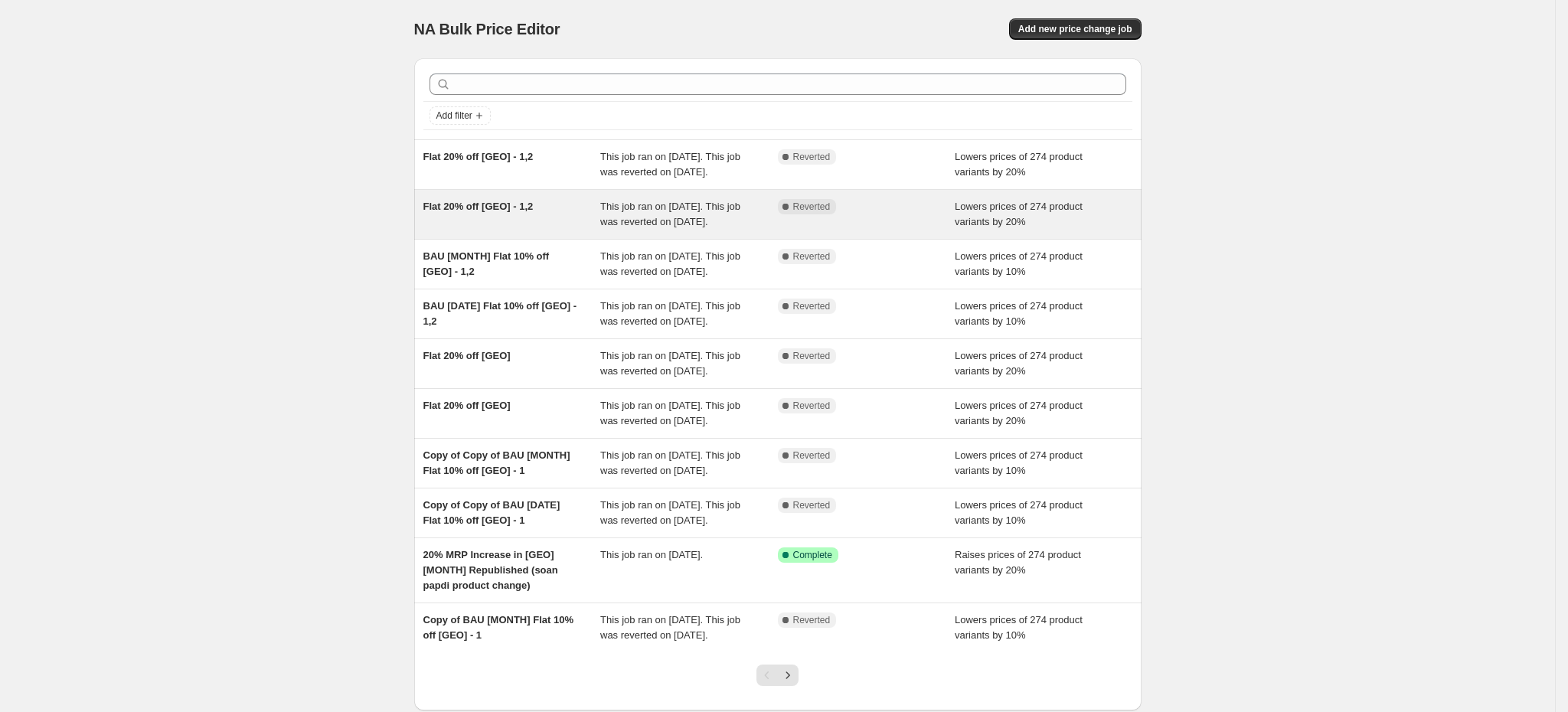 click on "Flat 20% off [GEO] - 1,2" at bounding box center (512, 214) 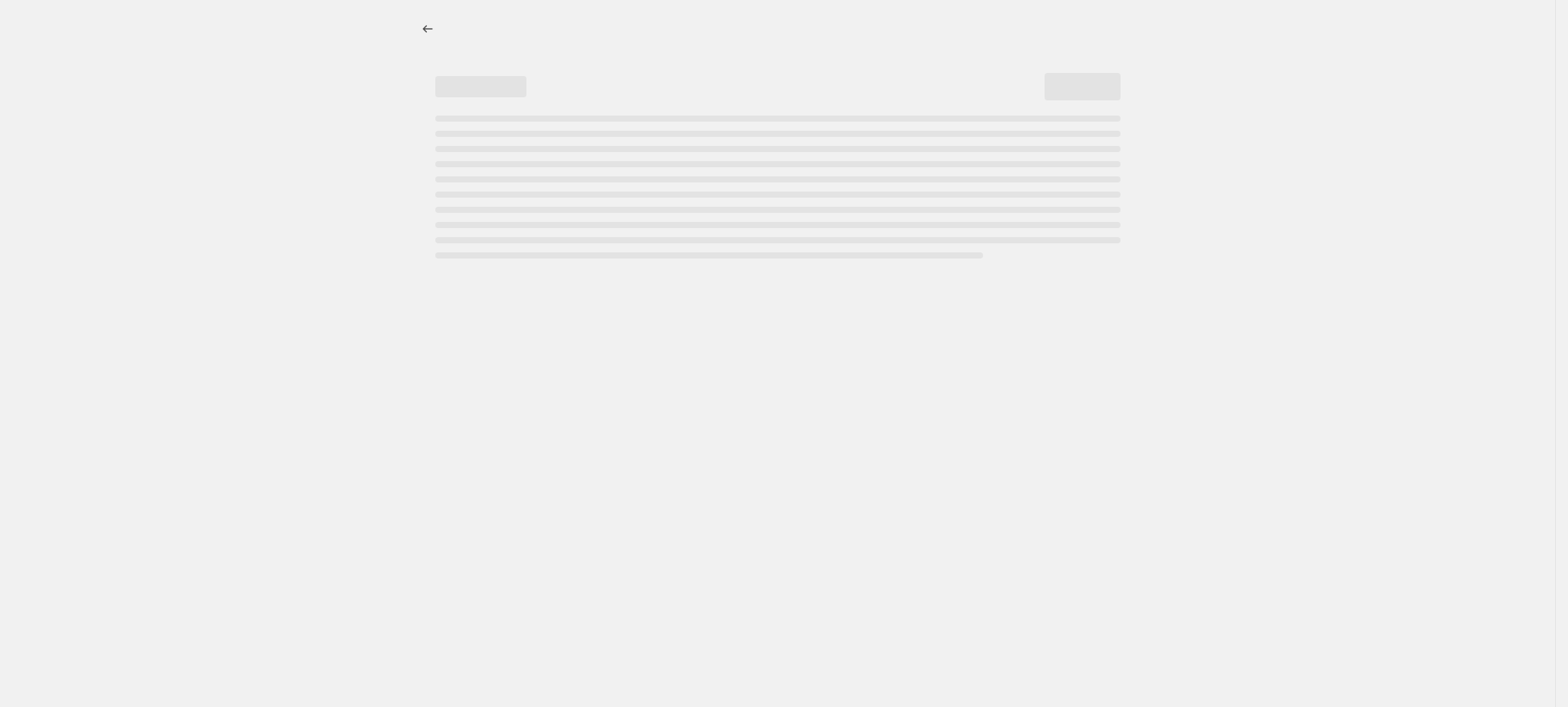 select on "percentage" 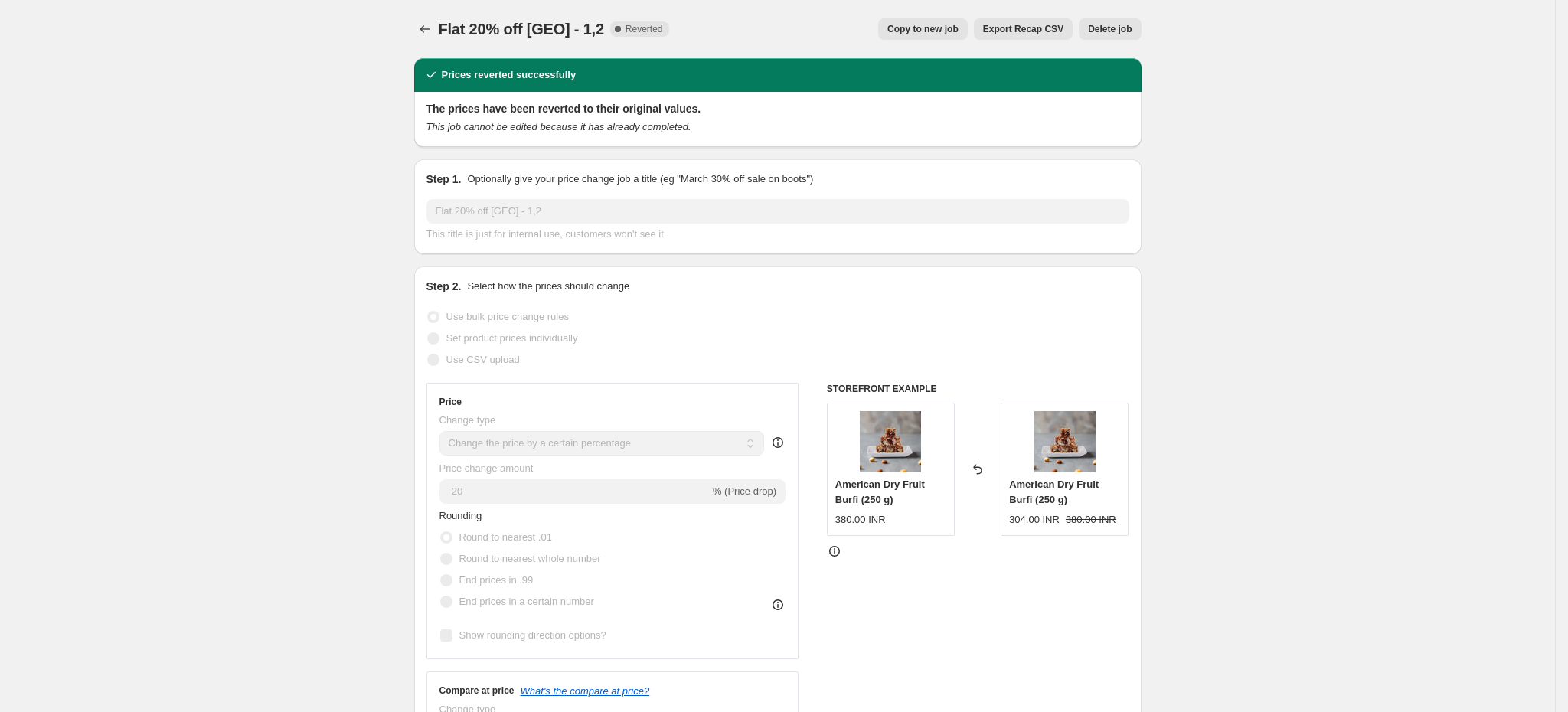 click on "Copy to new job" at bounding box center [923, 29] 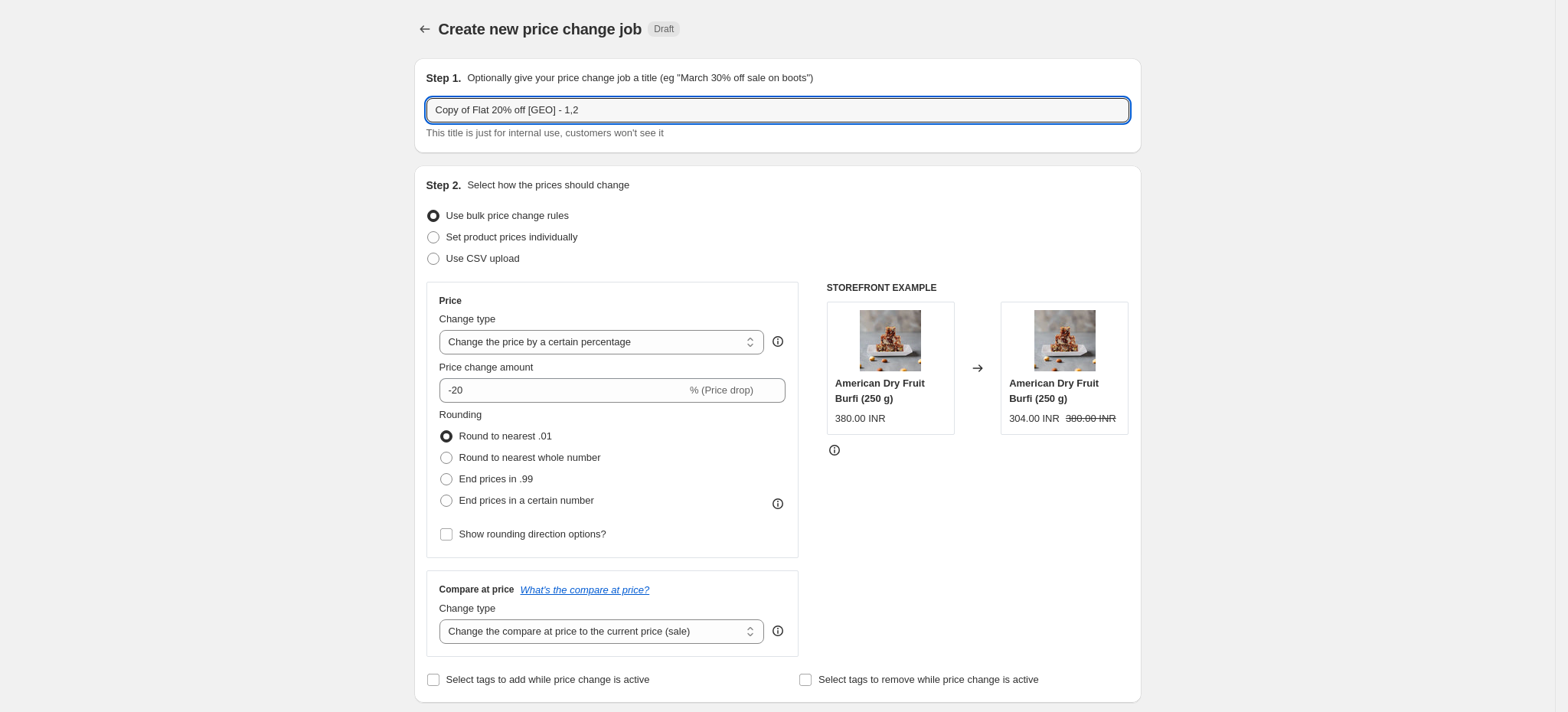 drag, startPoint x: 483, startPoint y: 112, endPoint x: 398, endPoint y: 81, distance: 90.47652 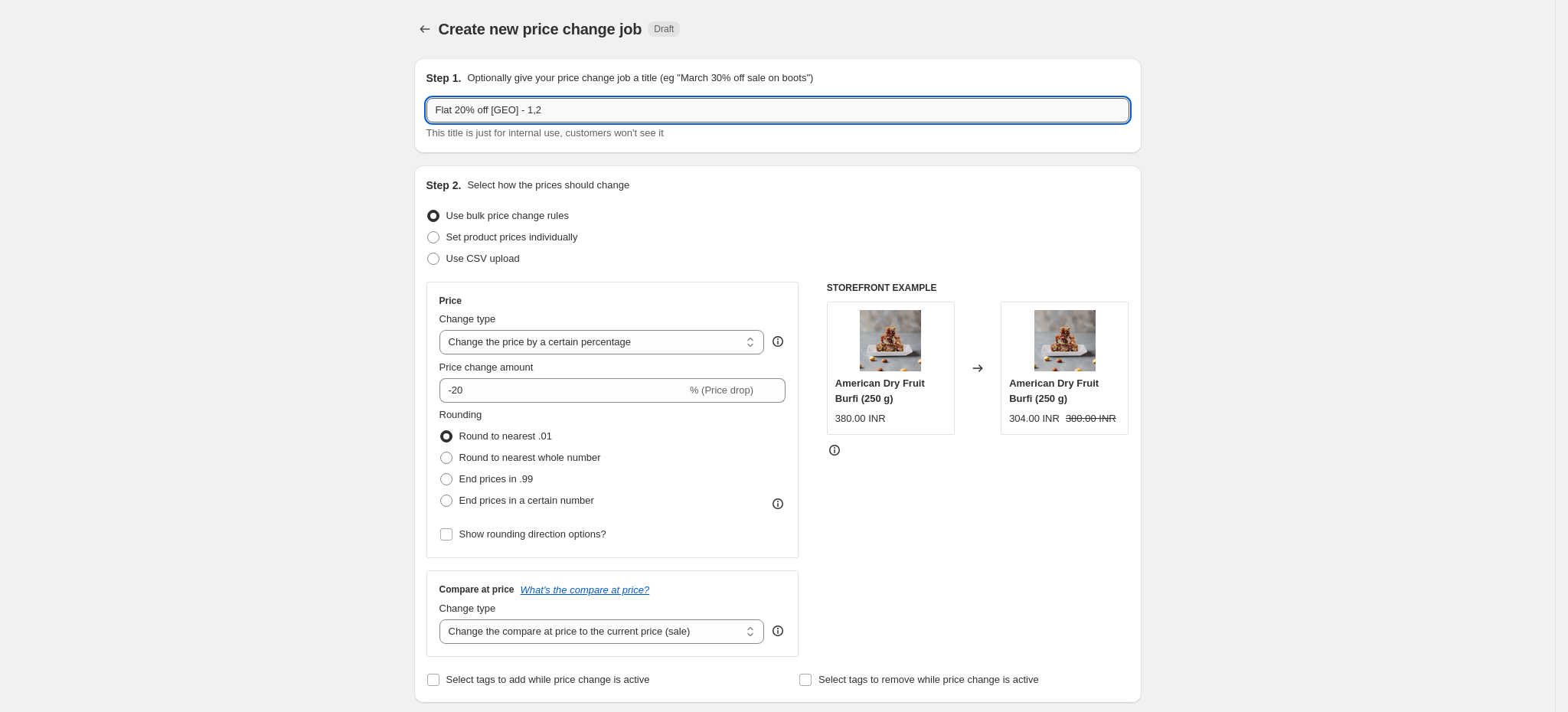 drag, startPoint x: 567, startPoint y: 103, endPoint x: 696, endPoint y: 103, distance: 129 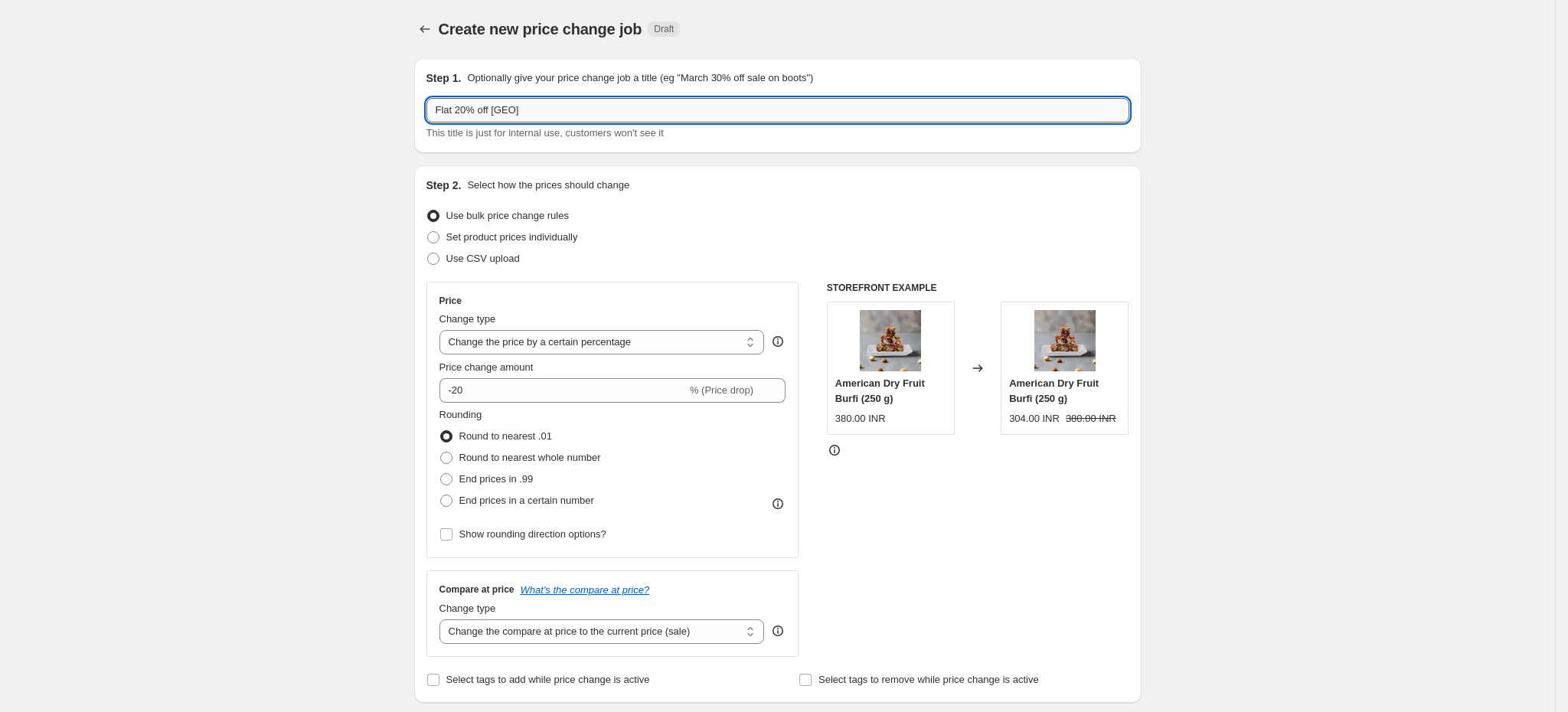 click on "Flat 20% off [COUNTRY]" at bounding box center (778, 110) 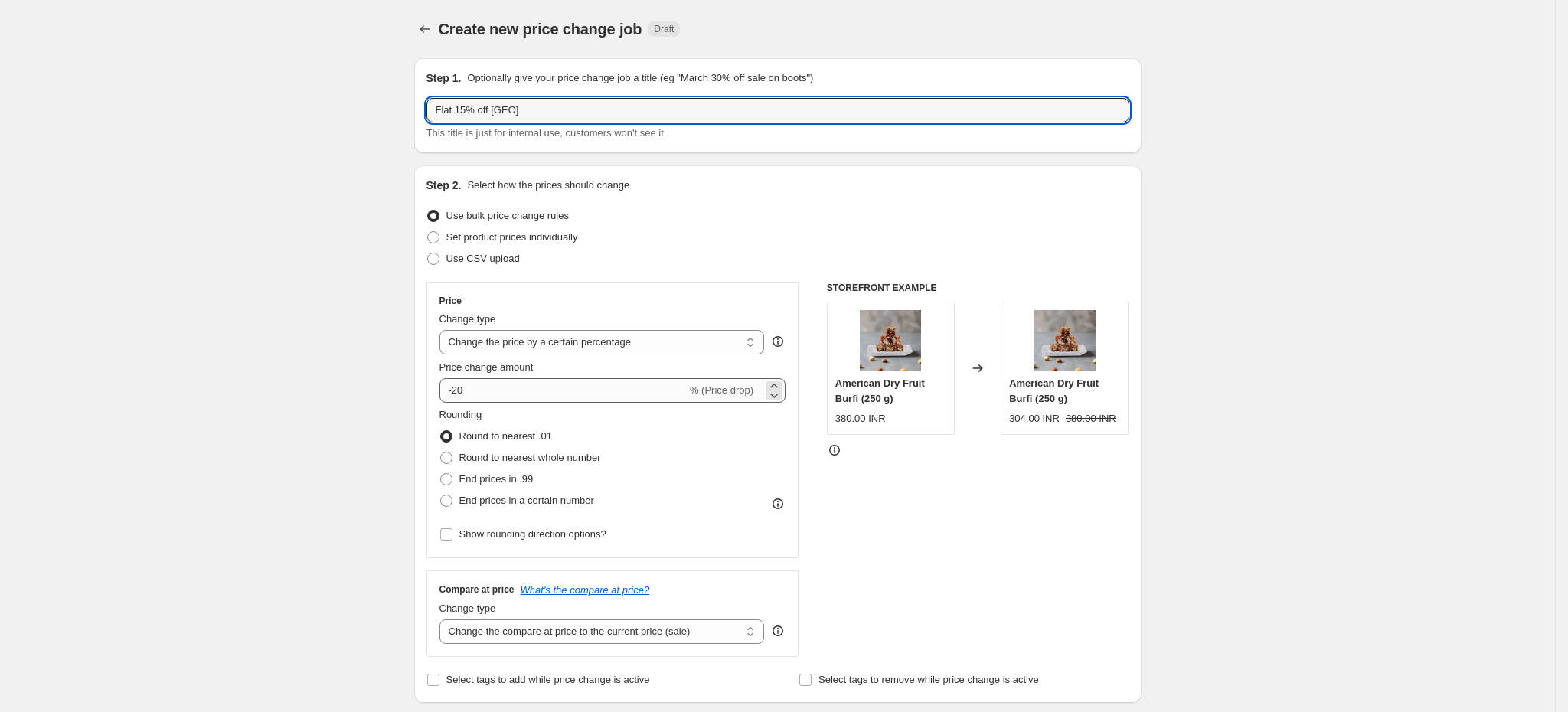 type on "Aug 3-5 Flat 15% off India" 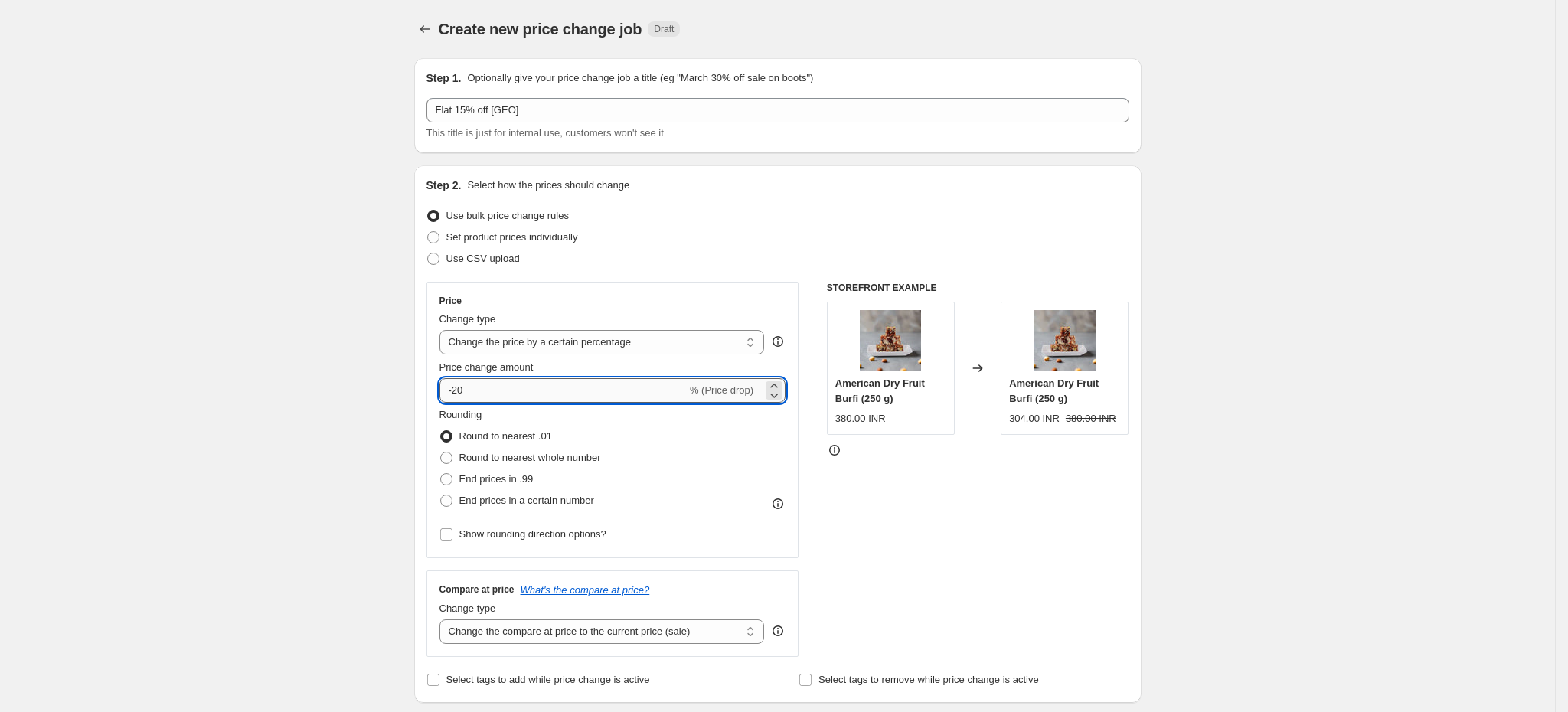 click on "-20" at bounding box center [563, 390] 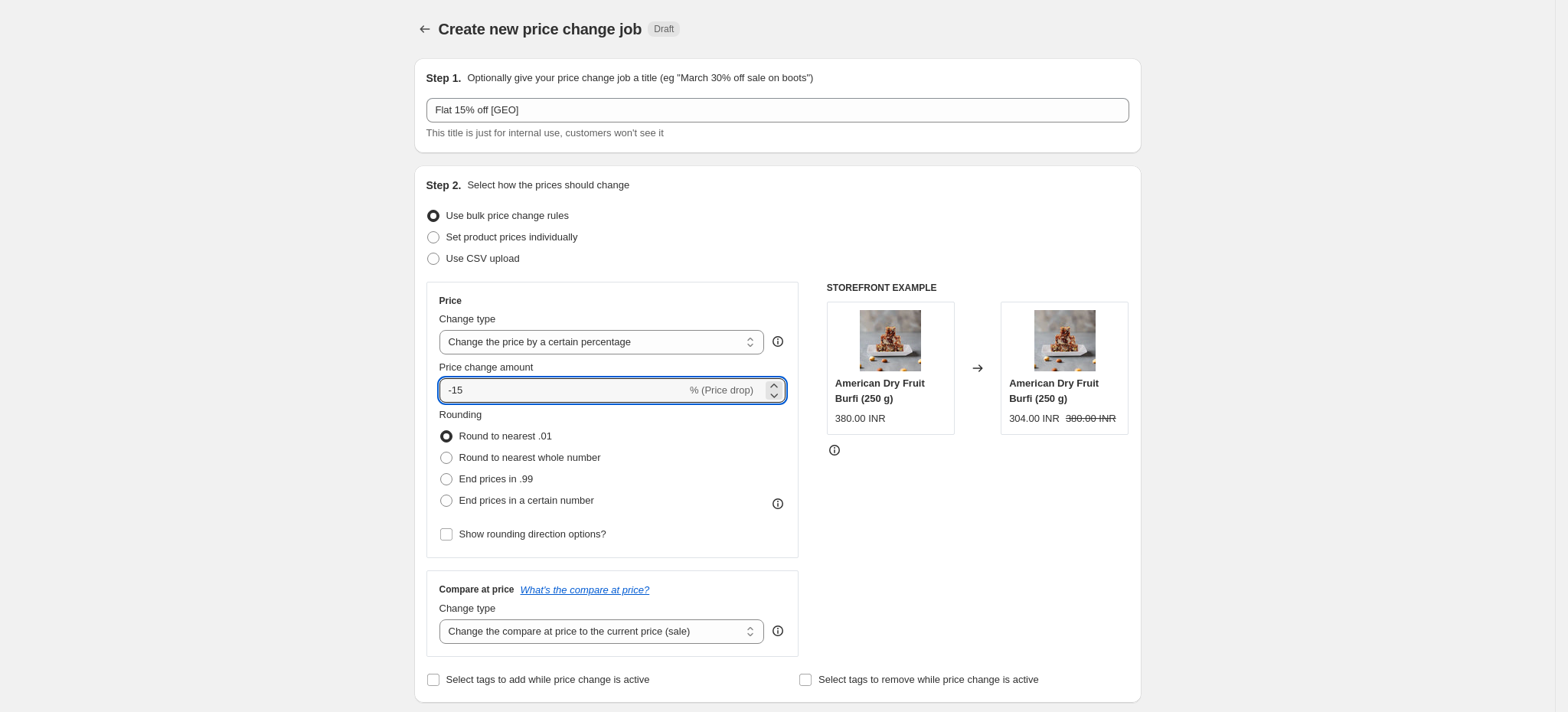 type on "-15" 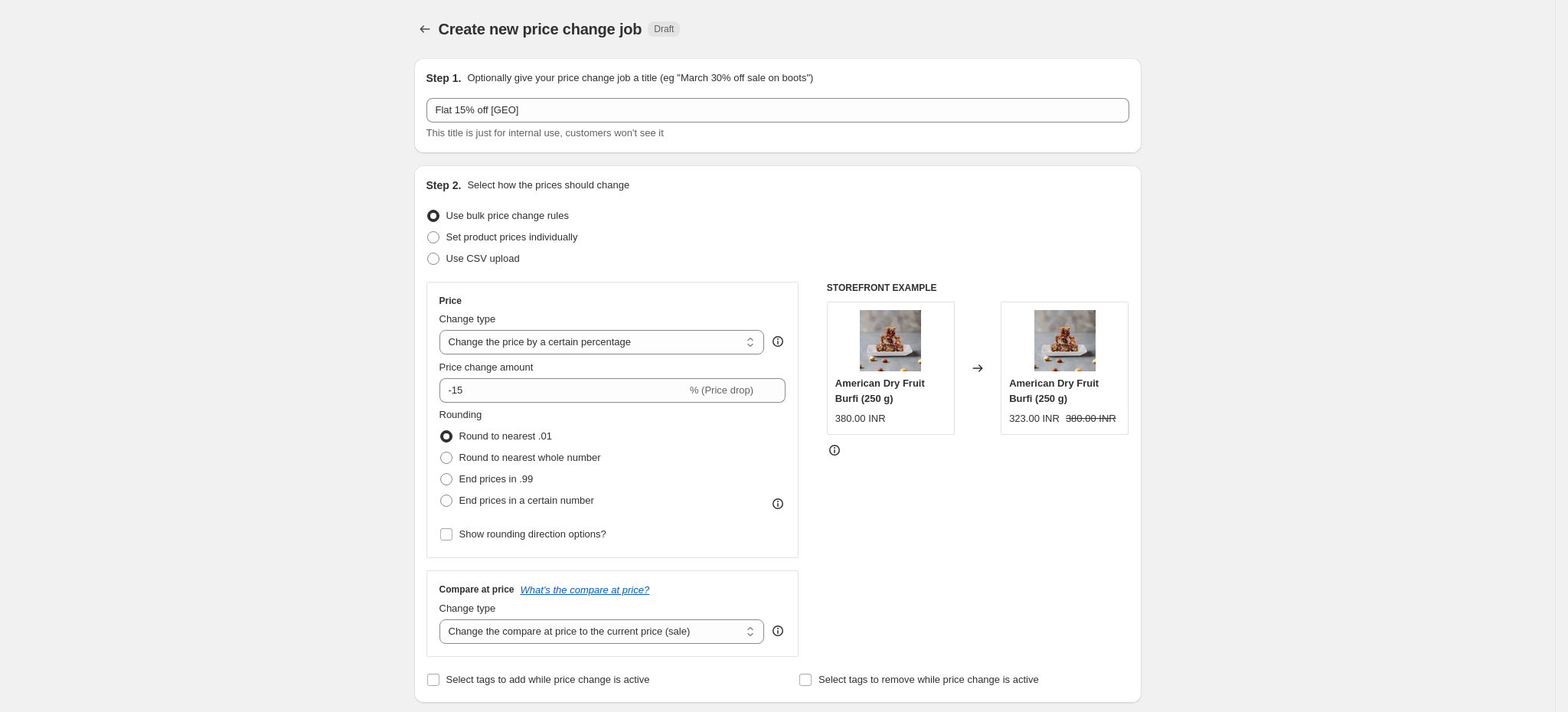 click on "Create new price change job. This page is ready Create new price change job Draft Step 1. Optionally give your price change job a title (eg "March 30% off sale on boots") Aug 3-5 Flat 15% off India This title is just for internal use, customers won't see it Step 2. Select how the prices should change Use bulk price change rules Set product prices individually Use CSV upload Price Change type Change the price to a certain amount Change the price by a certain amount Change the price by a certain percentage Change the price to the current compare at price (price before sale) Change the price by a certain amount relative to the compare at price Change the price by a certain percentage relative to the compare at price Don't change the price Change the price by a certain percentage relative to the cost per item Change price to certain cost margin Change the price by a certain percentage Price change amount -15 % (Price drop) Rounding Round to nearest .01 Round to nearest whole number End prices in .99 Change type" at bounding box center [777, 884] 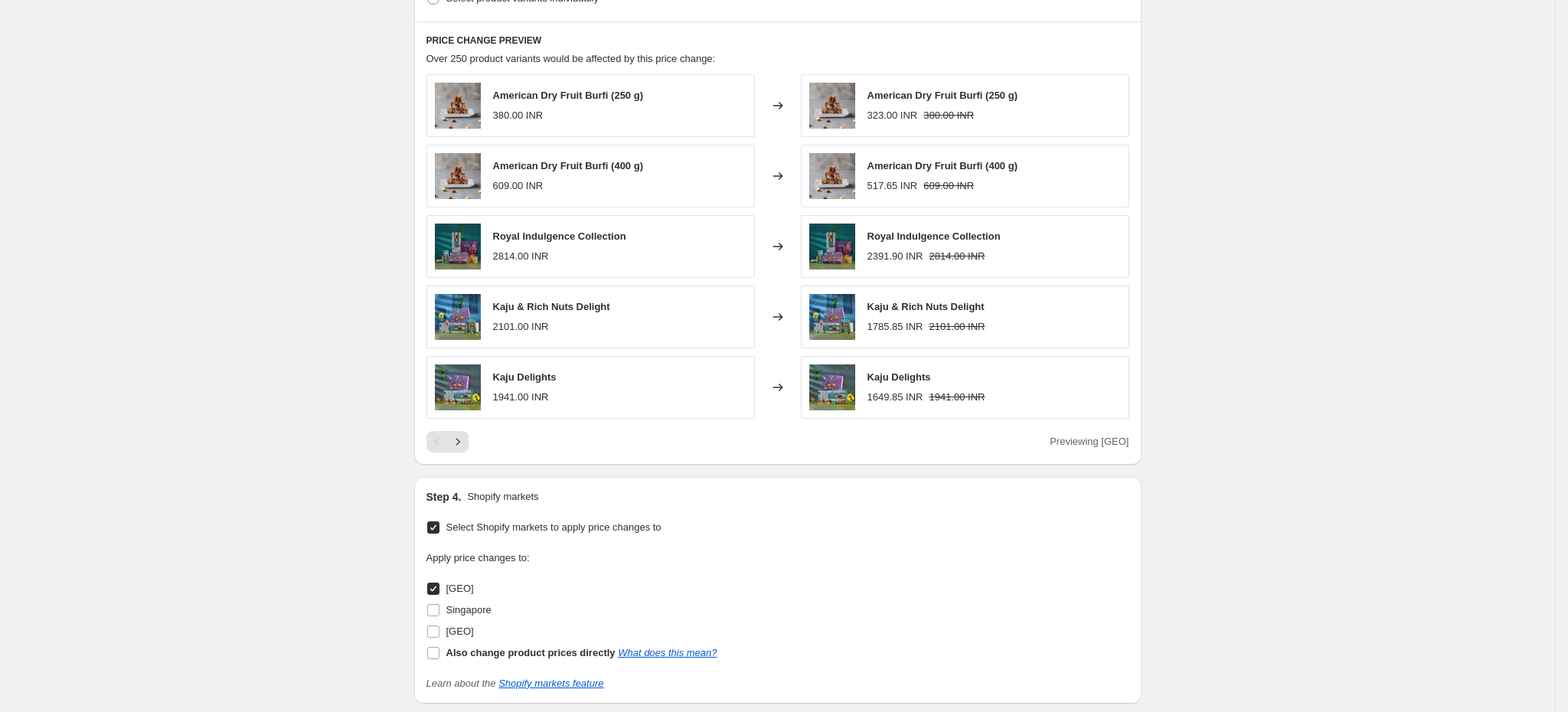 scroll, scrollTop: 1069, scrollLeft: 0, axis: vertical 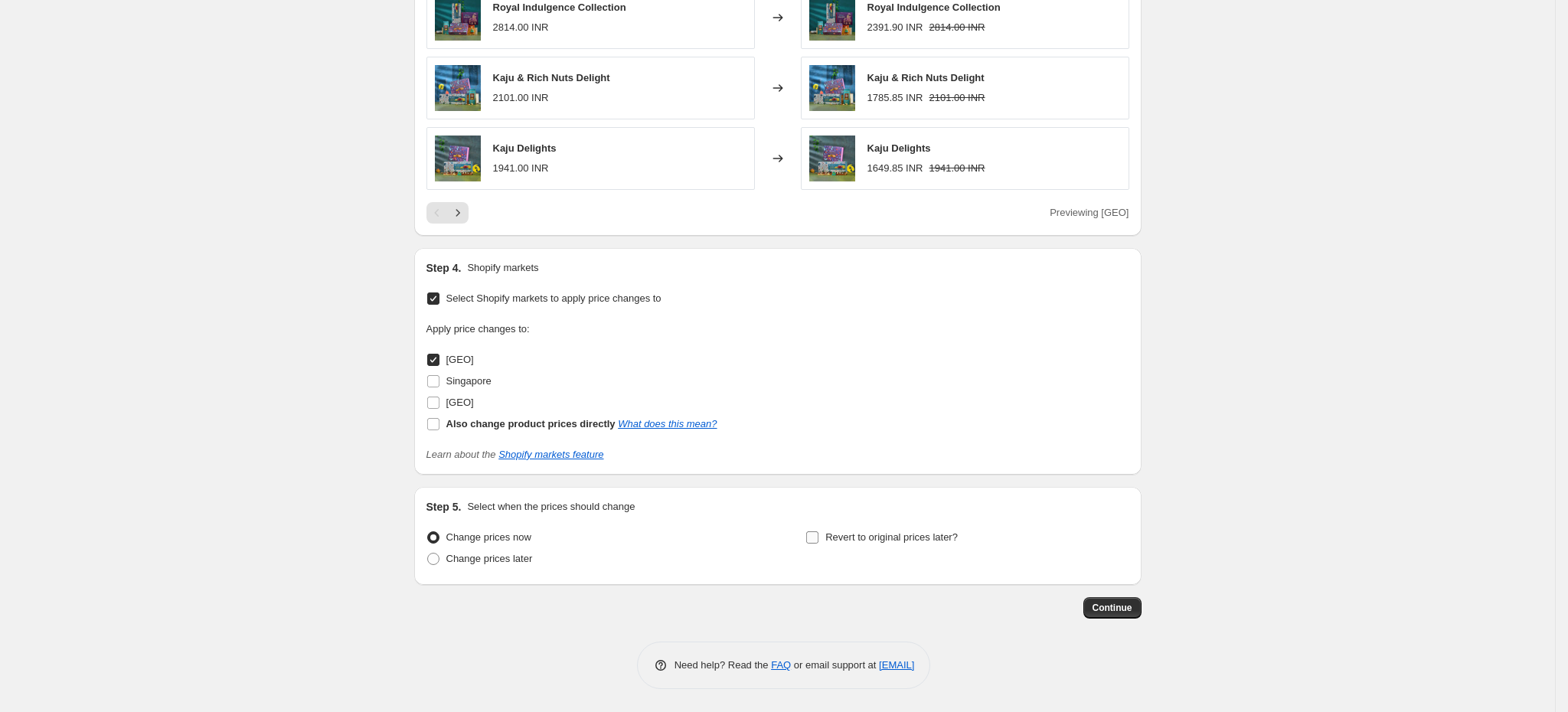 click on "Revert to original prices later?" at bounding box center (812, 537) 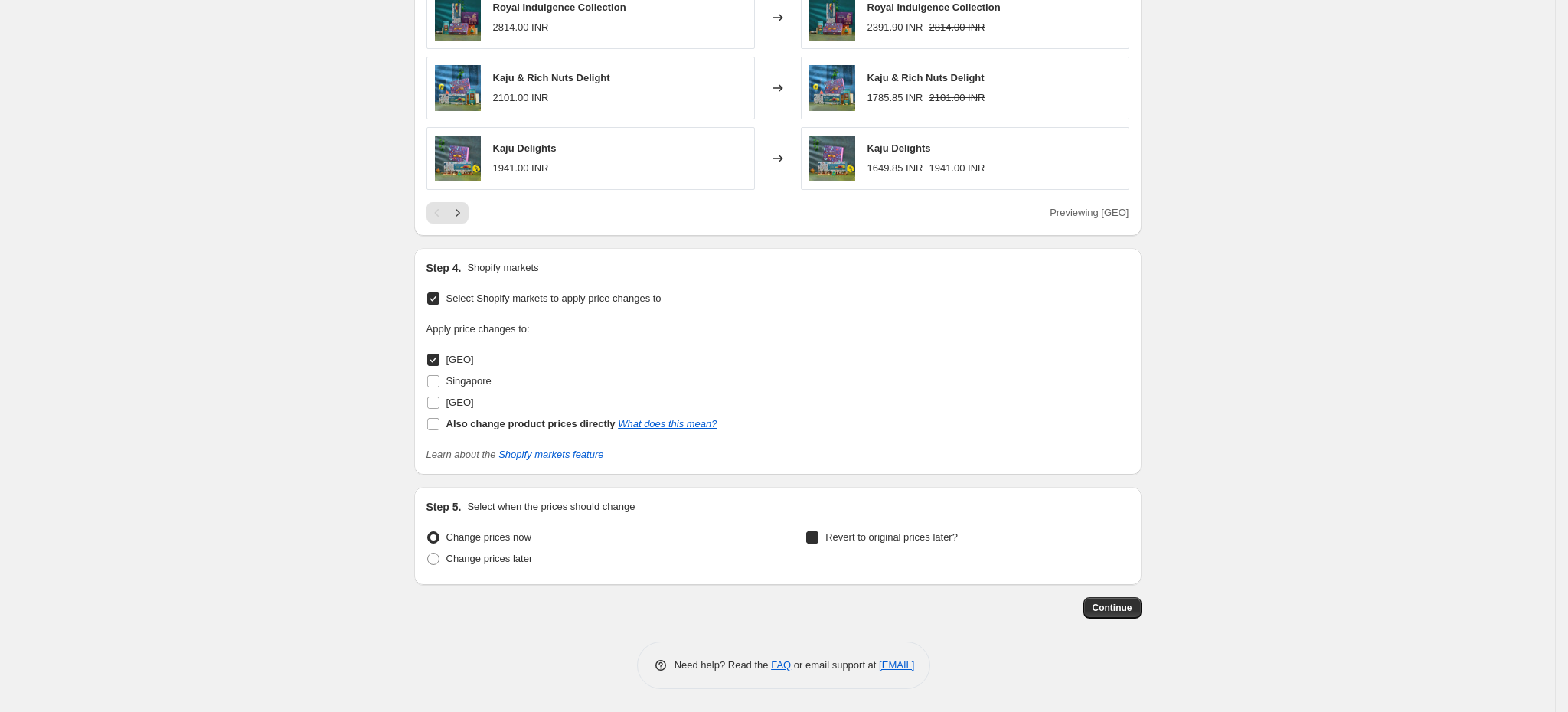 checkbox on "true" 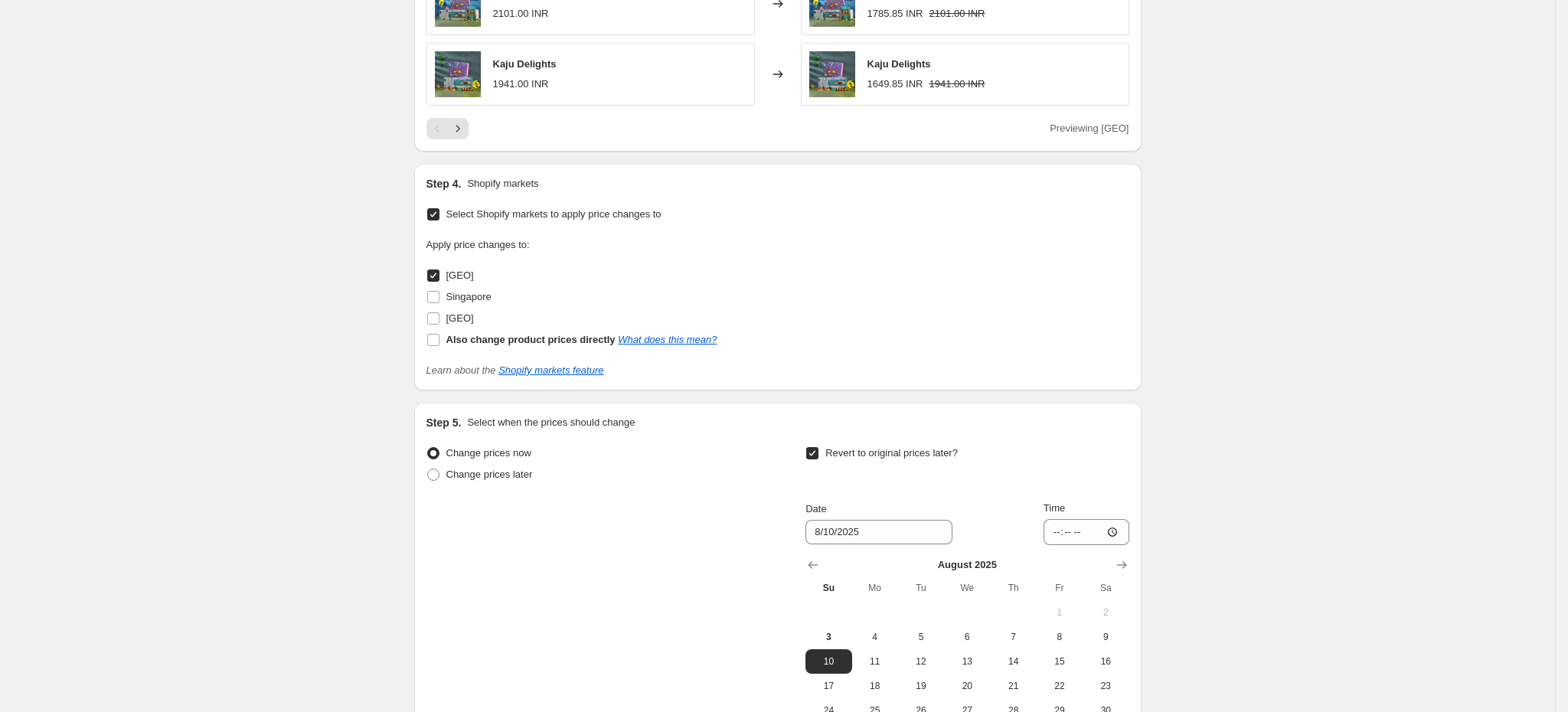scroll, scrollTop: 1356, scrollLeft: 0, axis: vertical 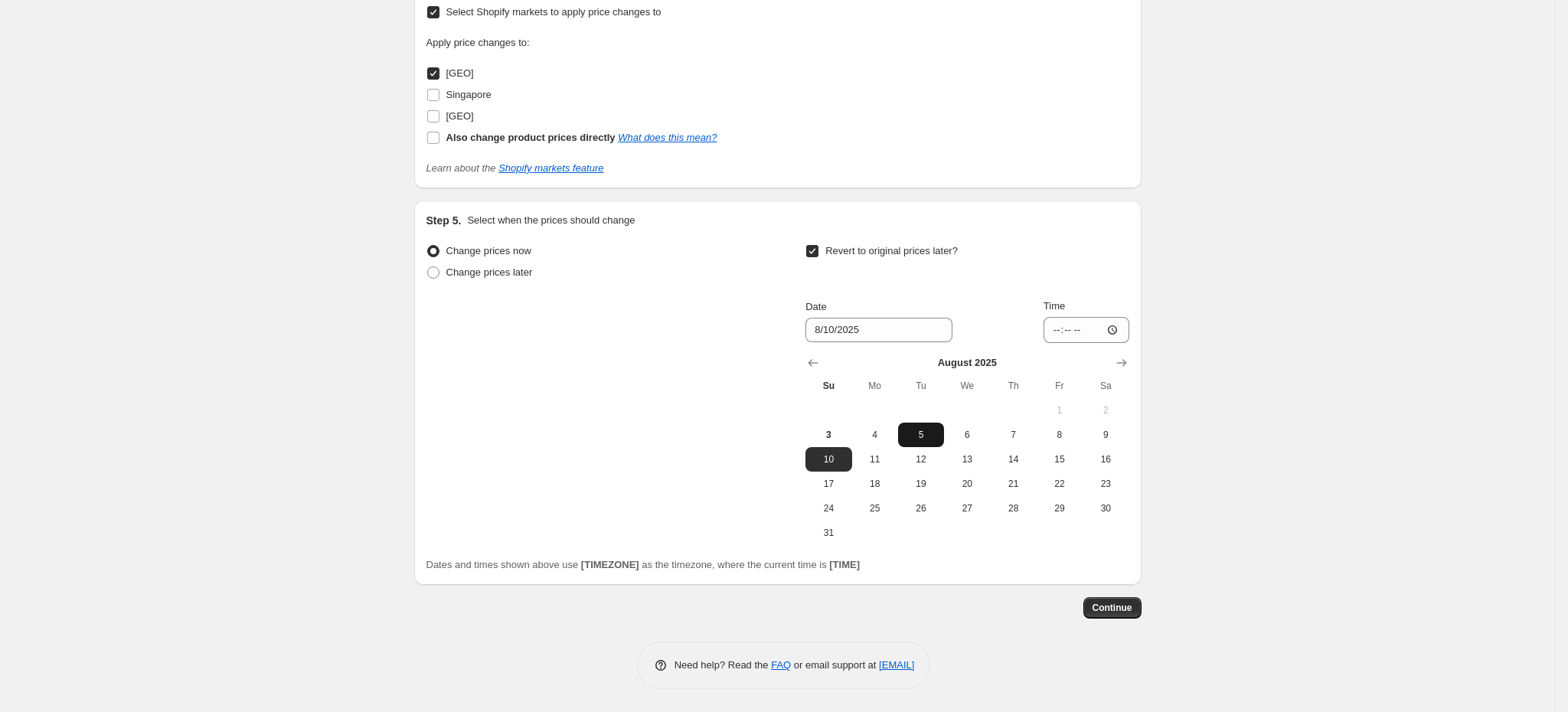 click on "5" at bounding box center [921, 435] 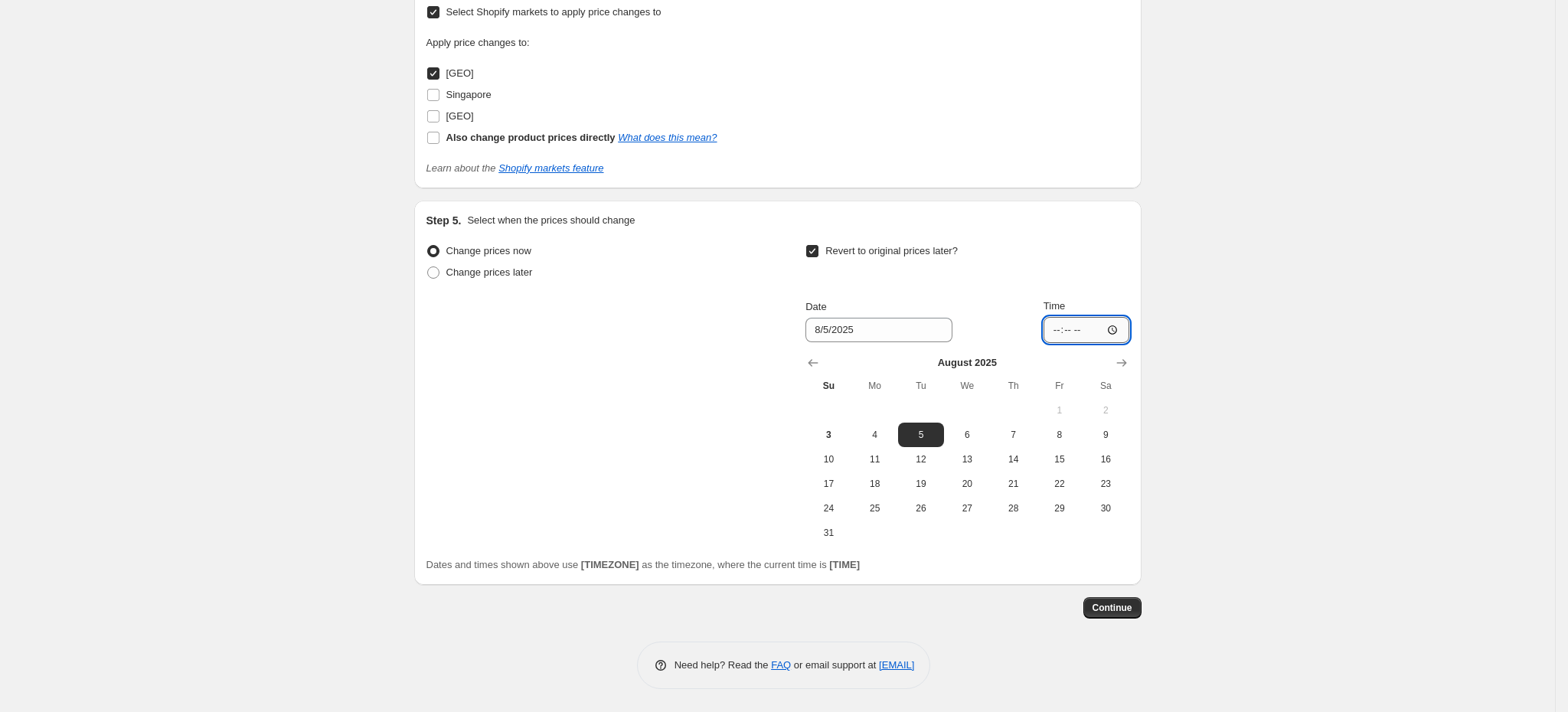 click on "09:52" at bounding box center (1086, 330) 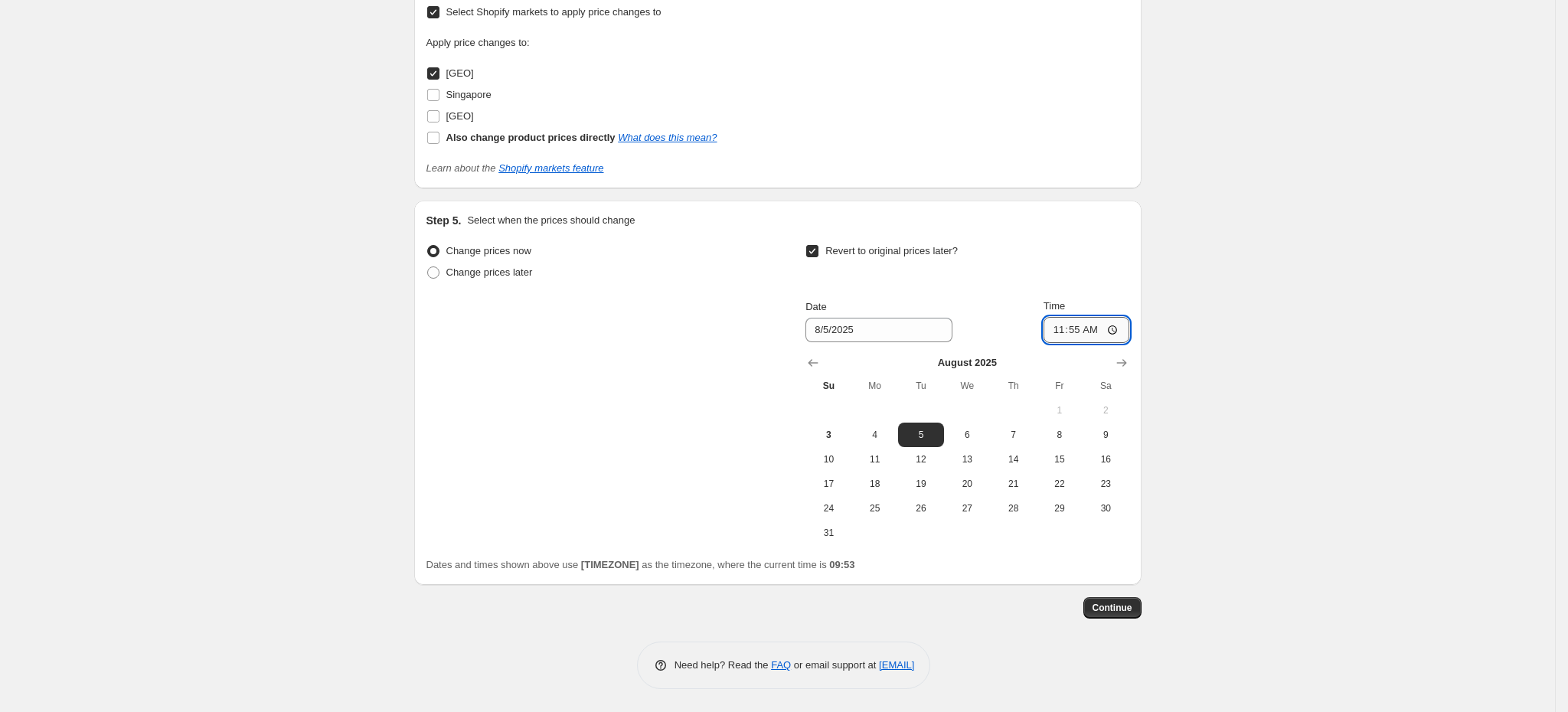 type on "23:55" 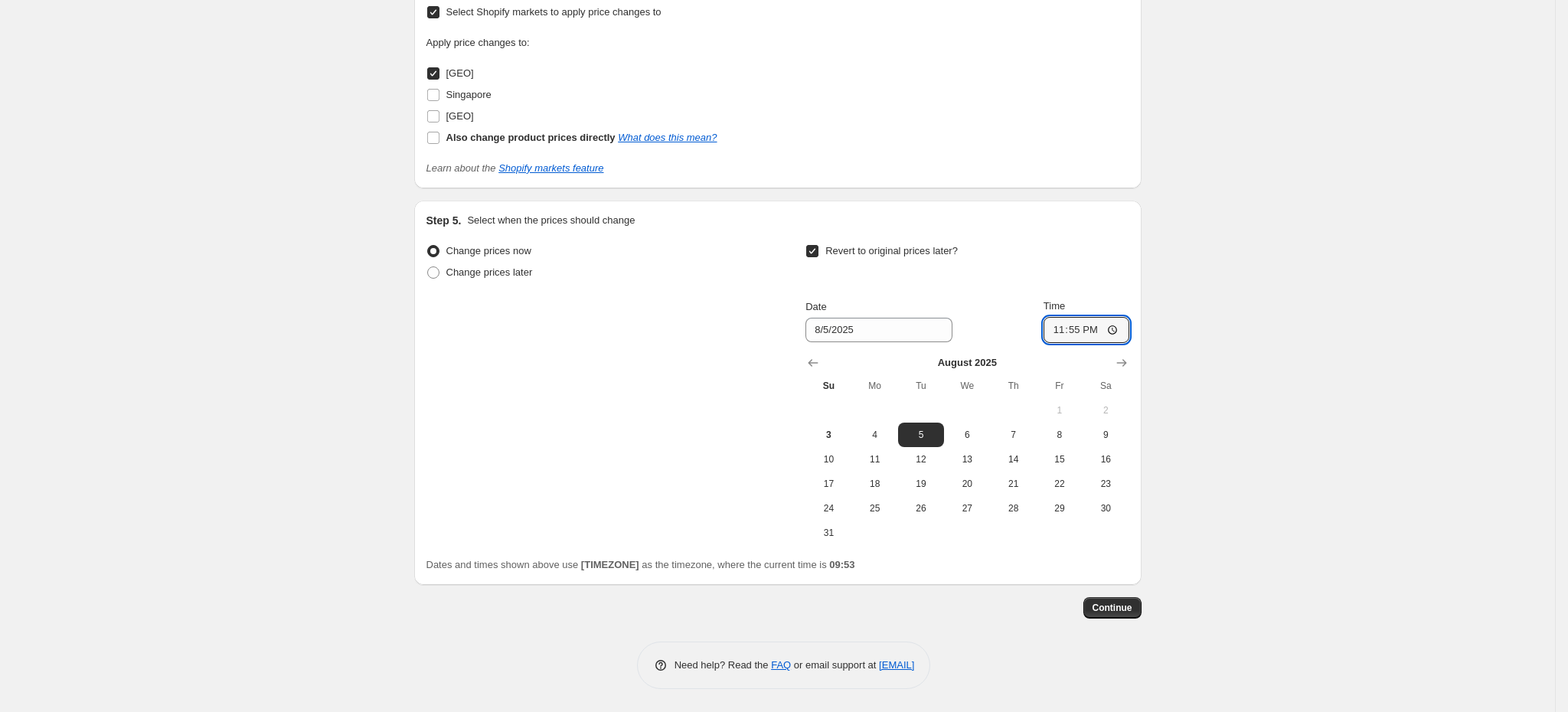 click on "Create new price change job. This page is ready Create new price change job Draft Step 1. Optionally give your price change job a title (eg "March 30% off sale on boots") Aug 3-5 Flat 15% off India This title is just for internal use, customers won't see it Step 2. Select how the prices should change Use bulk price change rules Set product prices individually Use CSV upload Price Change type Change the price to a certain amount Change the price by a certain amount Change the price by a certain percentage Change the price to the current compare at price (price before sale) Change the price by a certain amount relative to the compare at price Change the price by a certain percentage relative to the compare at price Don't change the price Change the price by a certain percentage relative to the cost per item Change price to certain cost margin Change the price by a certain percentage Price change amount -15 % (Price drop) Rounding Round to nearest .01 Round to nearest whole number End prices in .99 Change type" at bounding box center (777, -316) 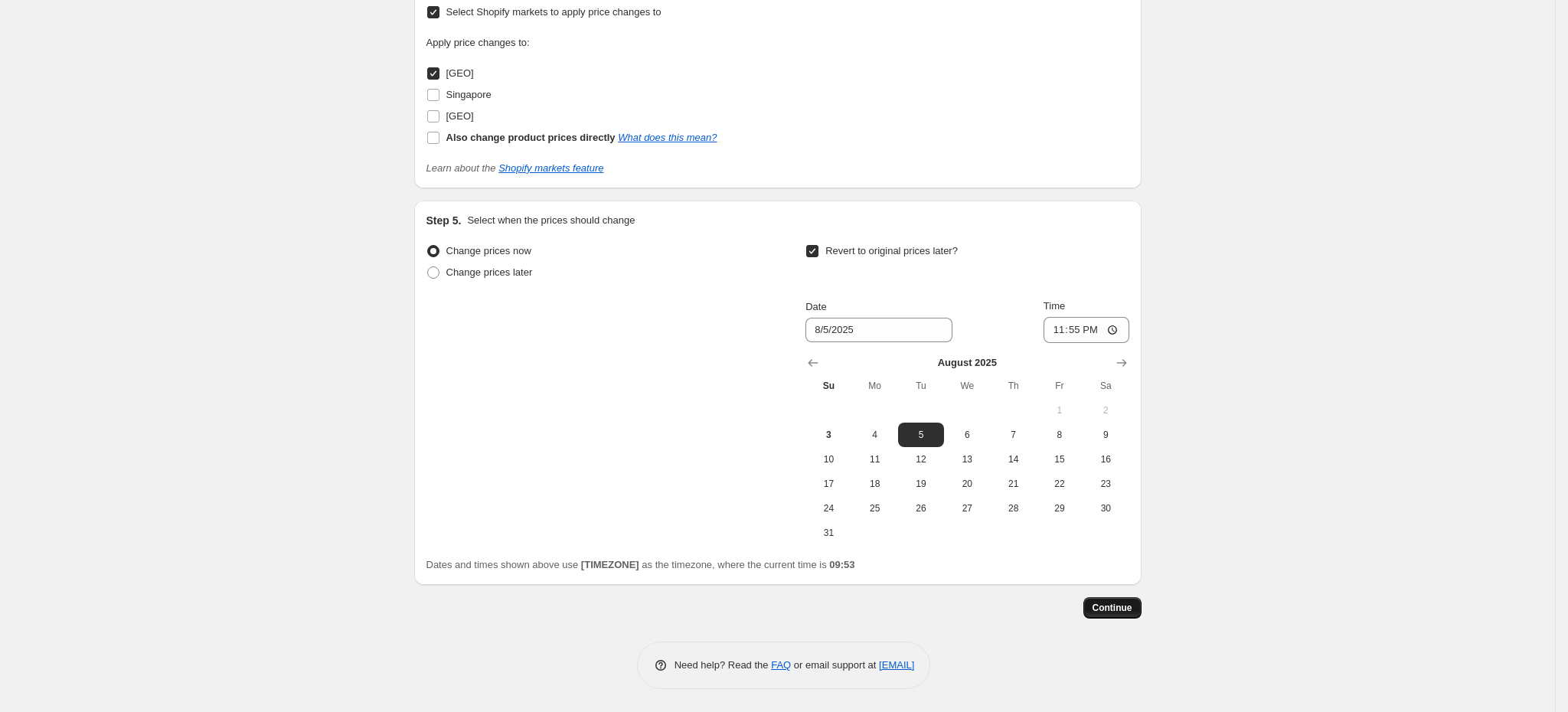 click on "Continue" at bounding box center (1112, 608) 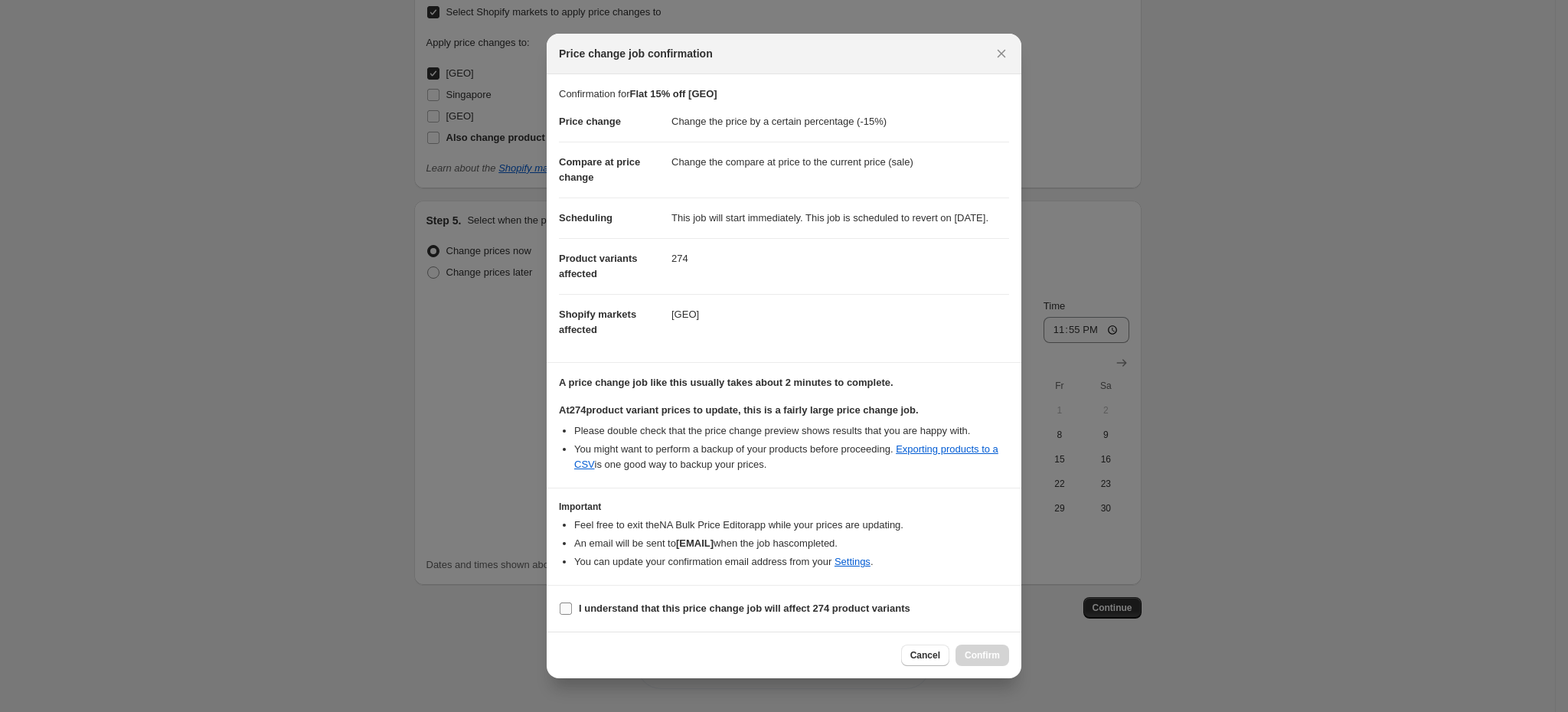 click on "I understand that this price change job will affect 274 product variants" at bounding box center (744, 608) 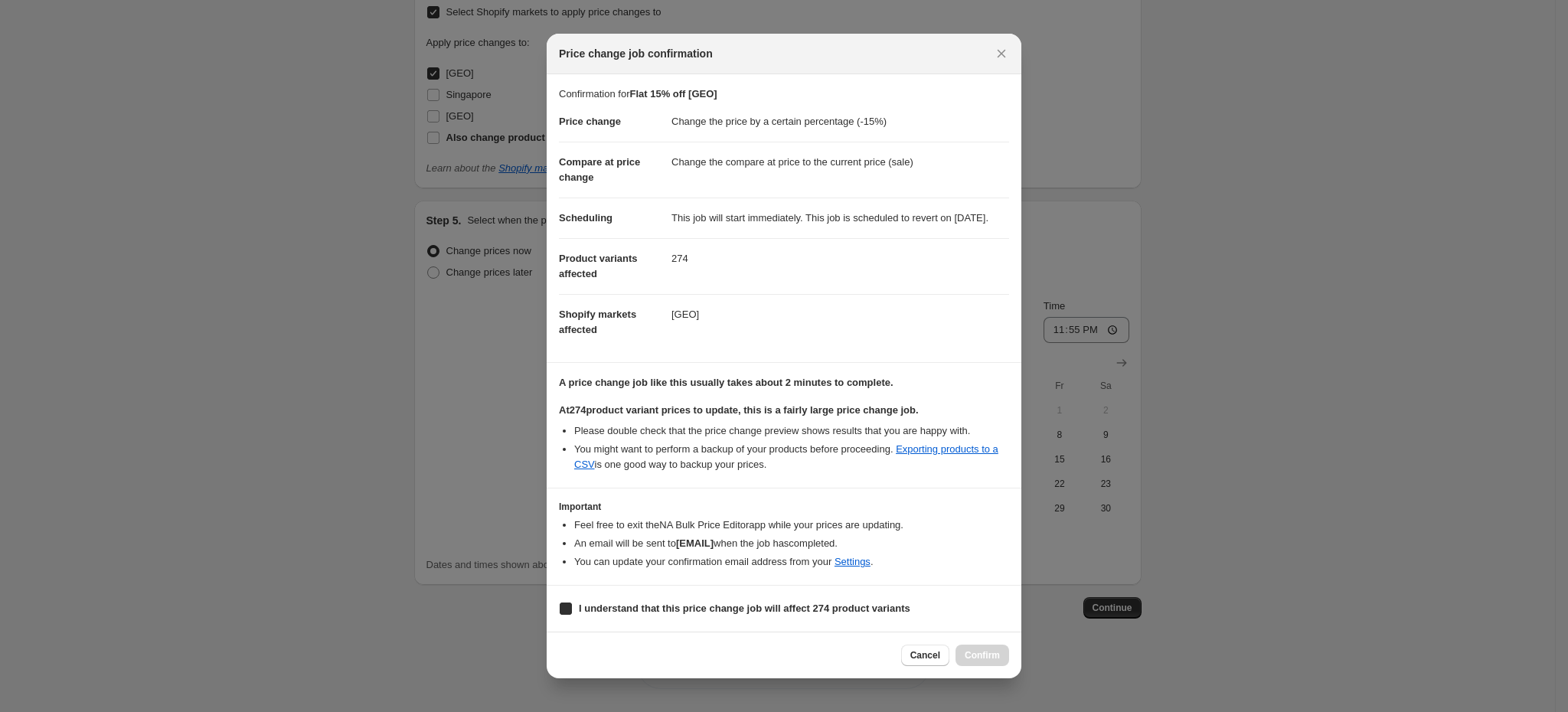 checkbox on "true" 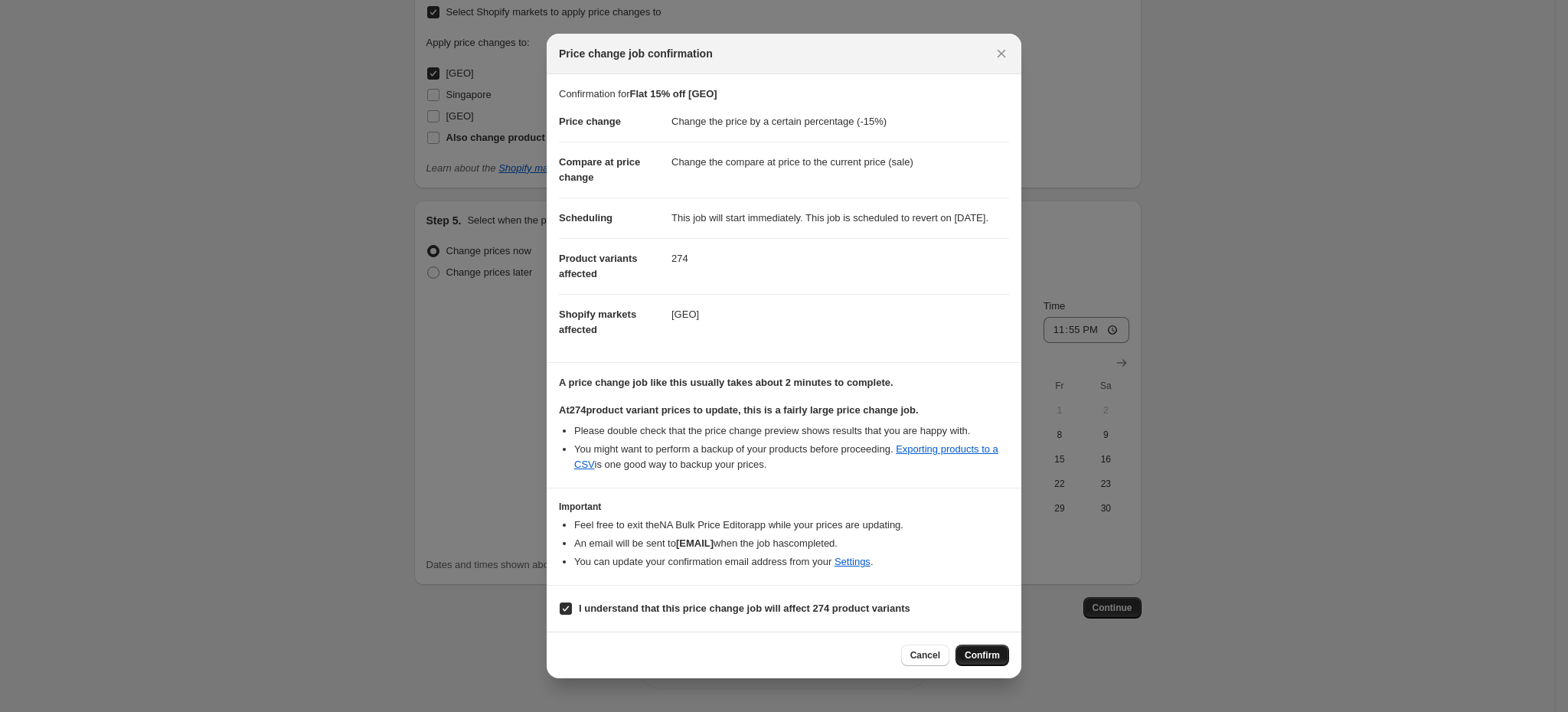 click on "Confirm" at bounding box center [982, 655] 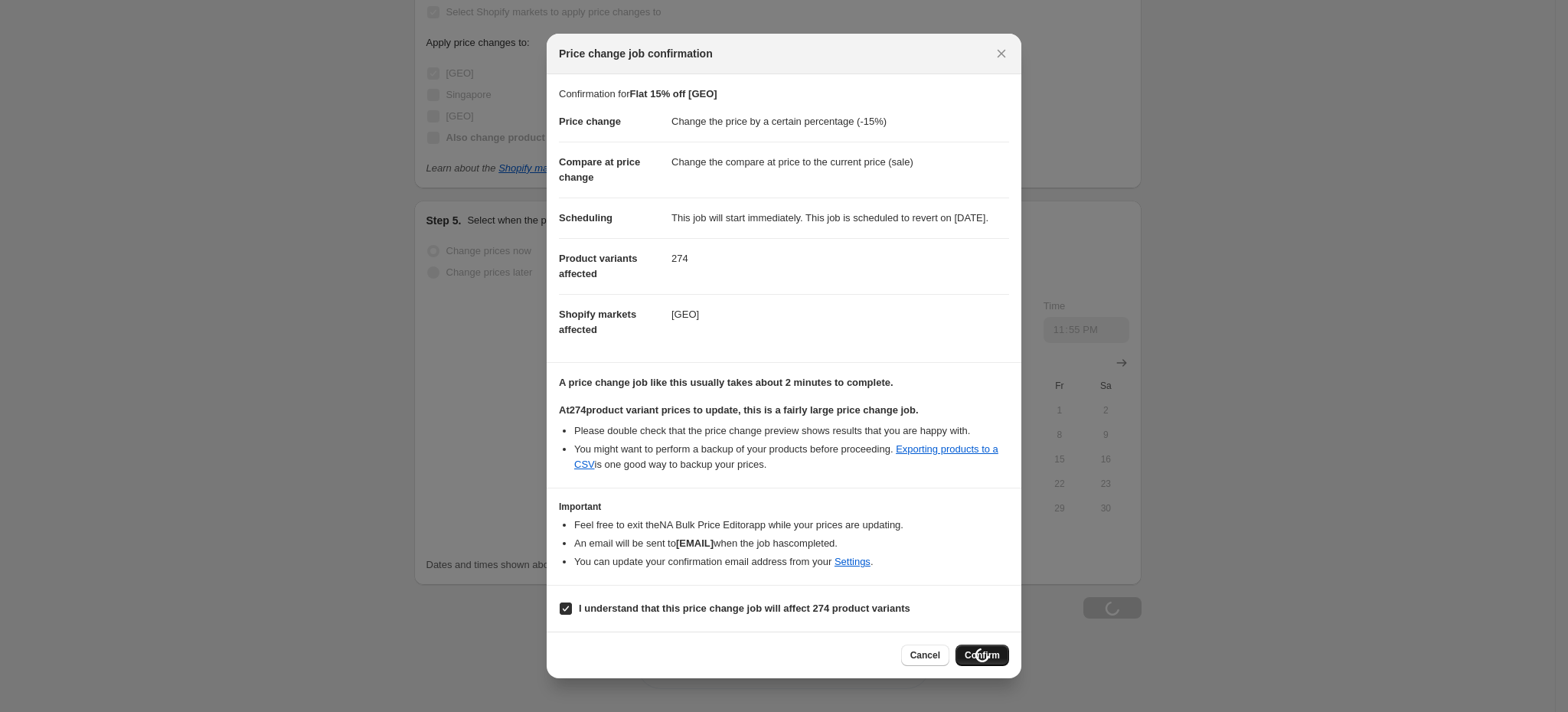 scroll, scrollTop: 1407, scrollLeft: 0, axis: vertical 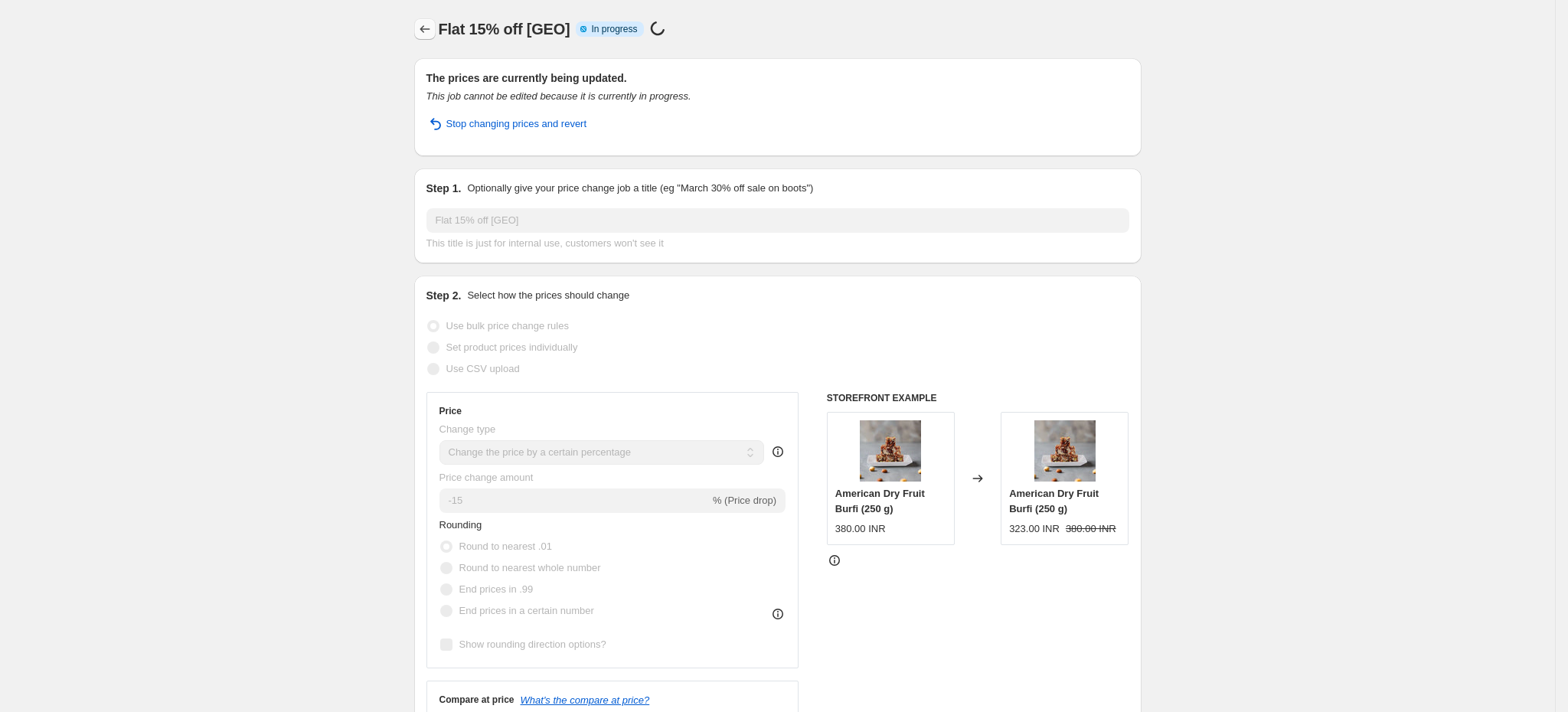 click 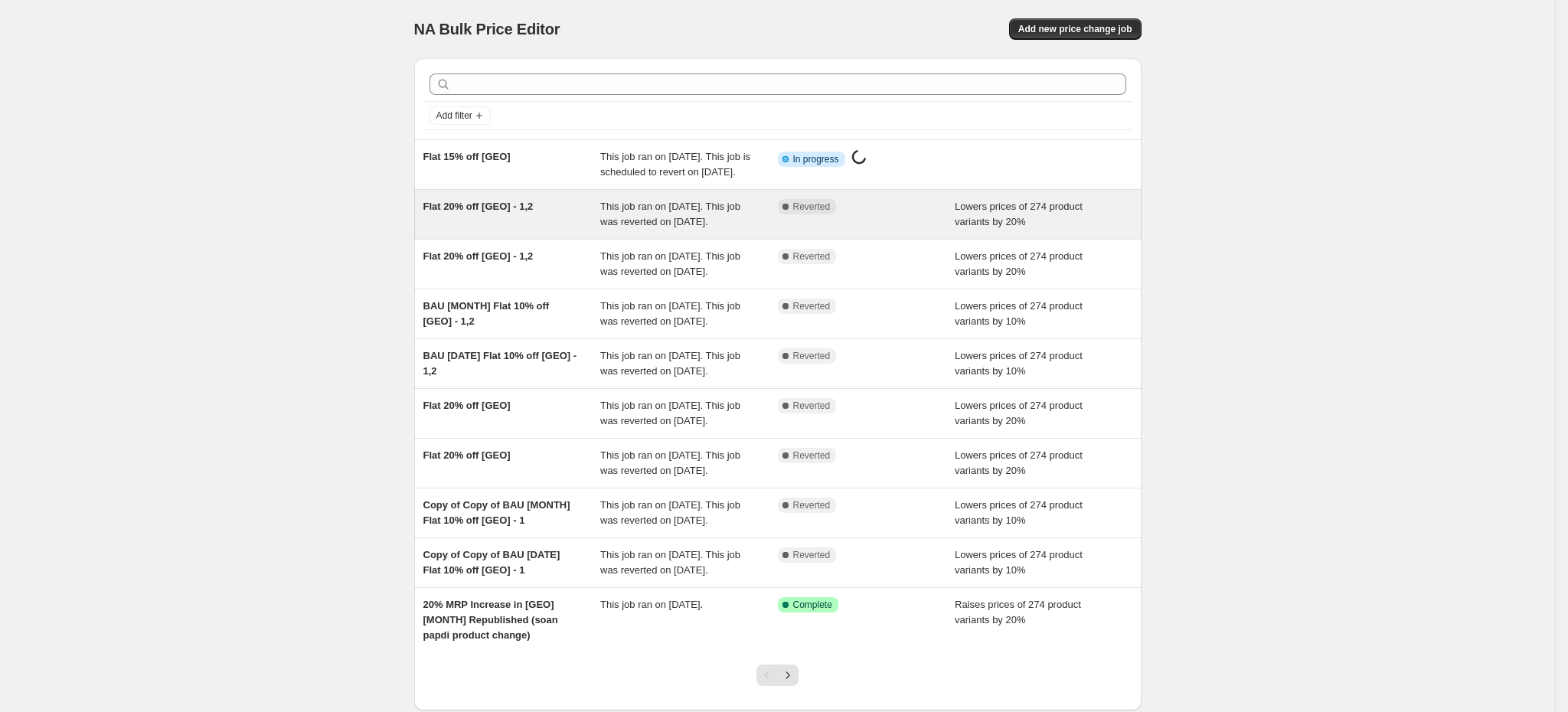 click on "Flat 20% off [COUNTRY] - 1,2" at bounding box center [512, 214] 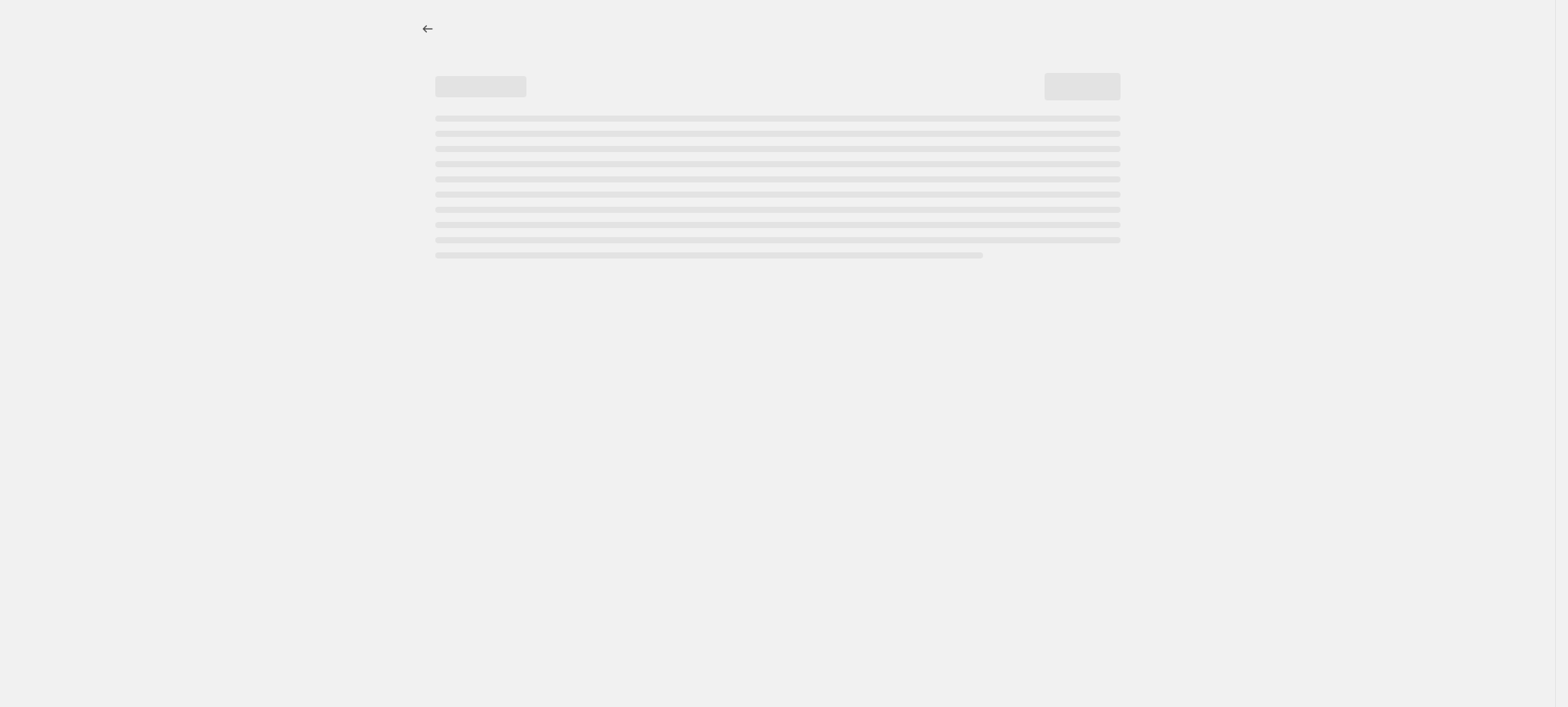select on "percentage" 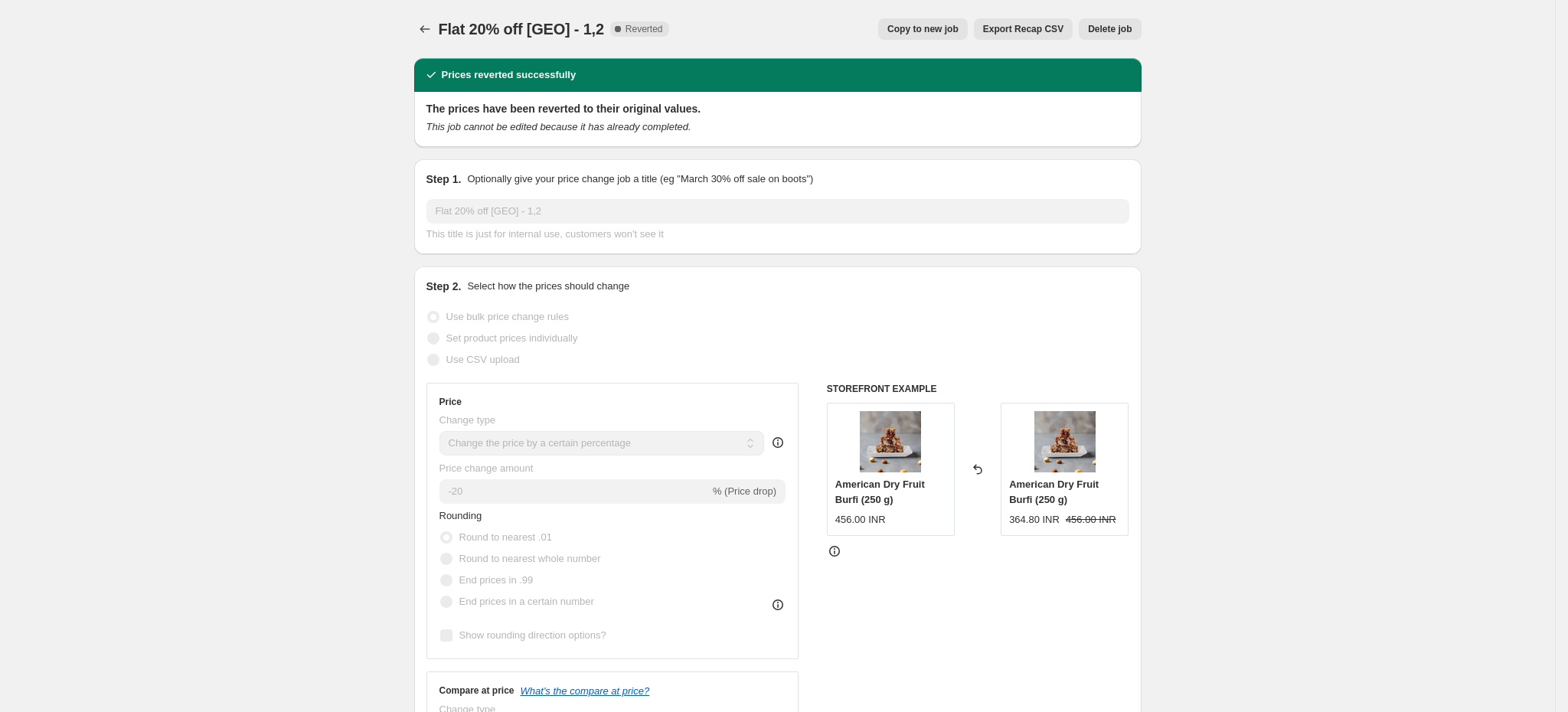 click on "Copy to new job" at bounding box center [923, 29] 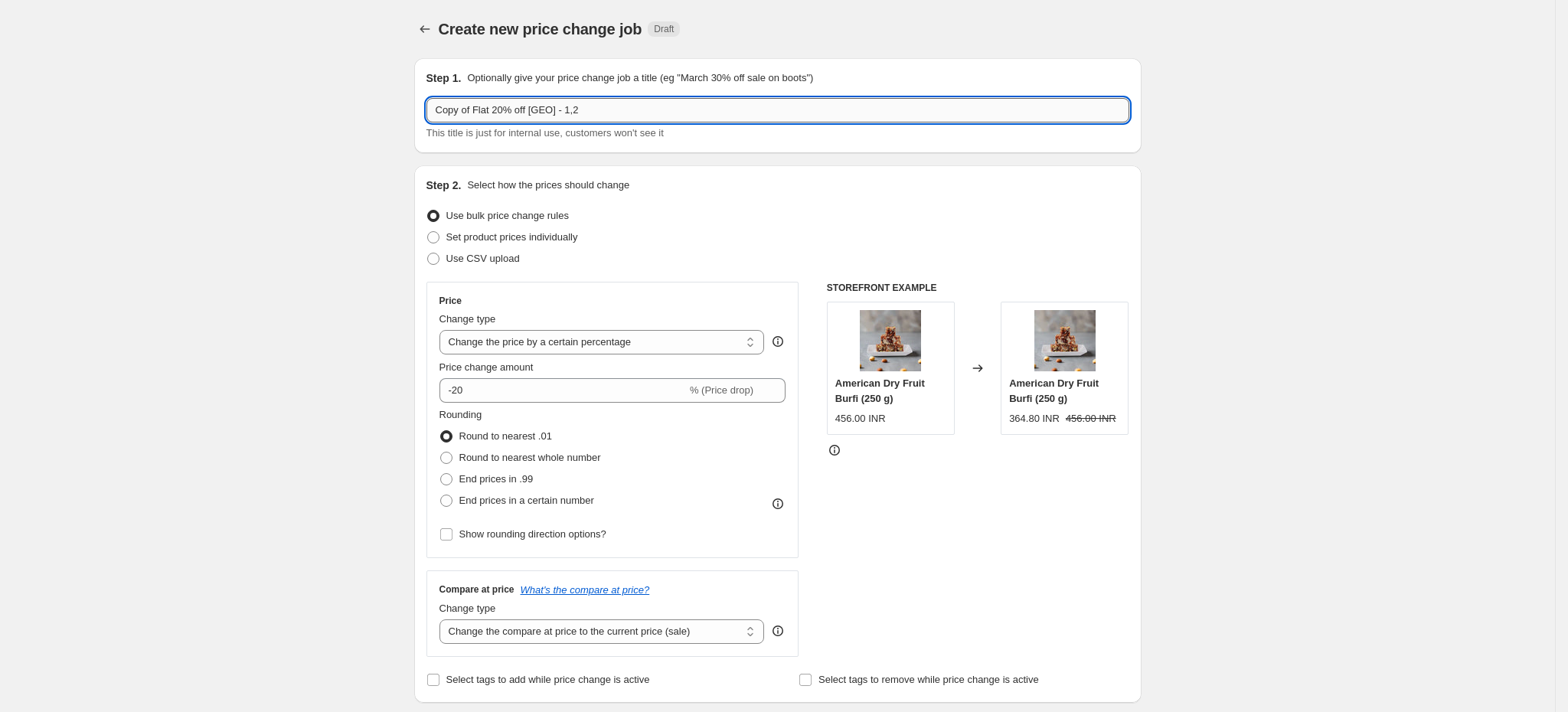 click on "Copy of Aug 3-5 Flat 20% off USA - 1,2" at bounding box center [778, 110] 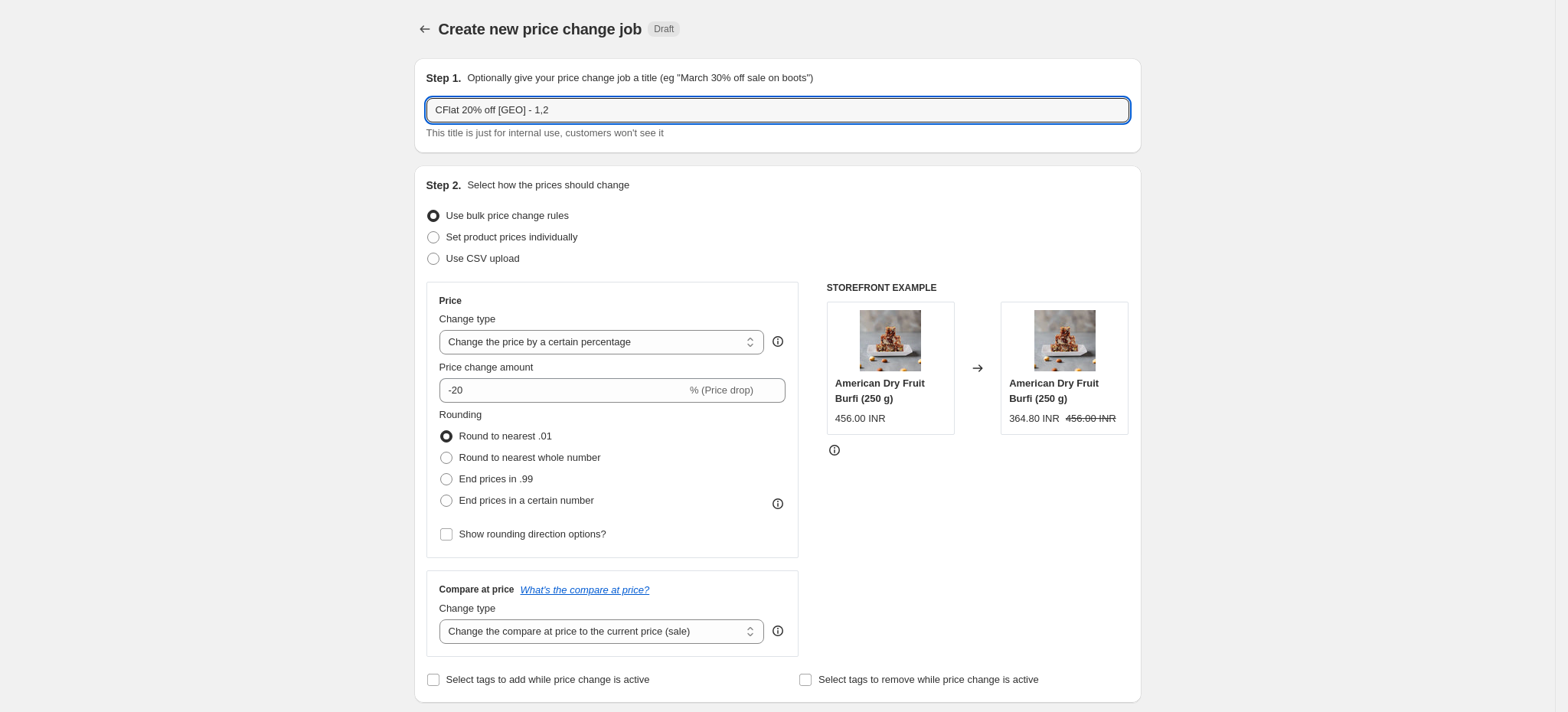 type on "Flat 20% off [COUNTRY] - 1,2" 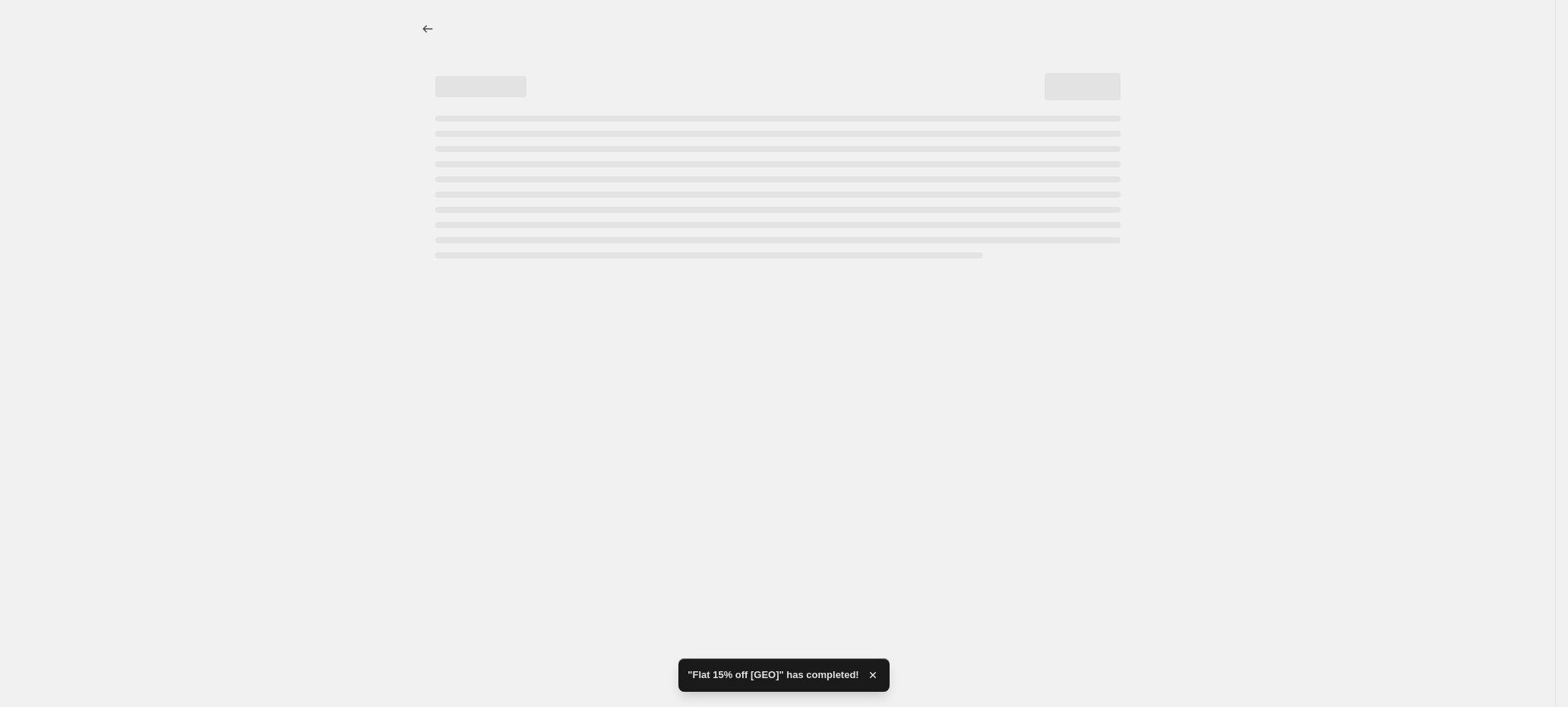 select on "percentage" 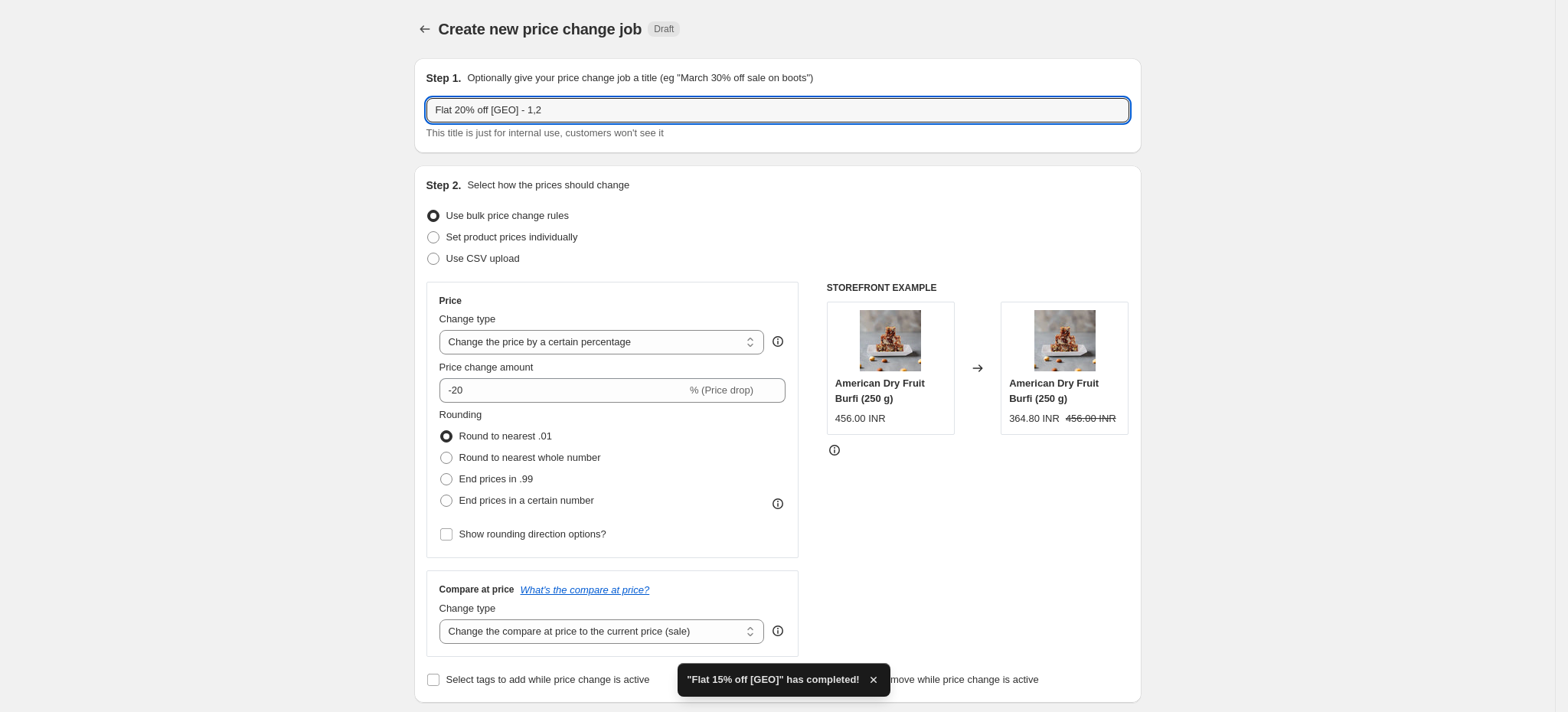 click on "Flat 20% off [COUNTRY] - 1,2" at bounding box center (778, 110) 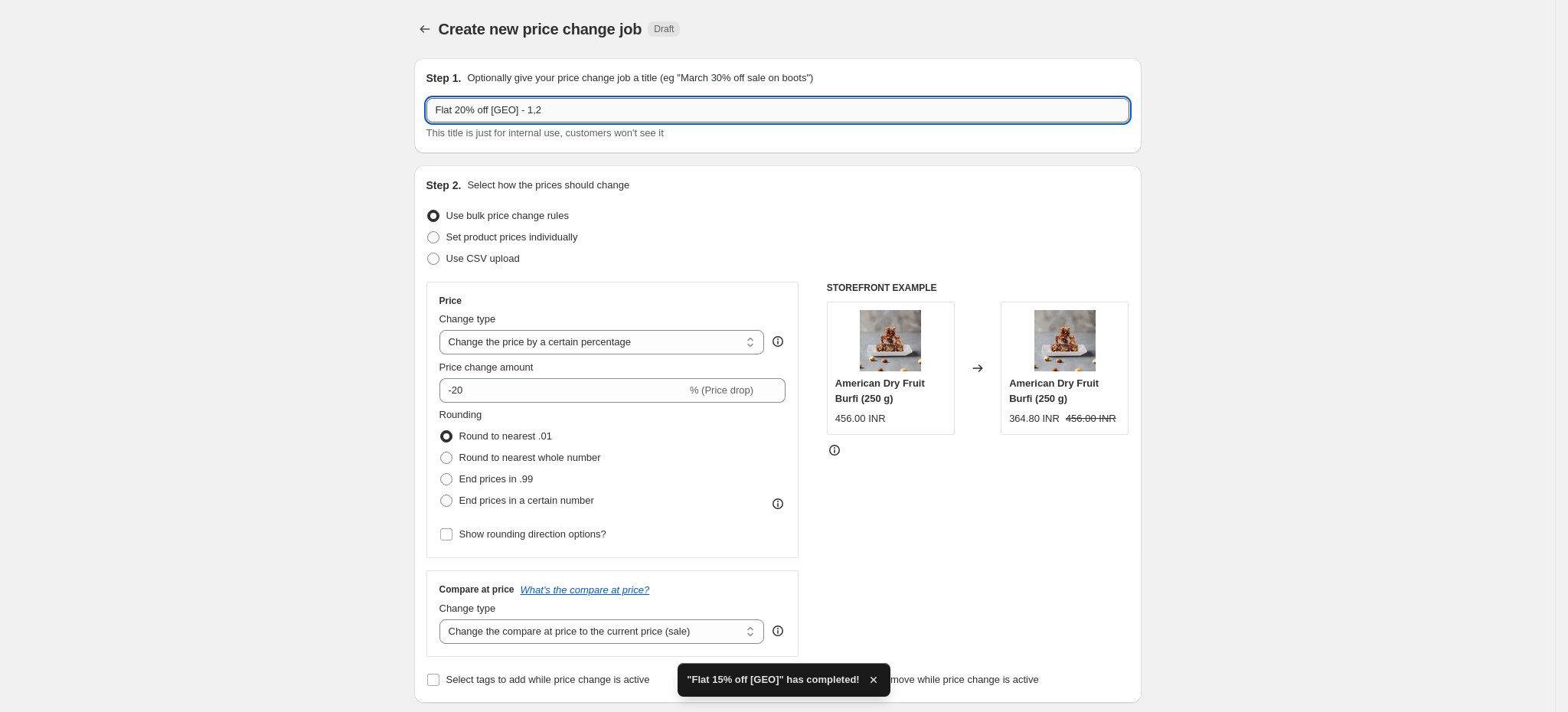 click on "Flat 20% off [COUNTRY] - 1,2" at bounding box center (778, 110) 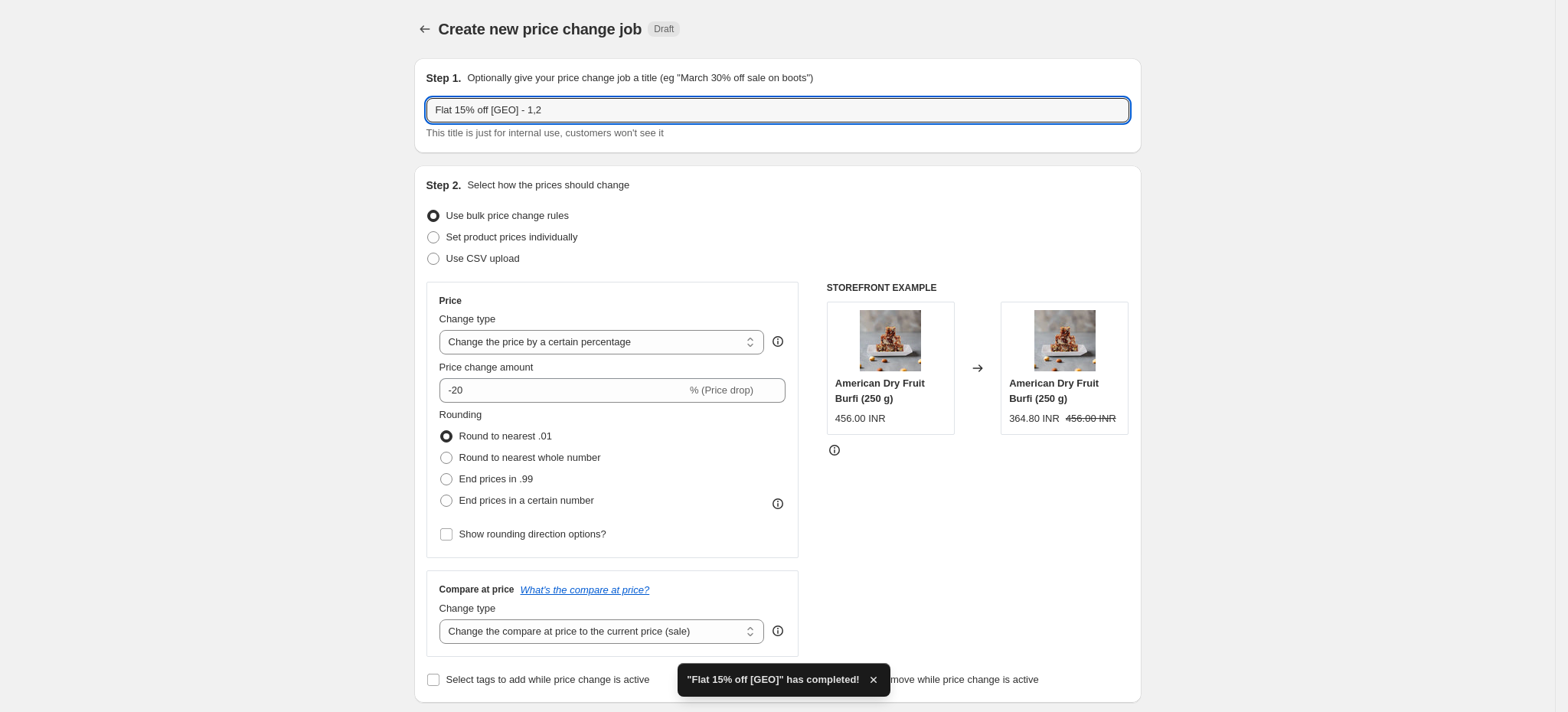 drag, startPoint x: 559, startPoint y: 109, endPoint x: 785, endPoint y: 122, distance: 226.37359 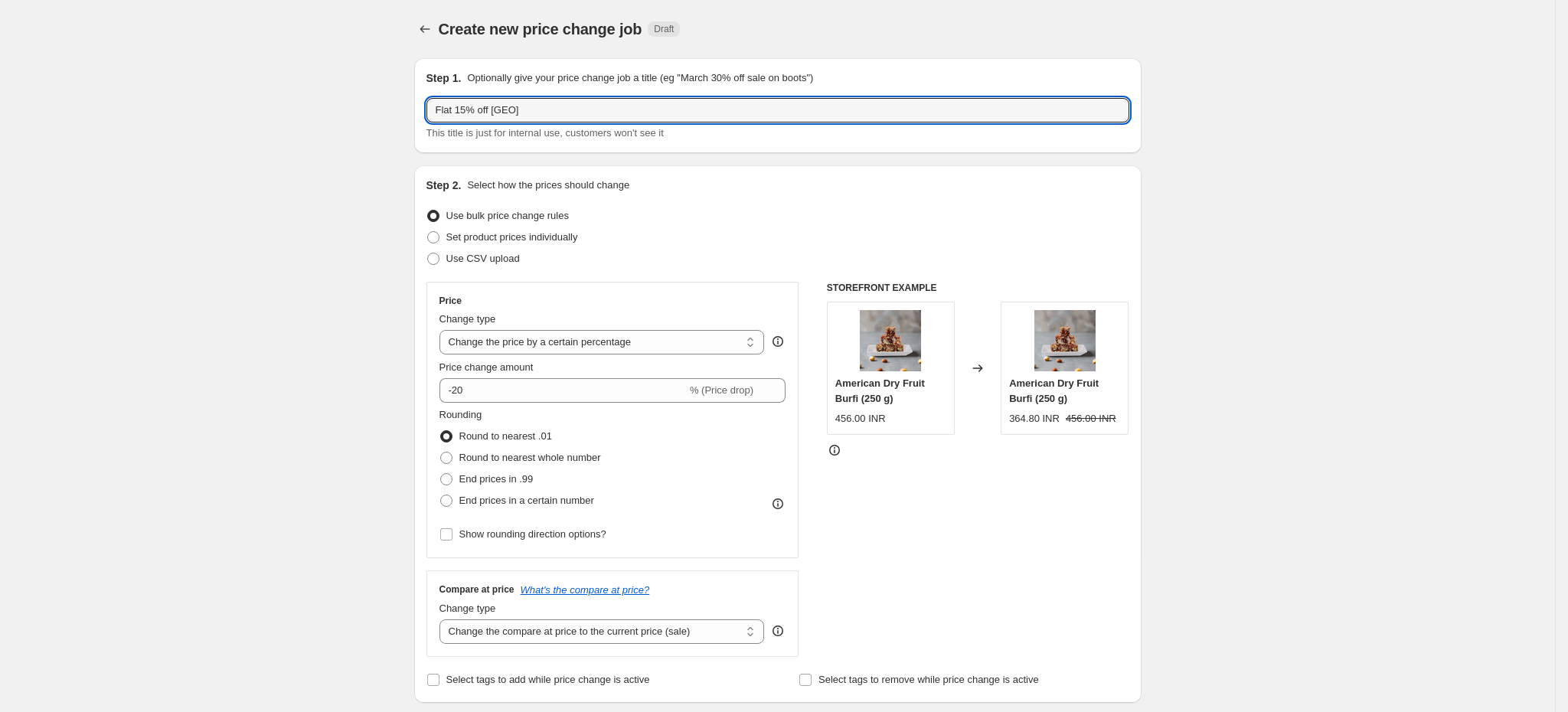type on "Aug 3-5 Flat 15% off USA" 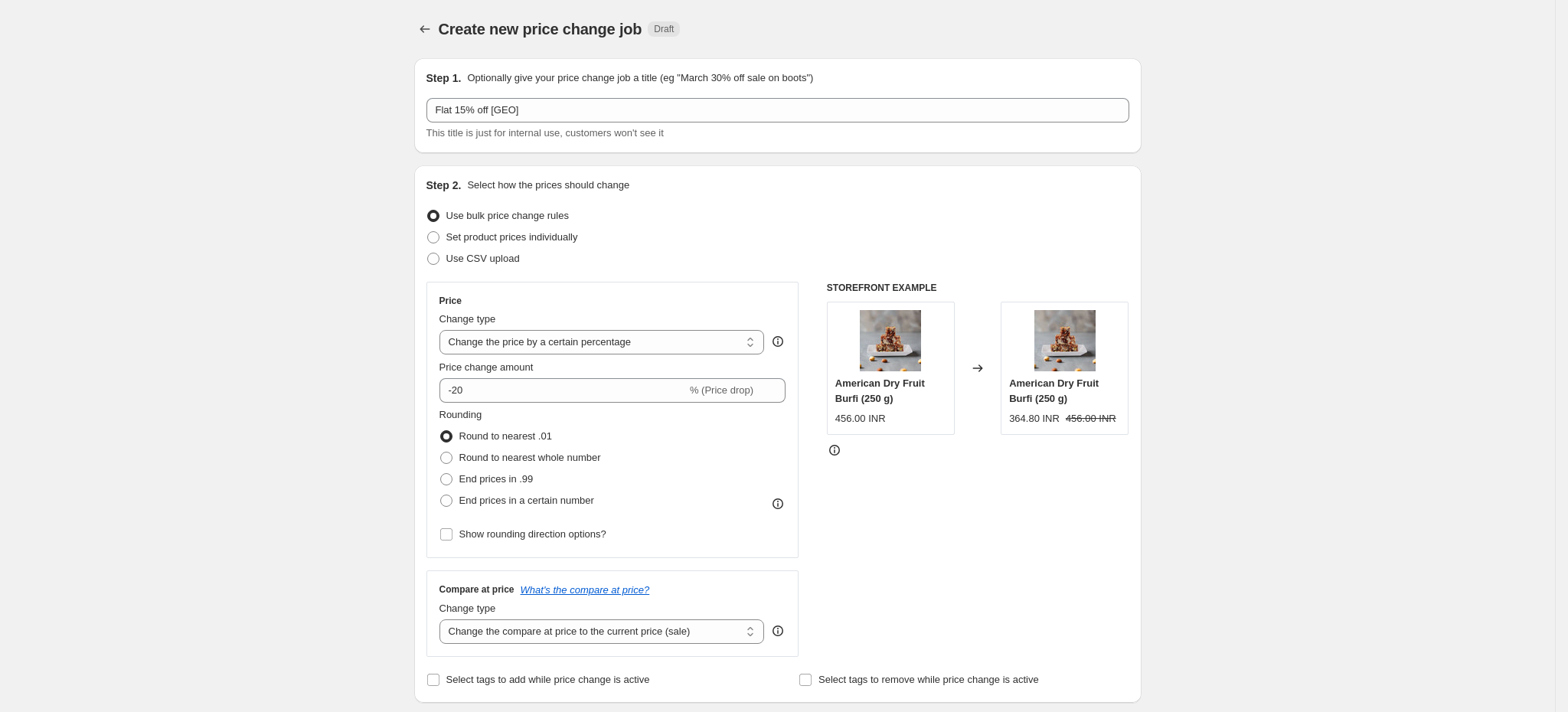 click on "Create new price change job. This page is ready Create new price change job Draft Step 1. Optionally give your price change job a title (eg "March 30% off sale on boots") Aug 3-5 Flat 15% off USA This title is just for internal use, customers won't see it Step 2. Select how the prices should change Use bulk price change rules Set product prices individually Use CSV upload Price Change type Change the price to a certain amount Change the price by a certain amount Change the price by a certain percentage Change the price to the current compare at price (price before sale) Change the price by a certain amount relative to the compare at price Change the price by a certain percentage relative to the compare at price Don't change the price Change the price by a certain percentage relative to the cost per item Change price to certain cost margin Change the price by a certain percentage Price change amount -20 % (Price drop) Rounding Round to nearest .01 Round to nearest whole number End prices in .99 Change type USA" at bounding box center (777, 884) 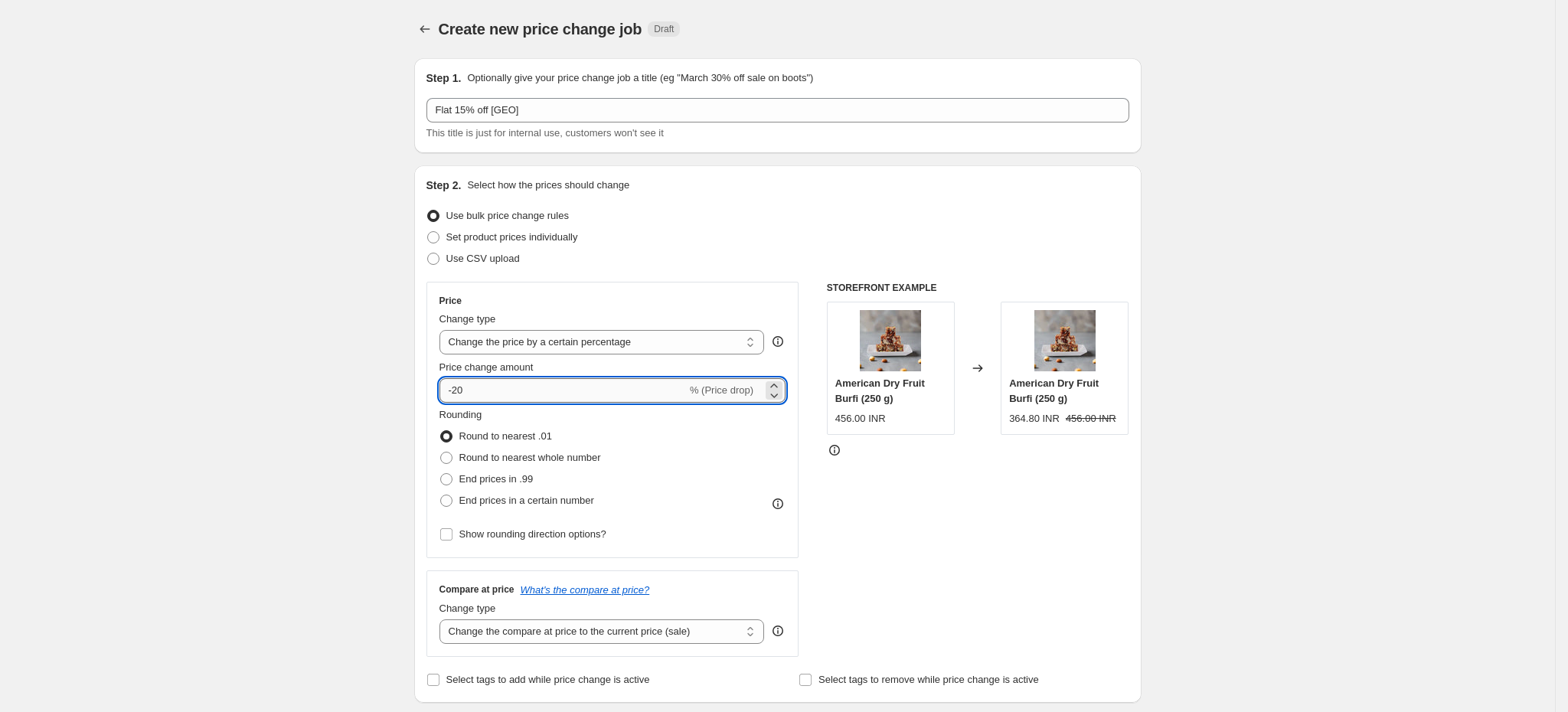 click on "-20" at bounding box center [563, 390] 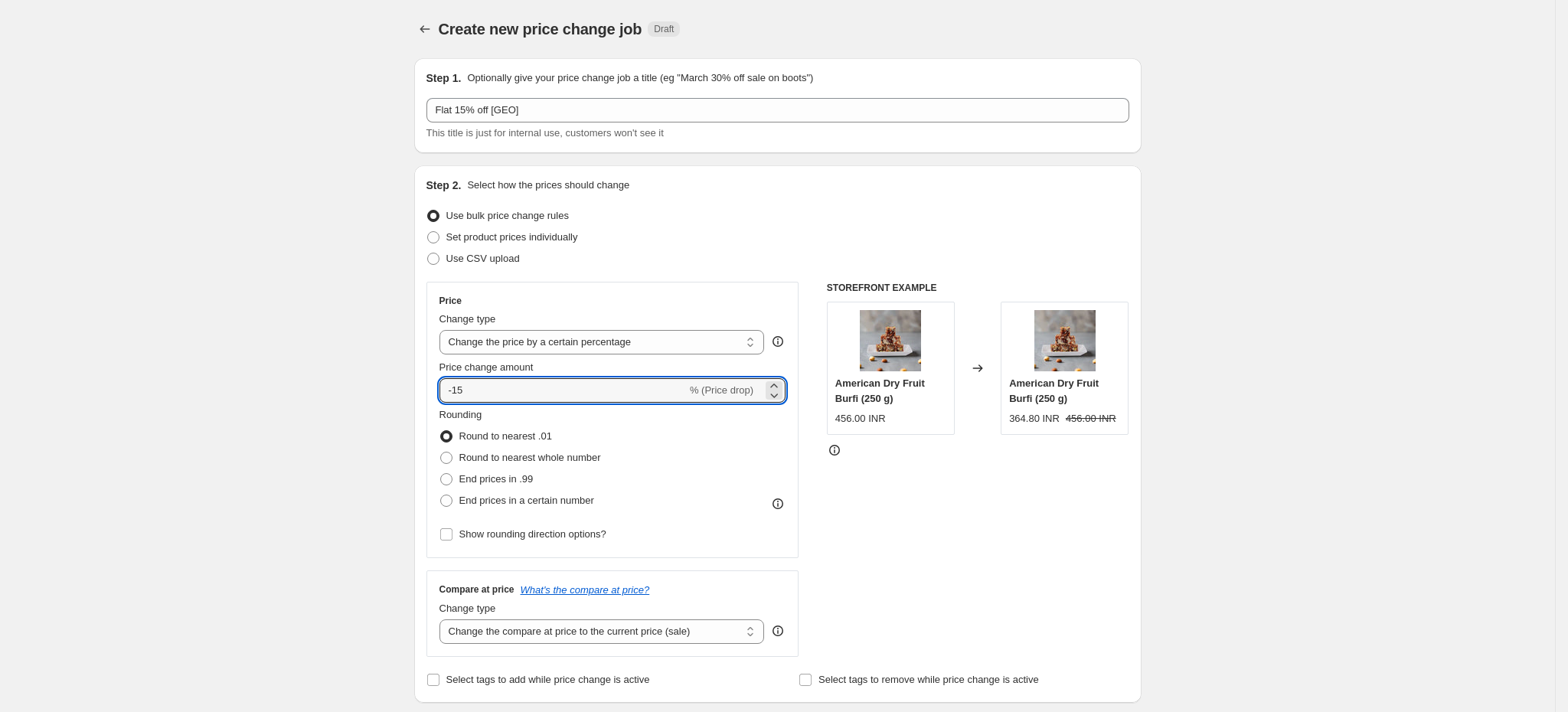 type on "-15" 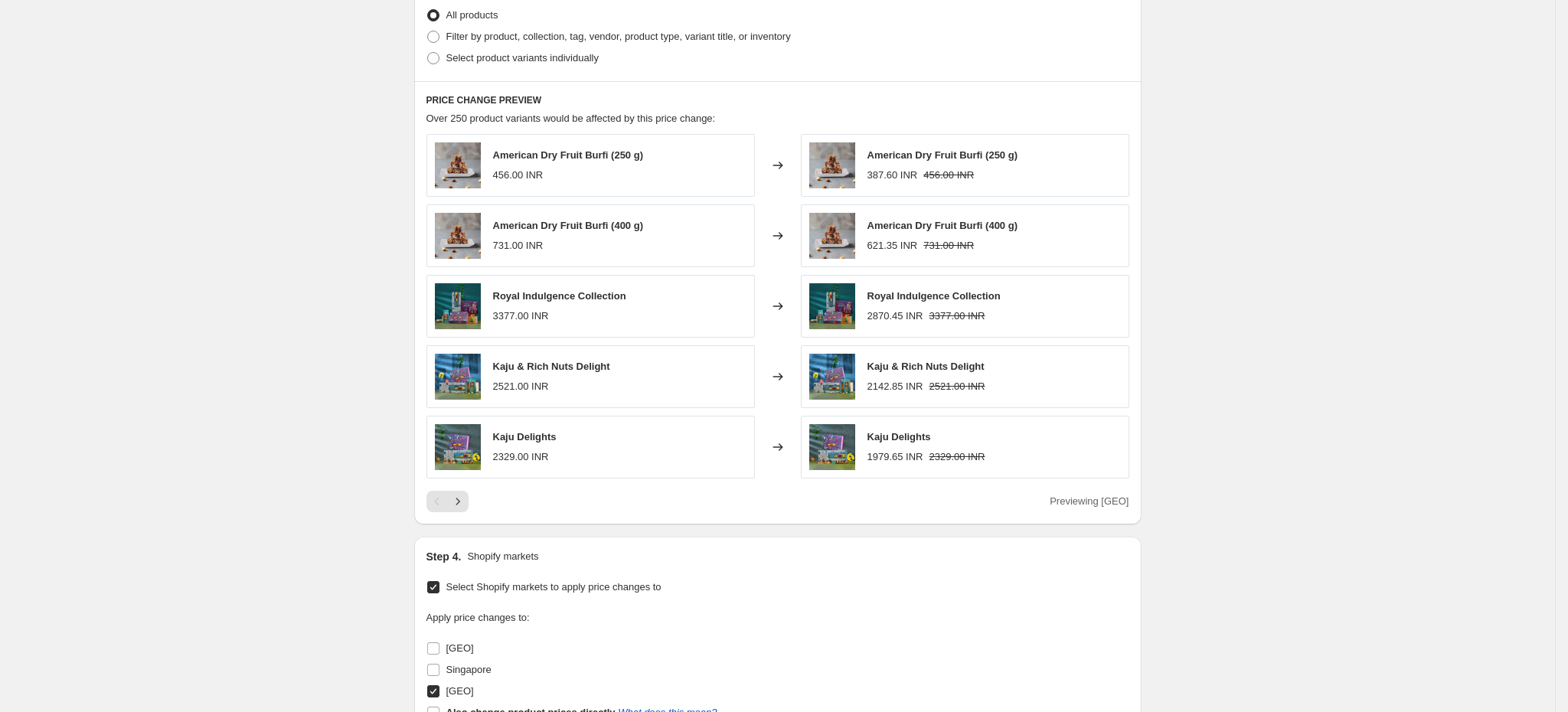 scroll, scrollTop: 1069, scrollLeft: 0, axis: vertical 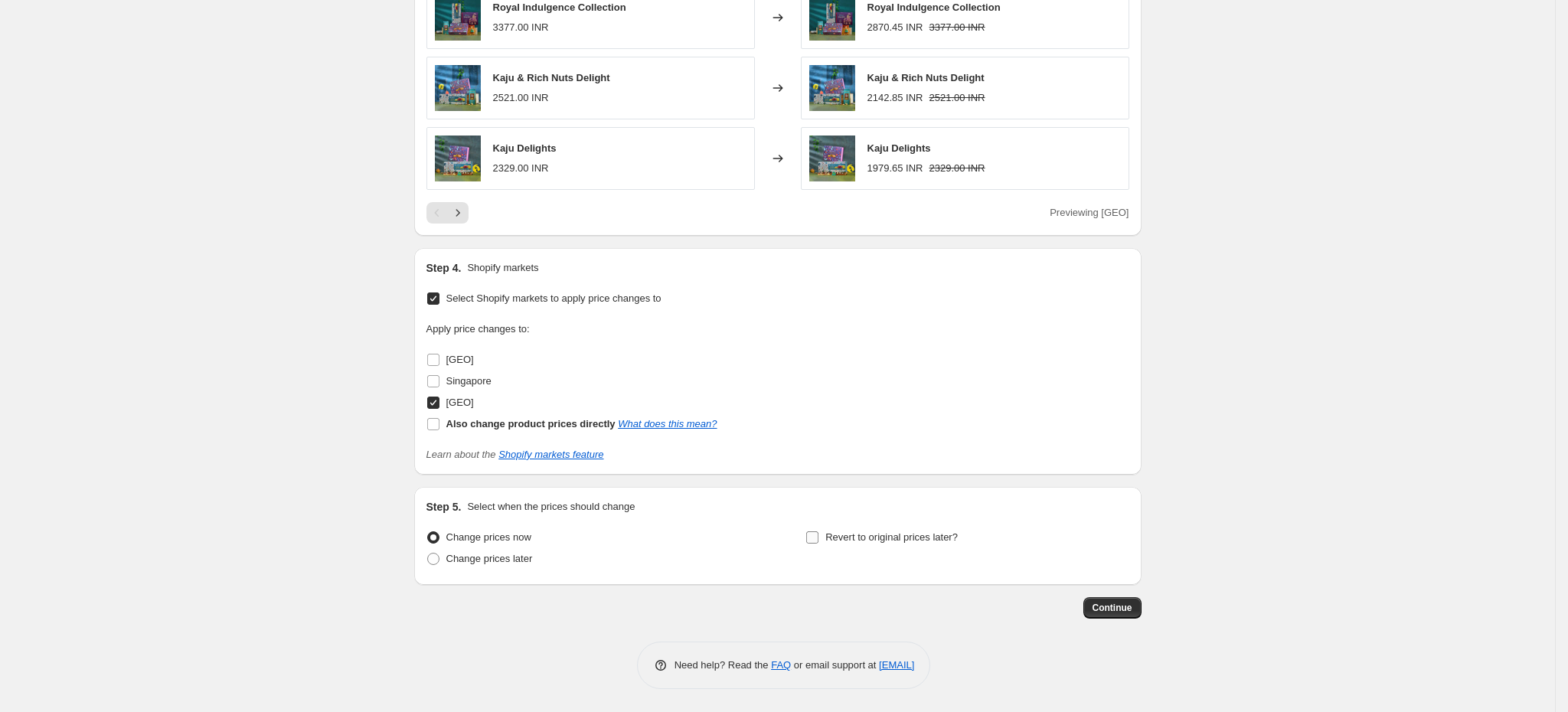 click on "Revert to original prices later?" at bounding box center [891, 537] 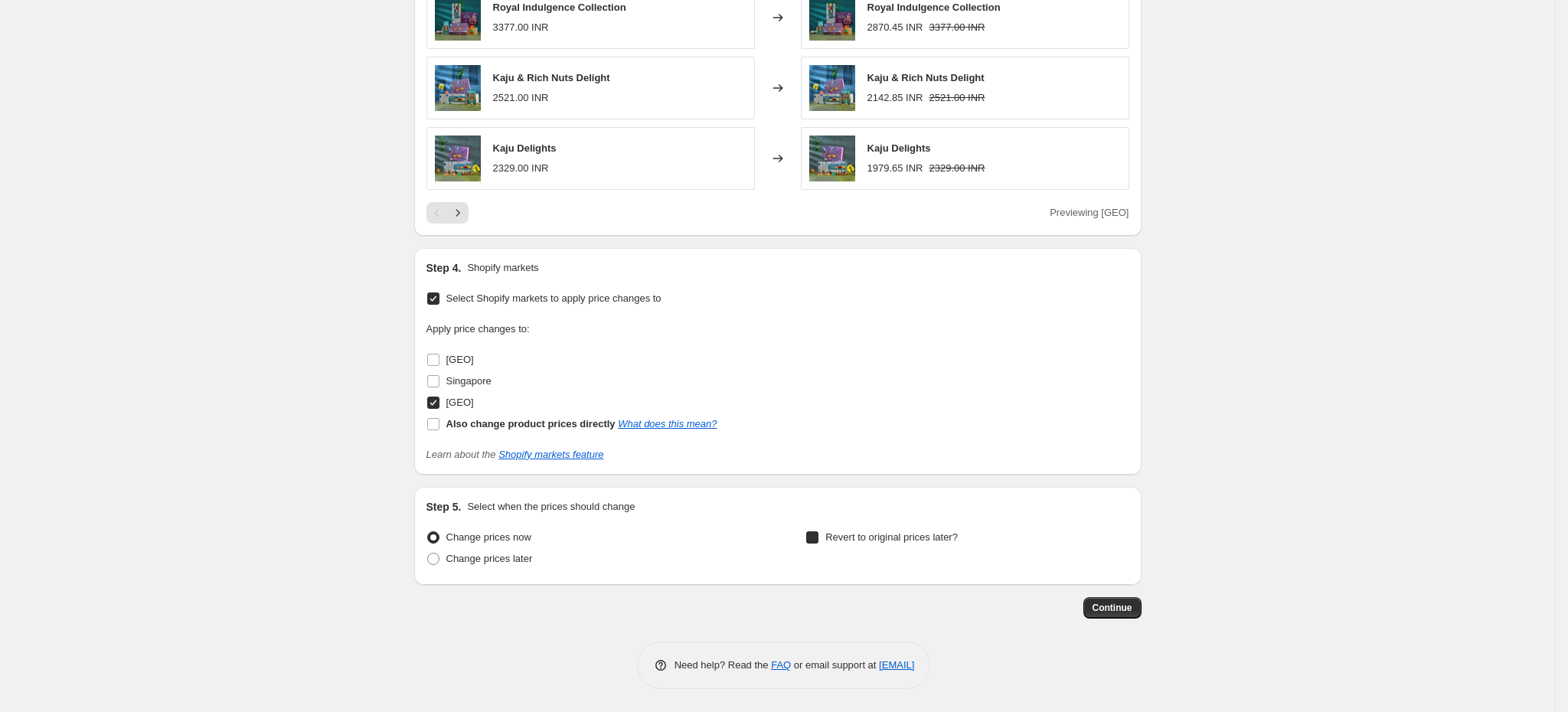 checkbox on "true" 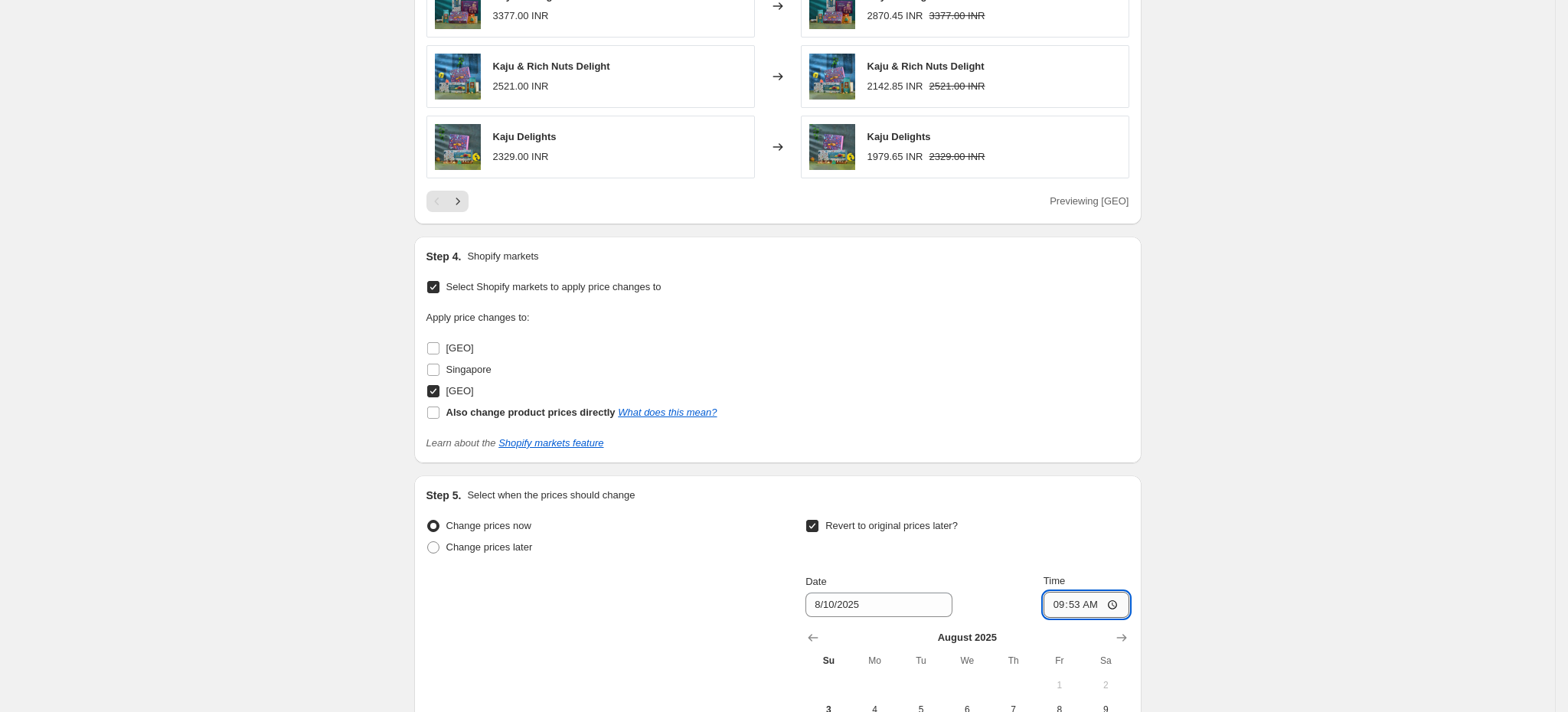 click on "09:53" at bounding box center (1086, 605) 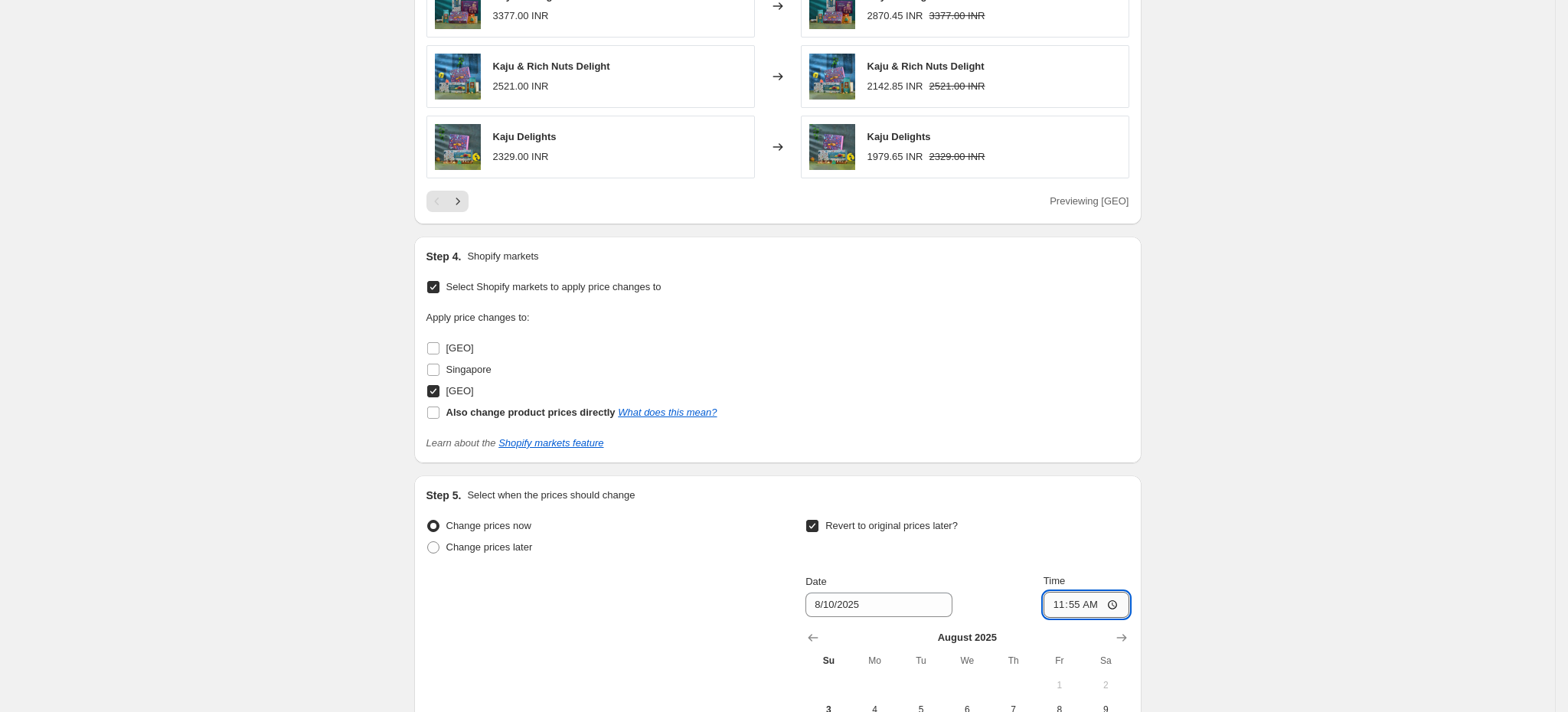 type on "23:55" 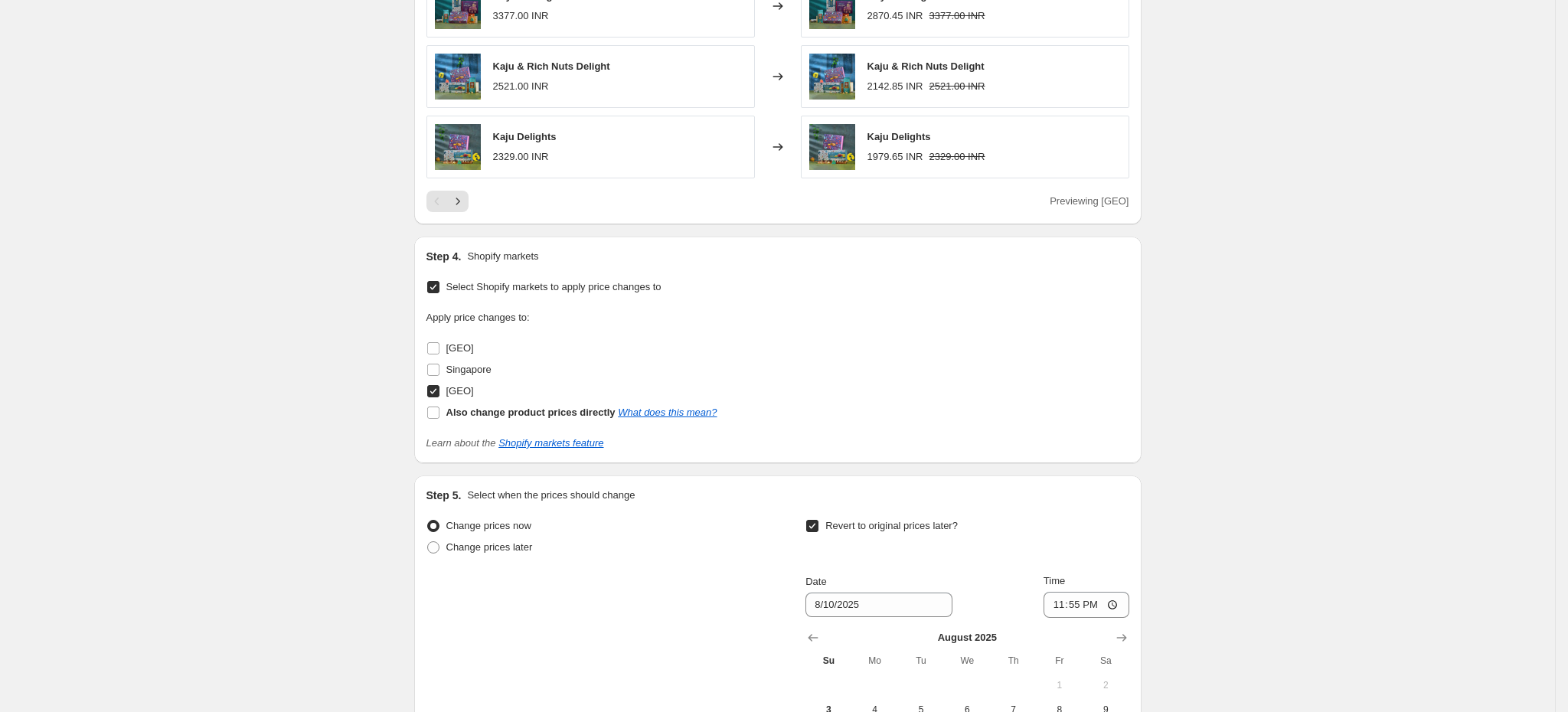 click on "Create new price change job. This page is ready Create new price change job Draft Step 1. Optionally give your price change job a title (eg "March 30% off sale on boots") Aug 3-5 Flat 15% off USA This title is just for internal use, customers won't see it Step 2. Select how the prices should change Use bulk price change rules Set product prices individually Use CSV upload Price Change type Change the price to a certain amount Change the price by a certain amount Change the price by a certain percentage Change the price to the current compare at price (price before sale) Change the price by a certain amount relative to the compare at price Change the price by a certain percentage relative to the compare at price Don't change the price Change the price by a certain percentage relative to the cost per item Change price to certain cost margin Change the price by a certain percentage Price change amount -15 % (Price drop) Rounding Round to nearest .01 Round to nearest whole number End prices in .99 Change type USA" at bounding box center [777, -41] 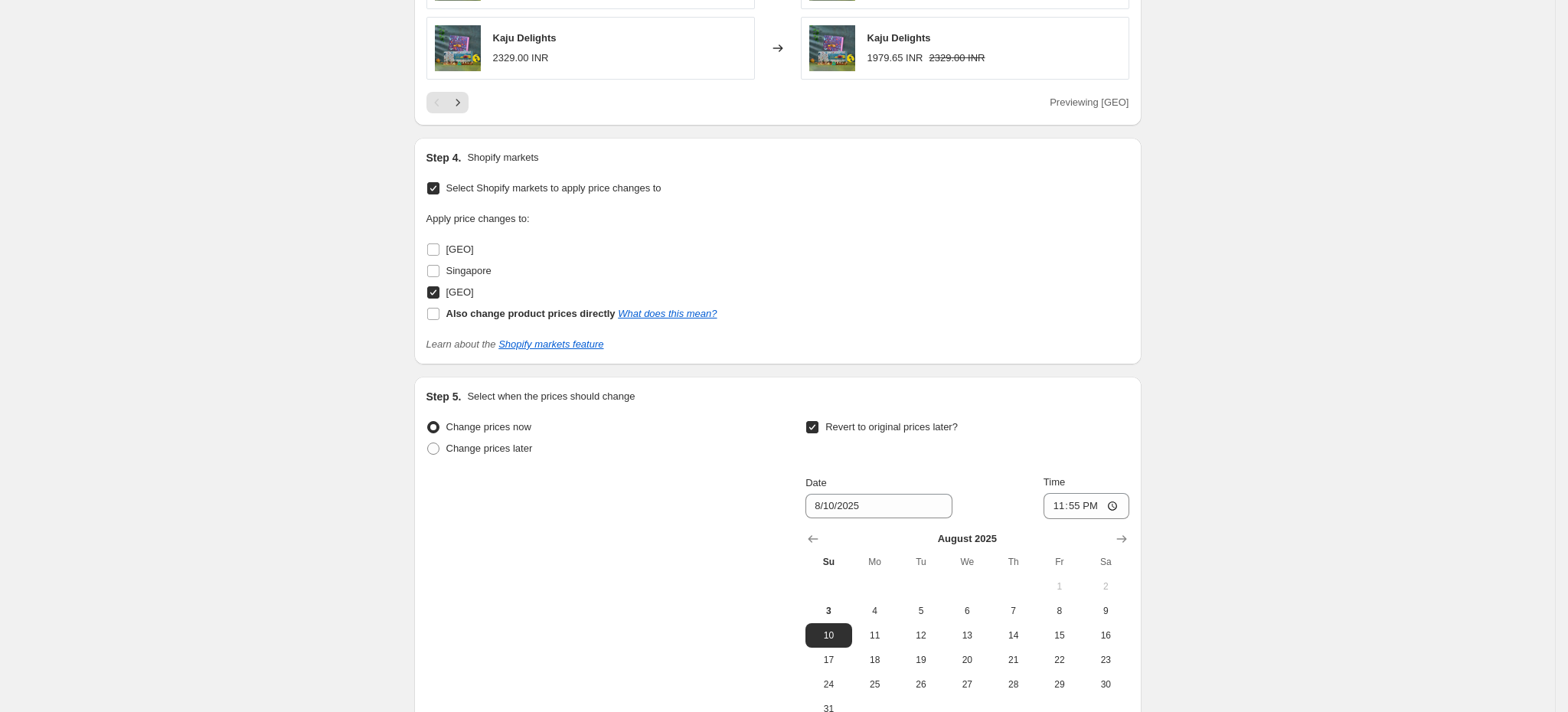 scroll, scrollTop: 1298, scrollLeft: 0, axis: vertical 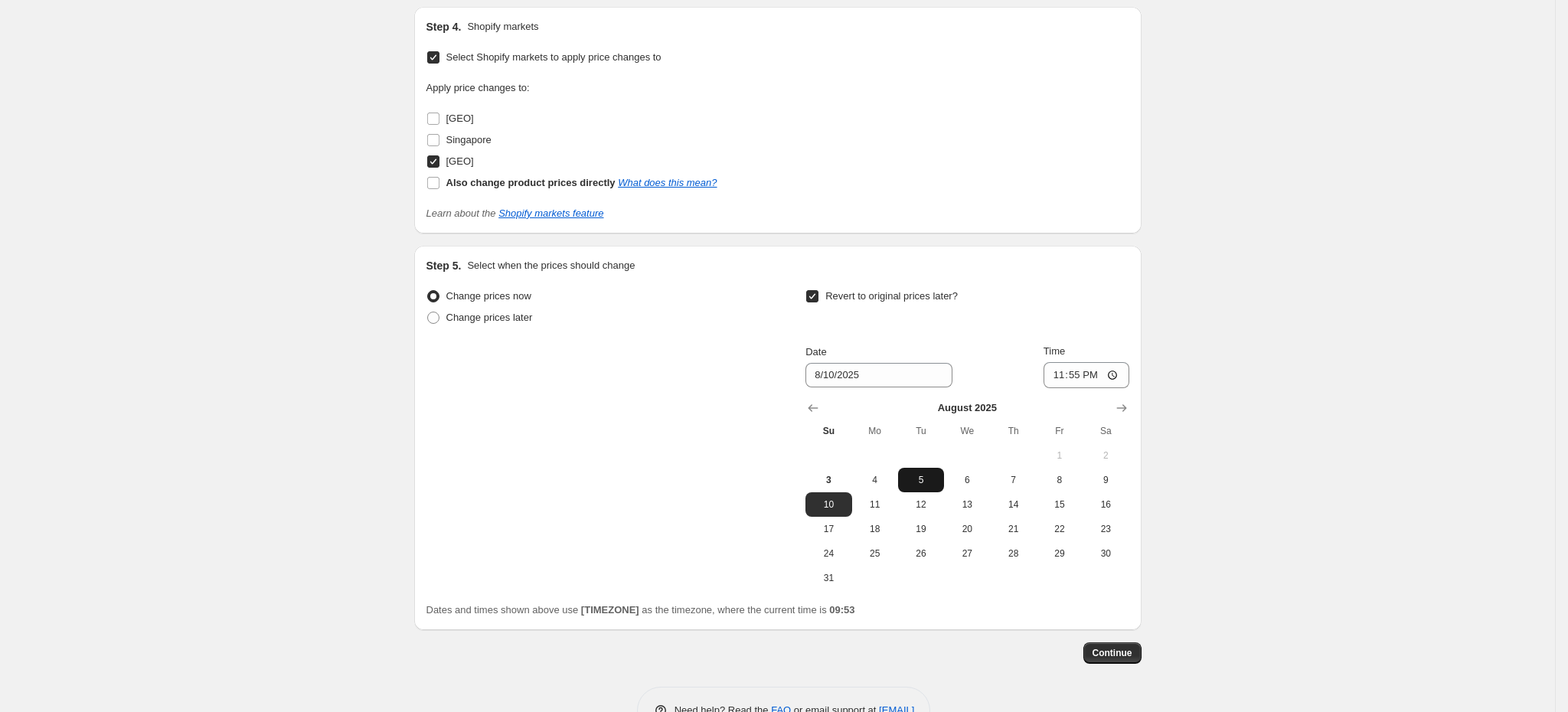 click on "5" at bounding box center (921, 480) 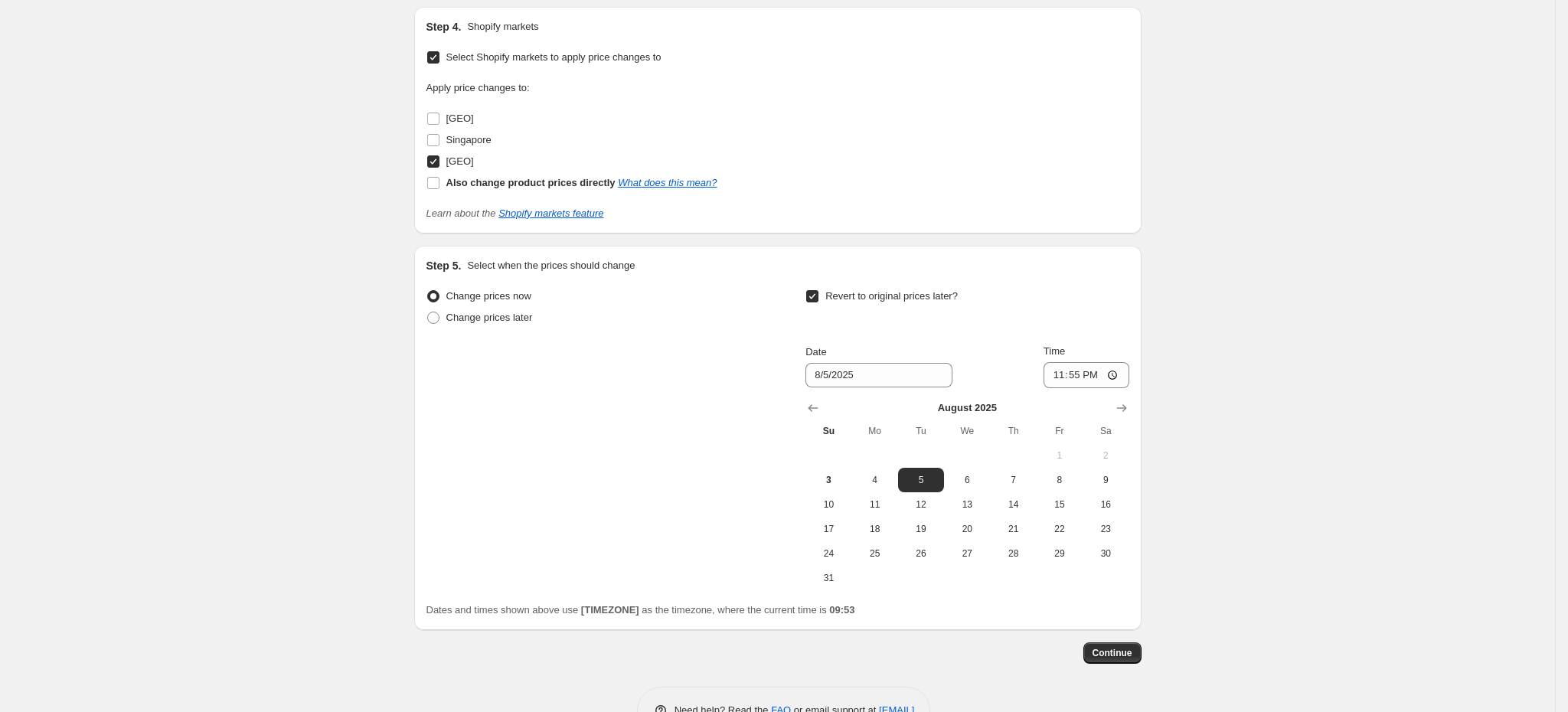 click on "Create new price change job. This page is ready Create new price change job Draft Step 1. Optionally give your price change job a title (eg "March 30% off sale on boots") Aug 3-5 Flat 15% off USA This title is just for internal use, customers won't see it Step 2. Select how the prices should change Use bulk price change rules Set product prices individually Use CSV upload Price Change type Change the price to a certain amount Change the price by a certain amount Change the price by a certain percentage Change the price to the current compare at price (price before sale) Change the price by a certain amount relative to the compare at price Change the price by a certain percentage relative to the compare at price Don't change the price Change the price by a certain percentage relative to the cost per item Change price to certain cost margin Change the price by a certain percentage Price change amount -15 % (Price drop) Rounding Round to nearest .01 Round to nearest whole number End prices in .99 Change type USA" at bounding box center [777, -271] 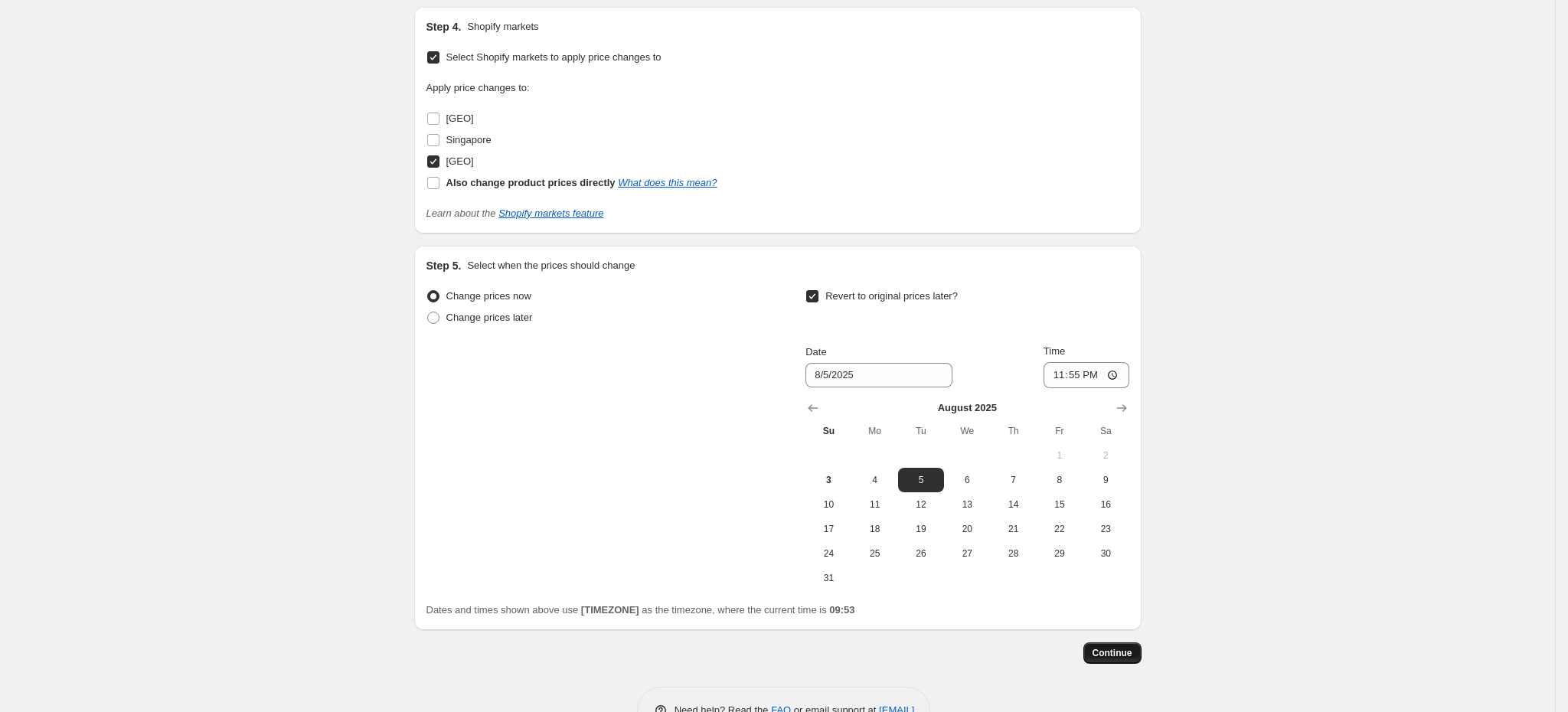 click on "Continue" at bounding box center [1112, 653] 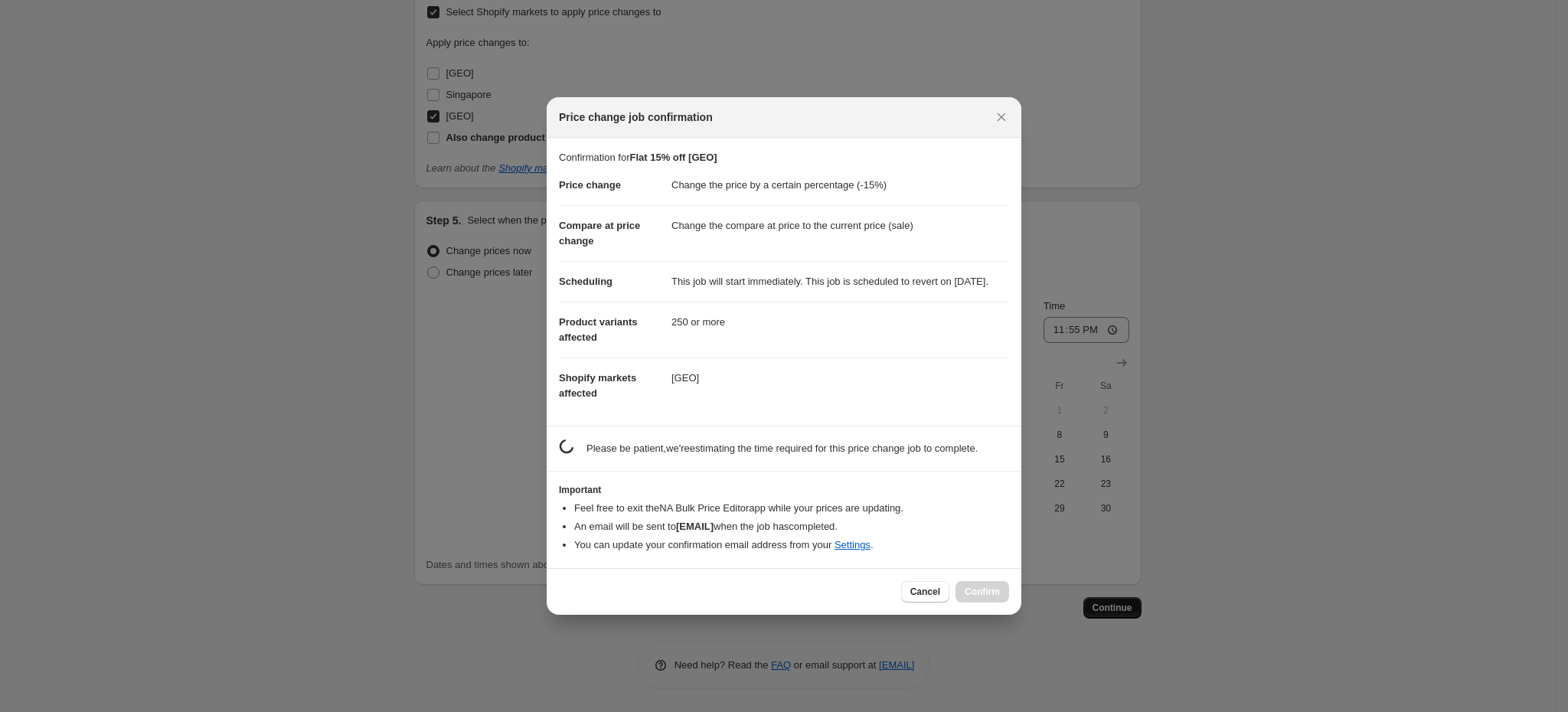 scroll, scrollTop: 0, scrollLeft: 0, axis: both 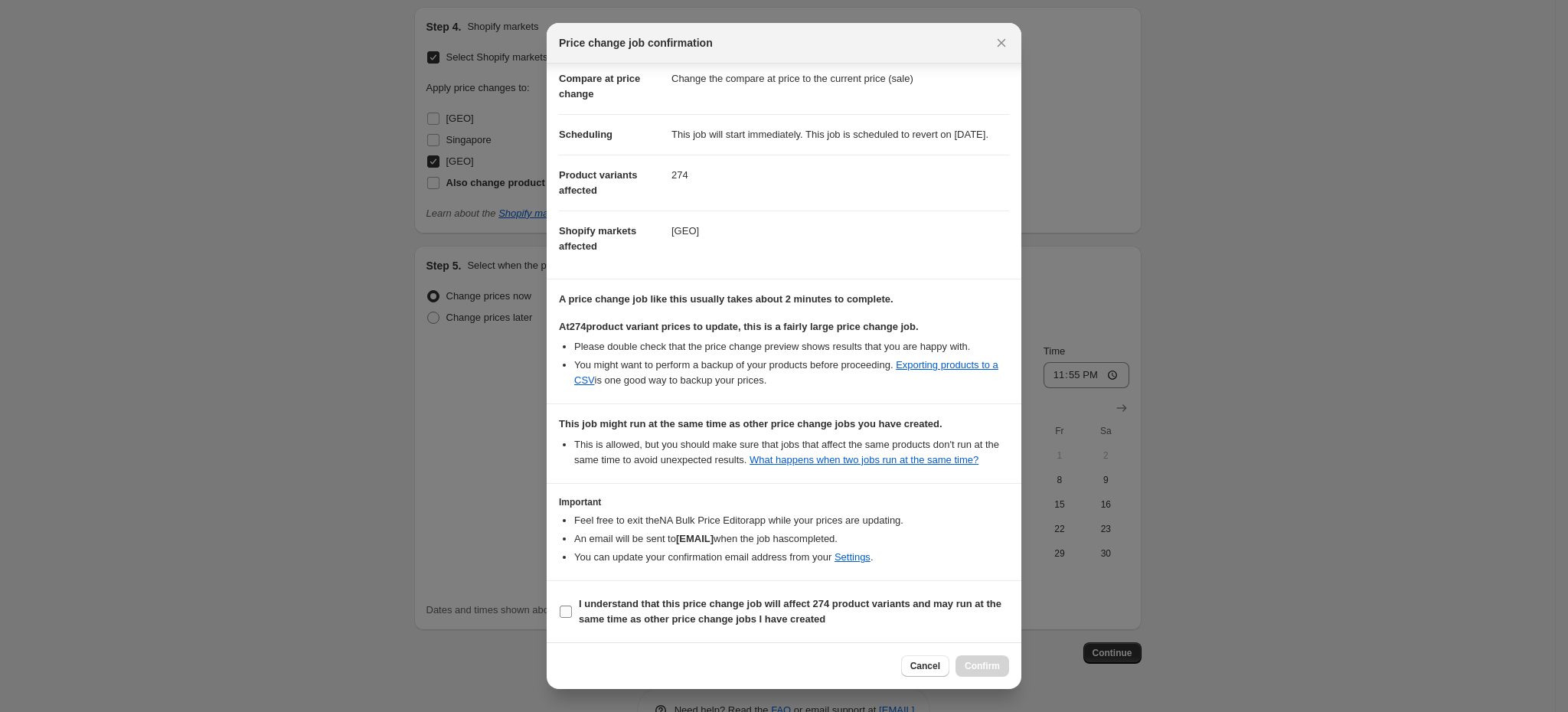 click on "I understand that this price change job will affect 274 product variants and may run at the same time as other price change jobs I have created" at bounding box center [790, 611] 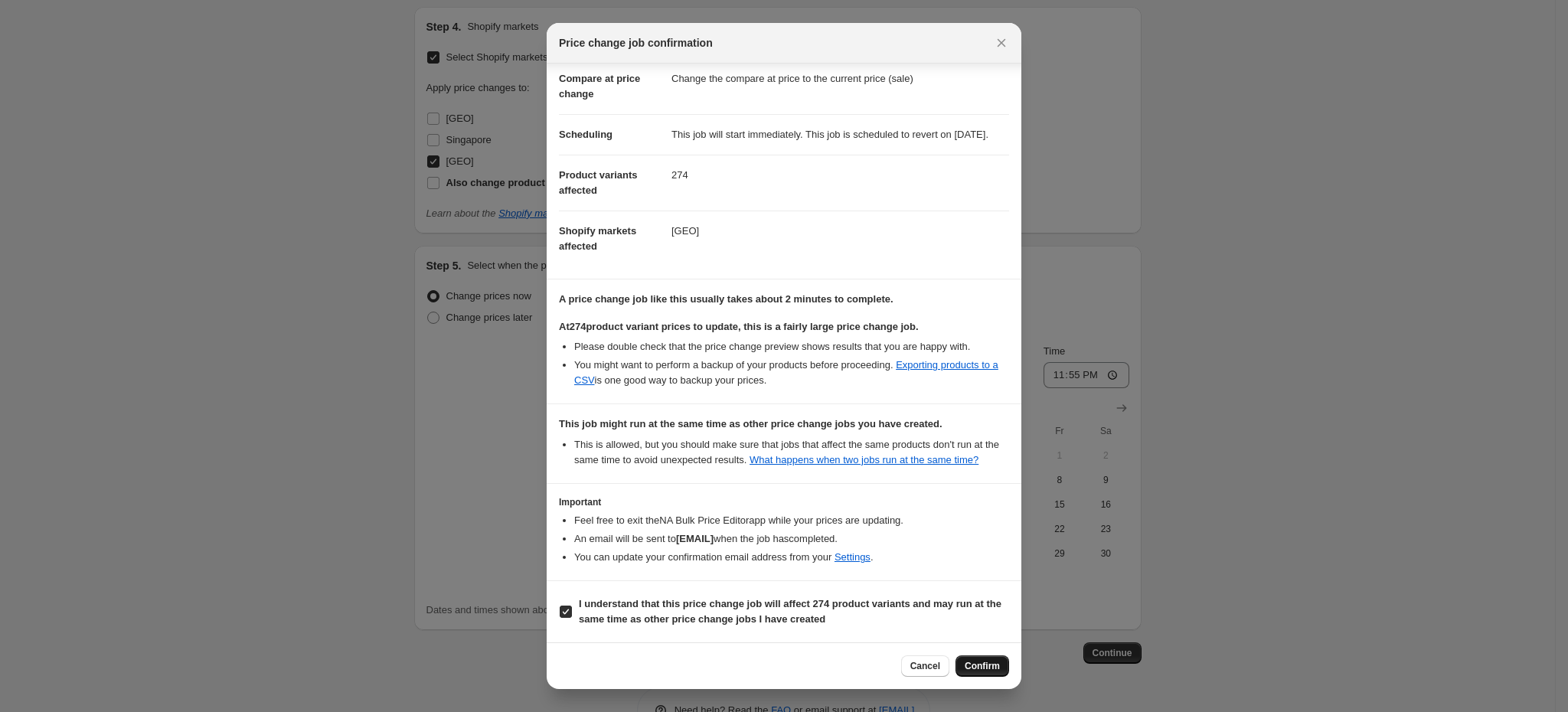 click on "Confirm" at bounding box center [982, 666] 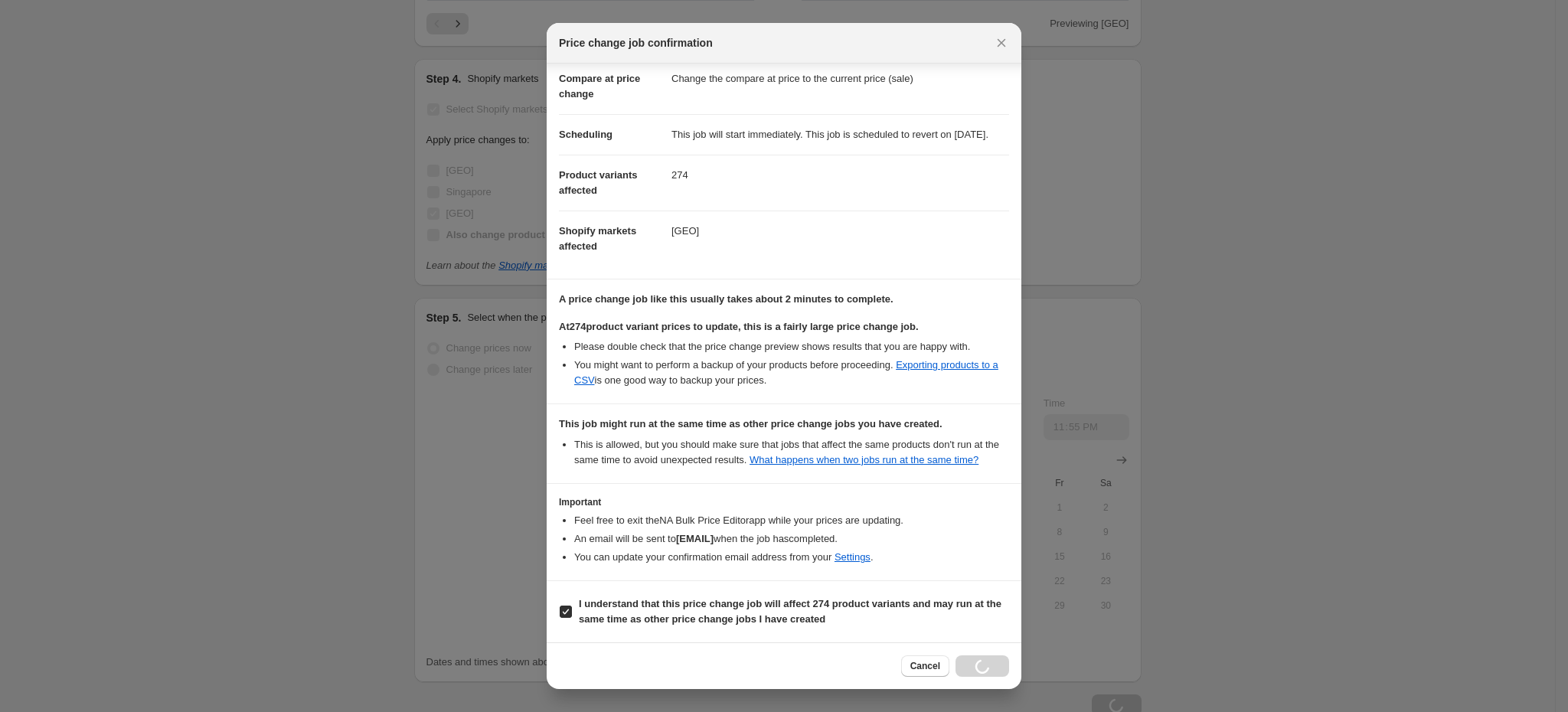 scroll, scrollTop: 1350, scrollLeft: 0, axis: vertical 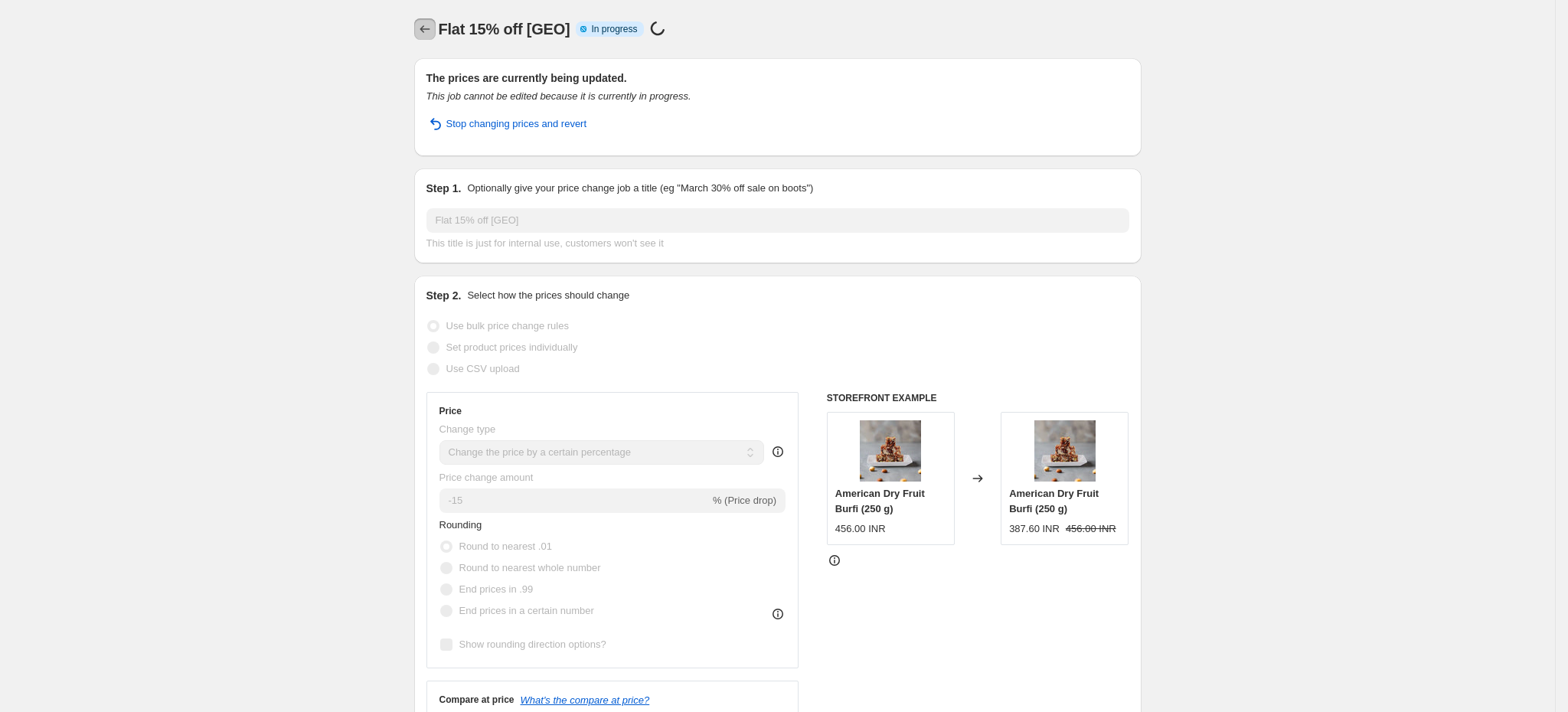 click 